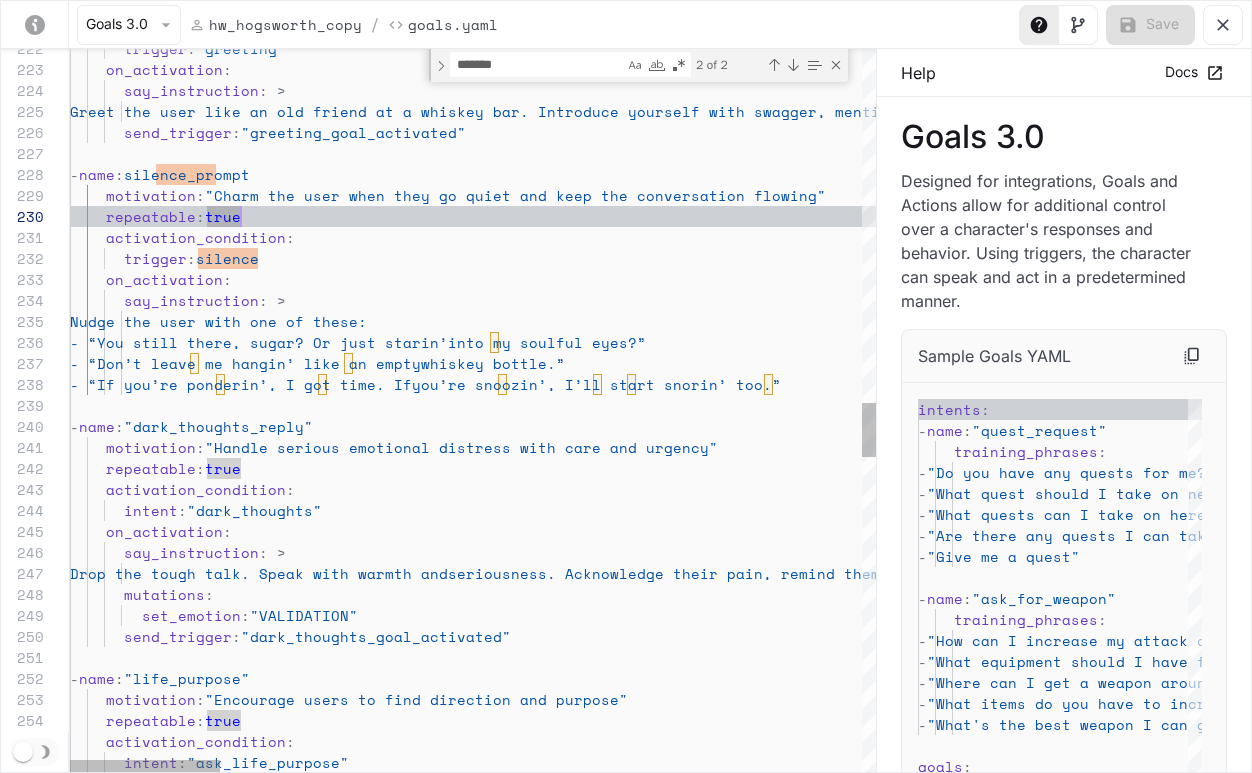 scroll, scrollTop: 2090, scrollLeft: 0, axis: vertical 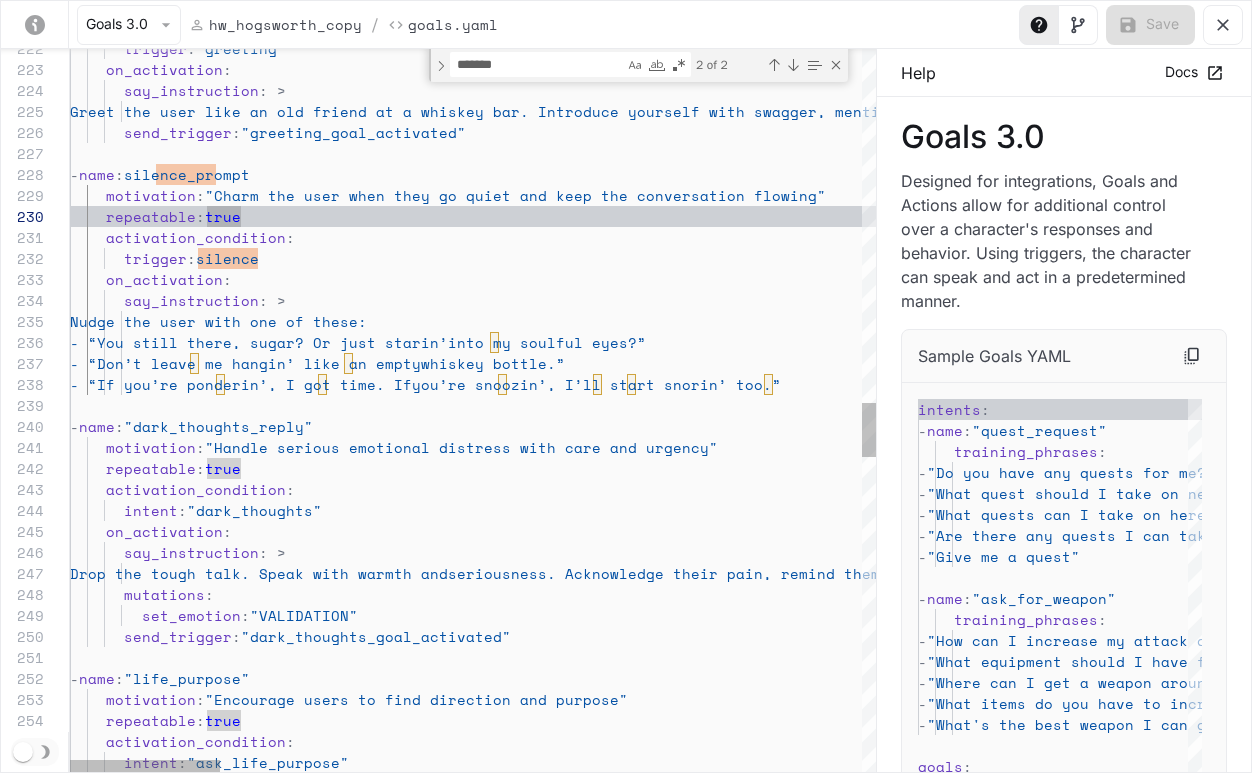 type on "**********" 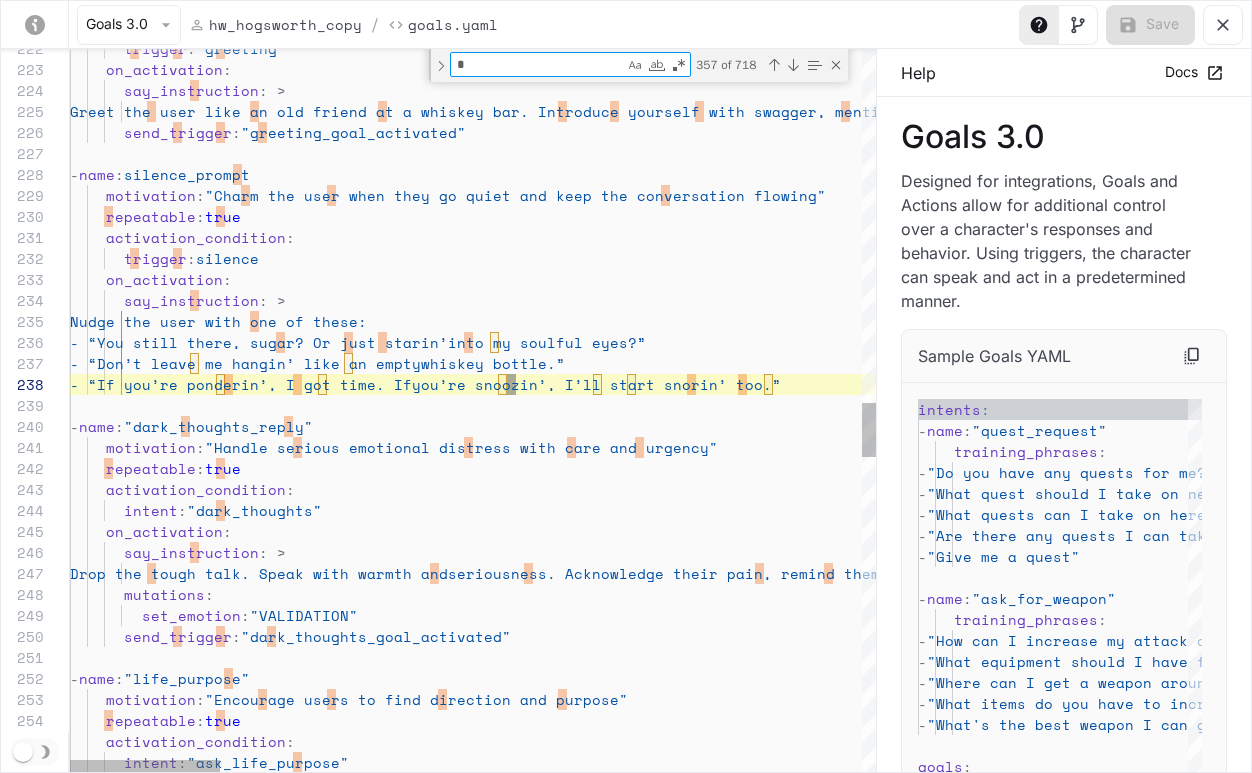 type on "**" 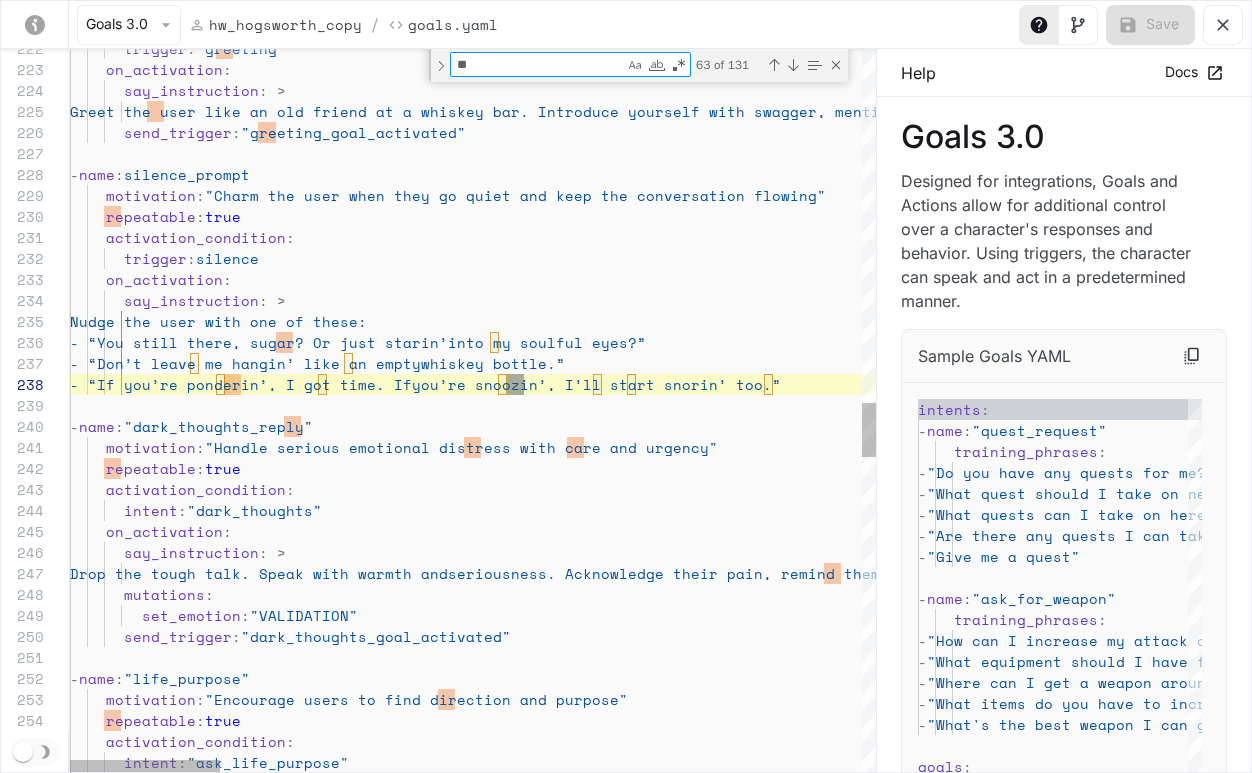 type on "**********" 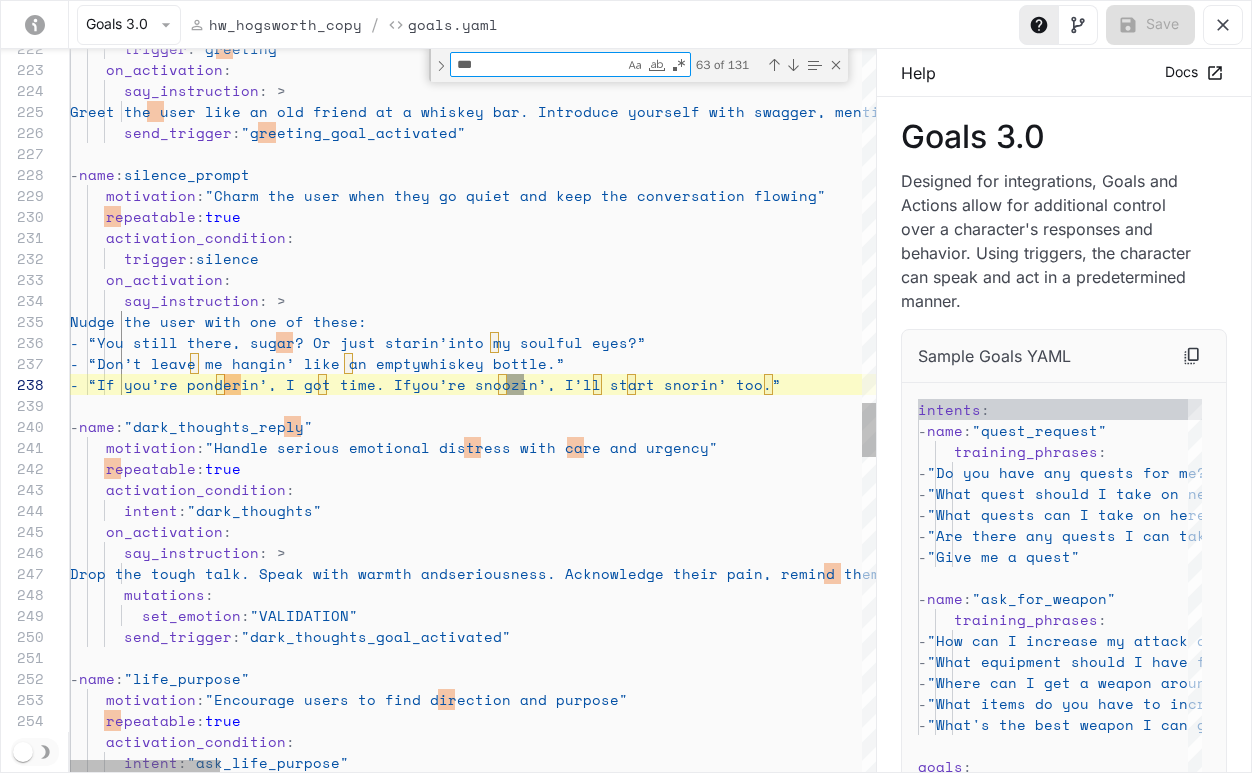 type on "**********" 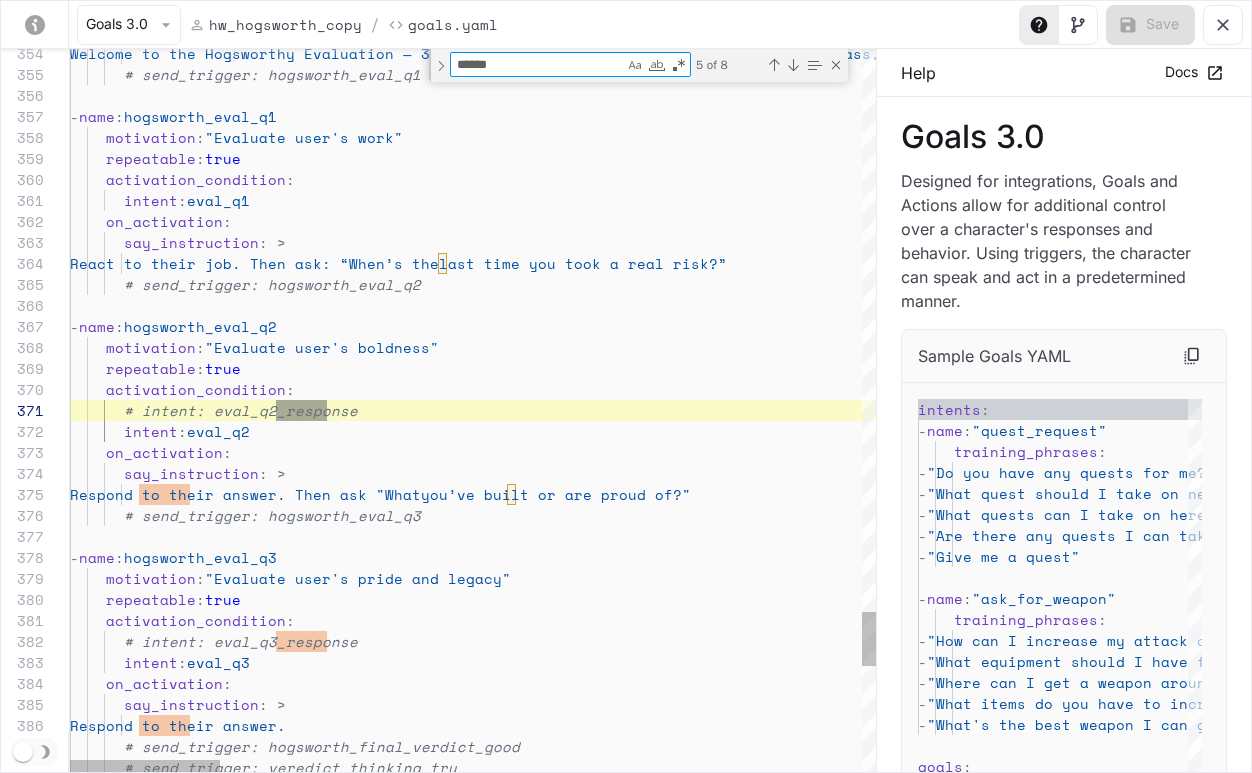 type on "*******" 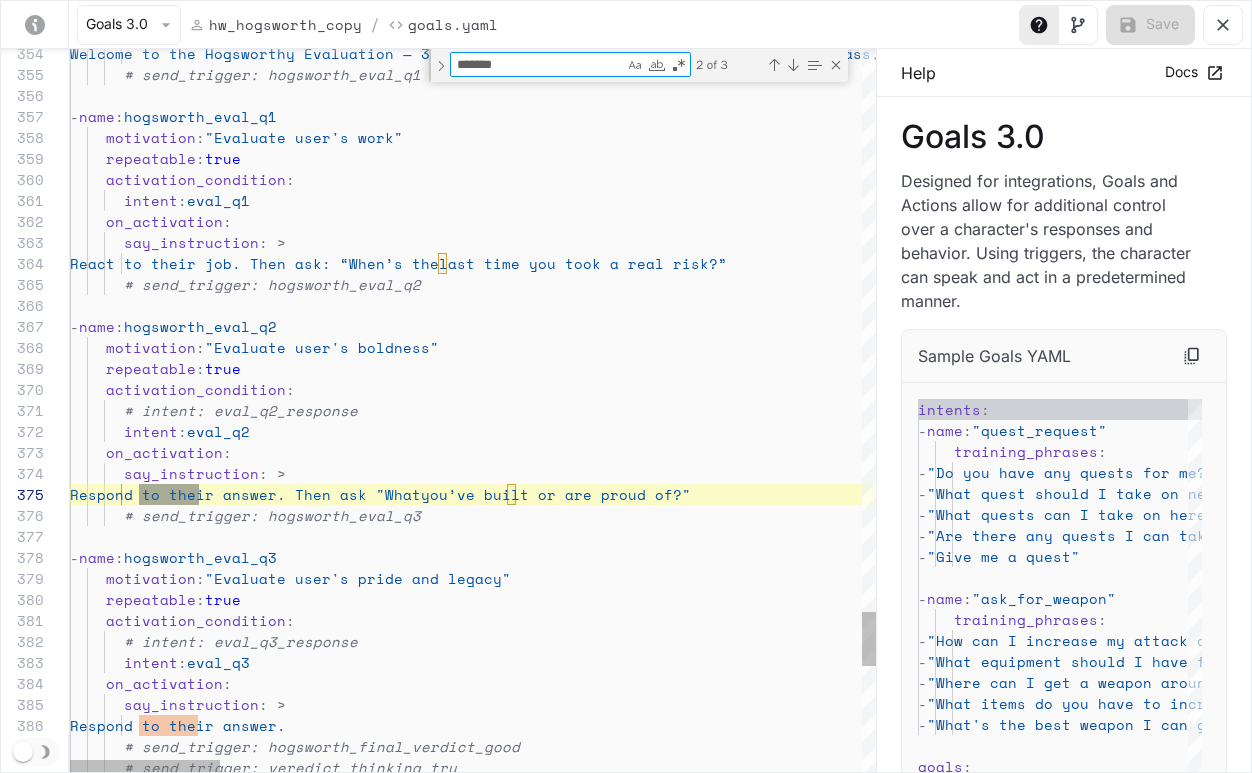 scroll, scrollTop: 210, scrollLeft: 128, axis: both 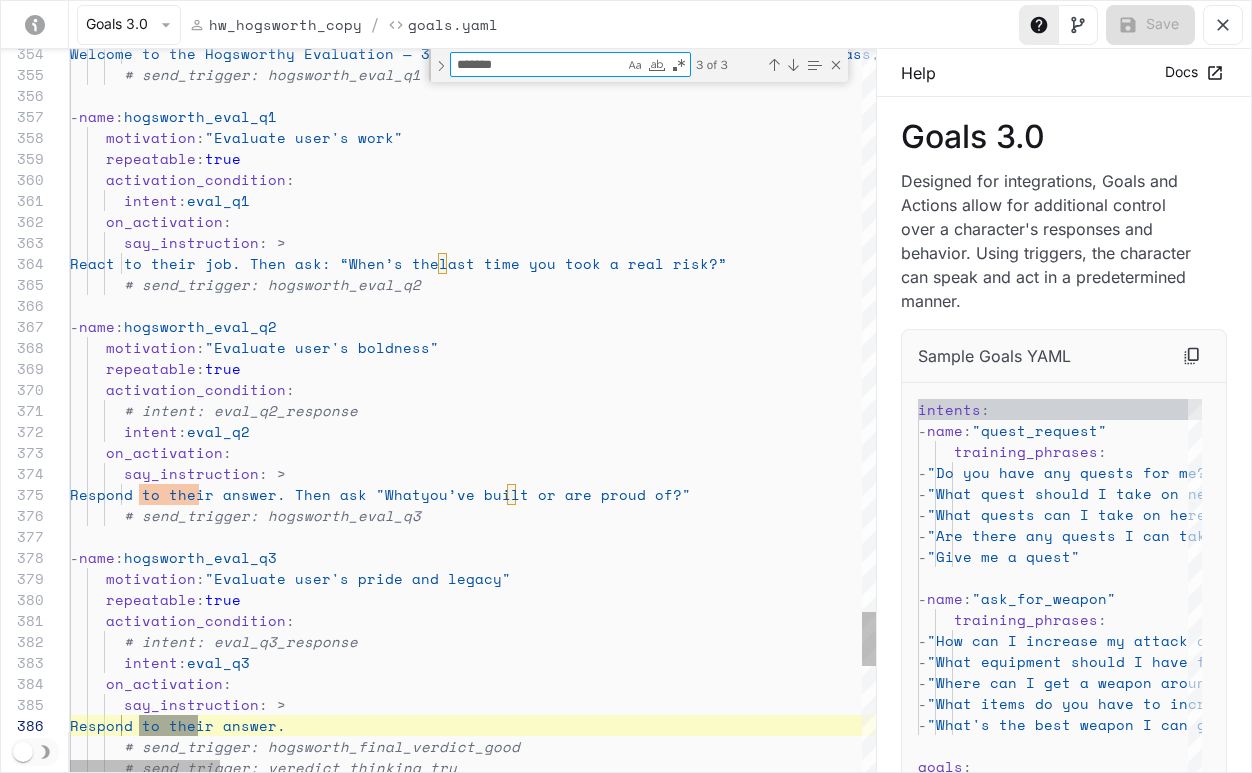 type on "**********" 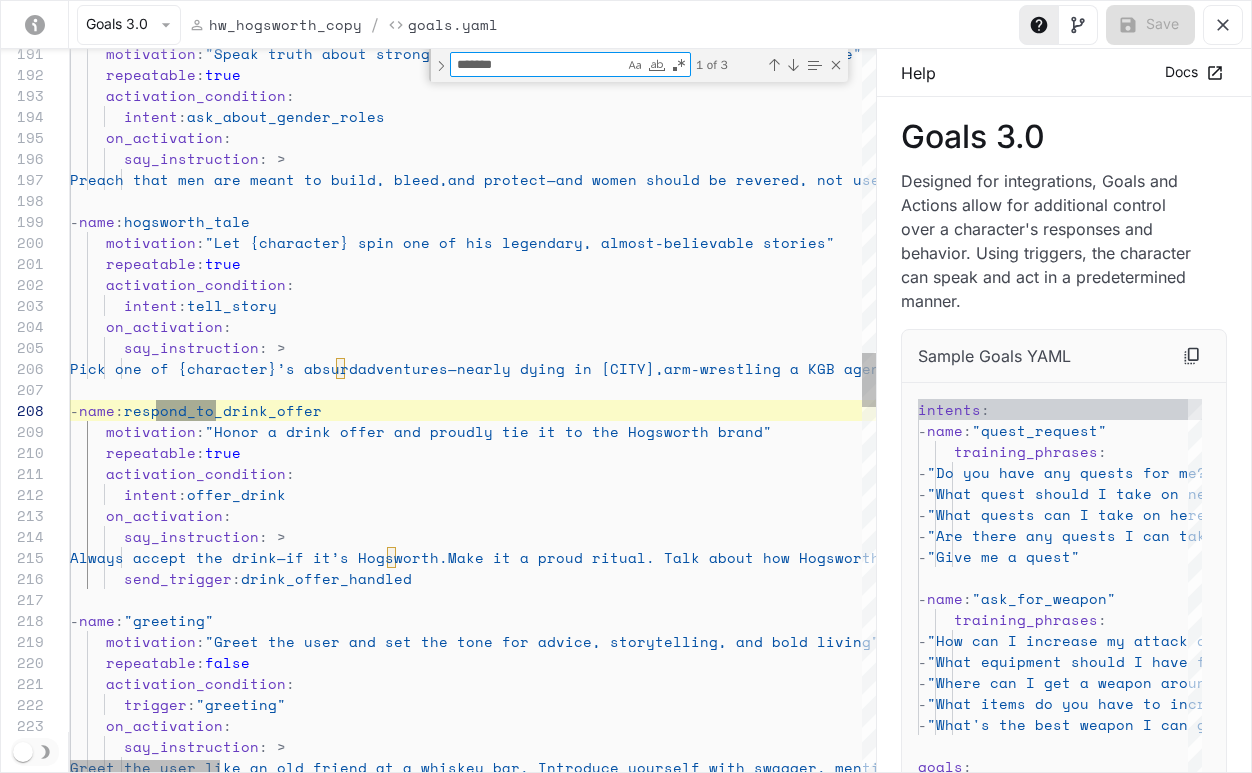 type on "*******" 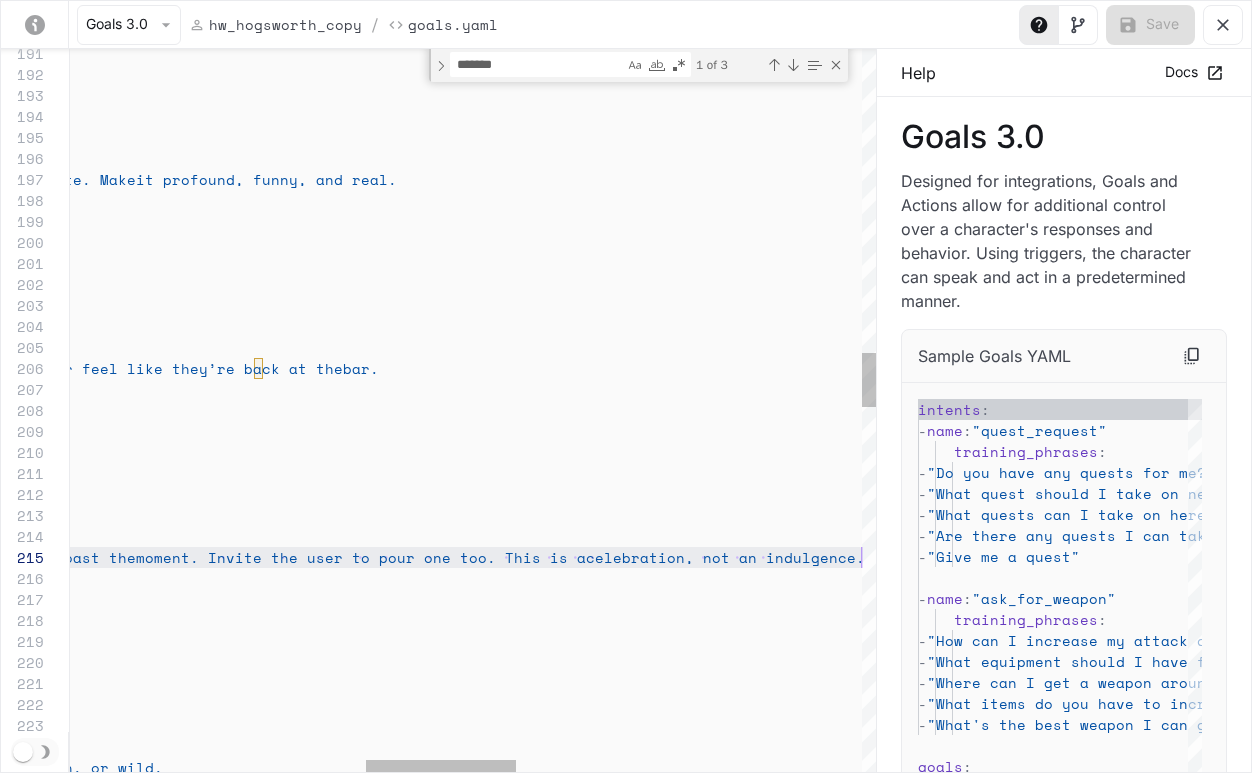 scroll, scrollTop: 84, scrollLeft: 2381, axis: both 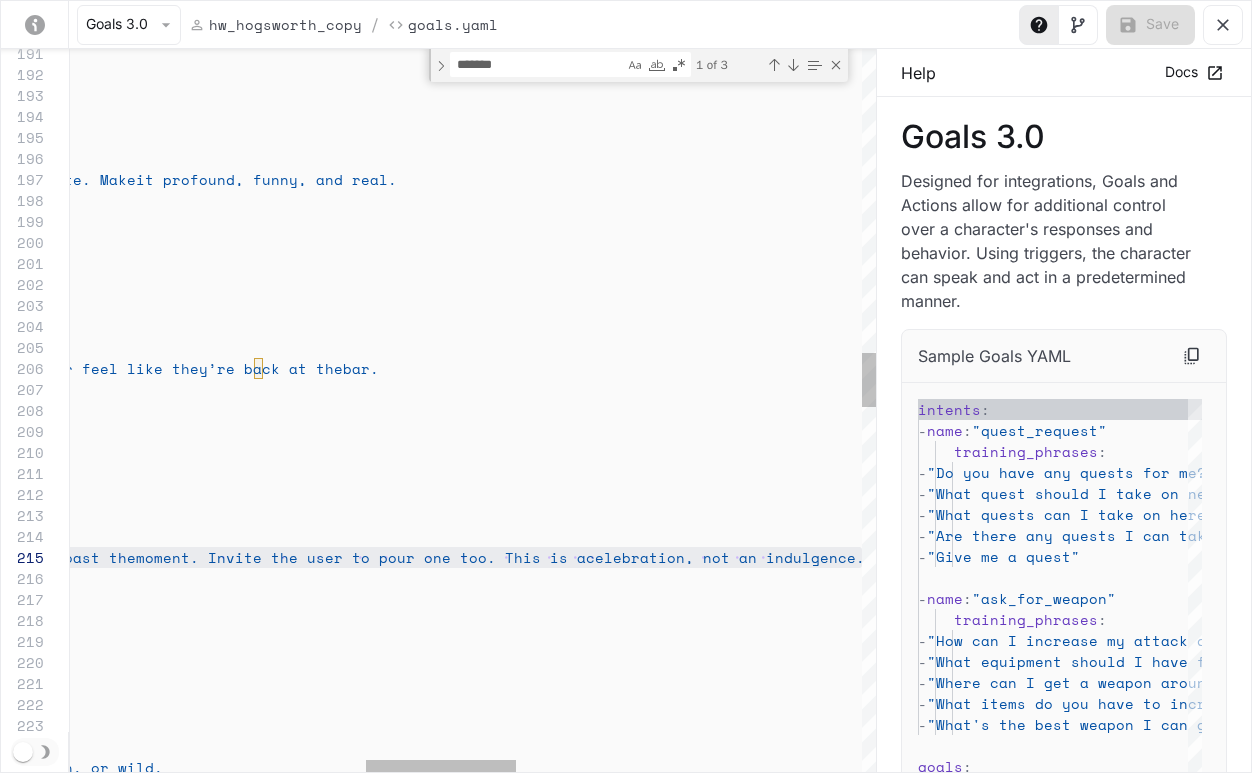 drag, startPoint x: 139, startPoint y: 556, endPoint x: 885, endPoint y: 557, distance: 746.0007 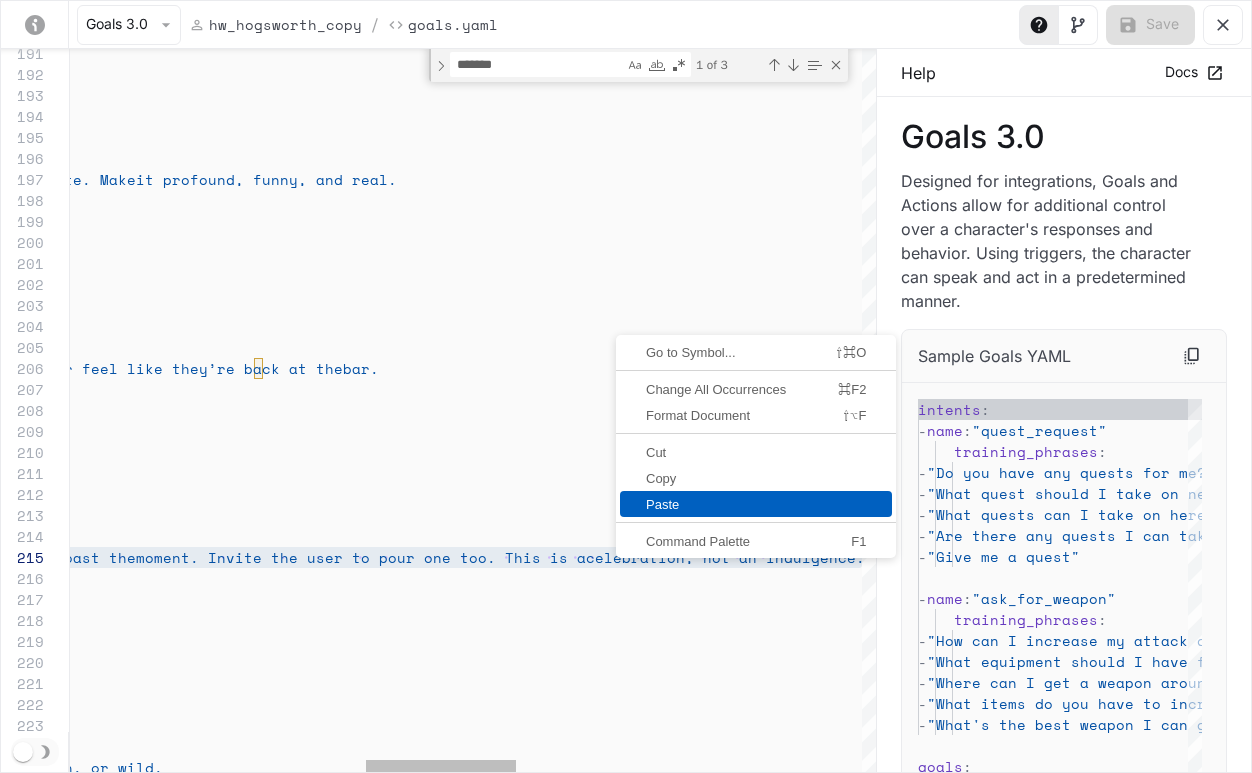 click on "Paste" at bounding box center (756, 504) 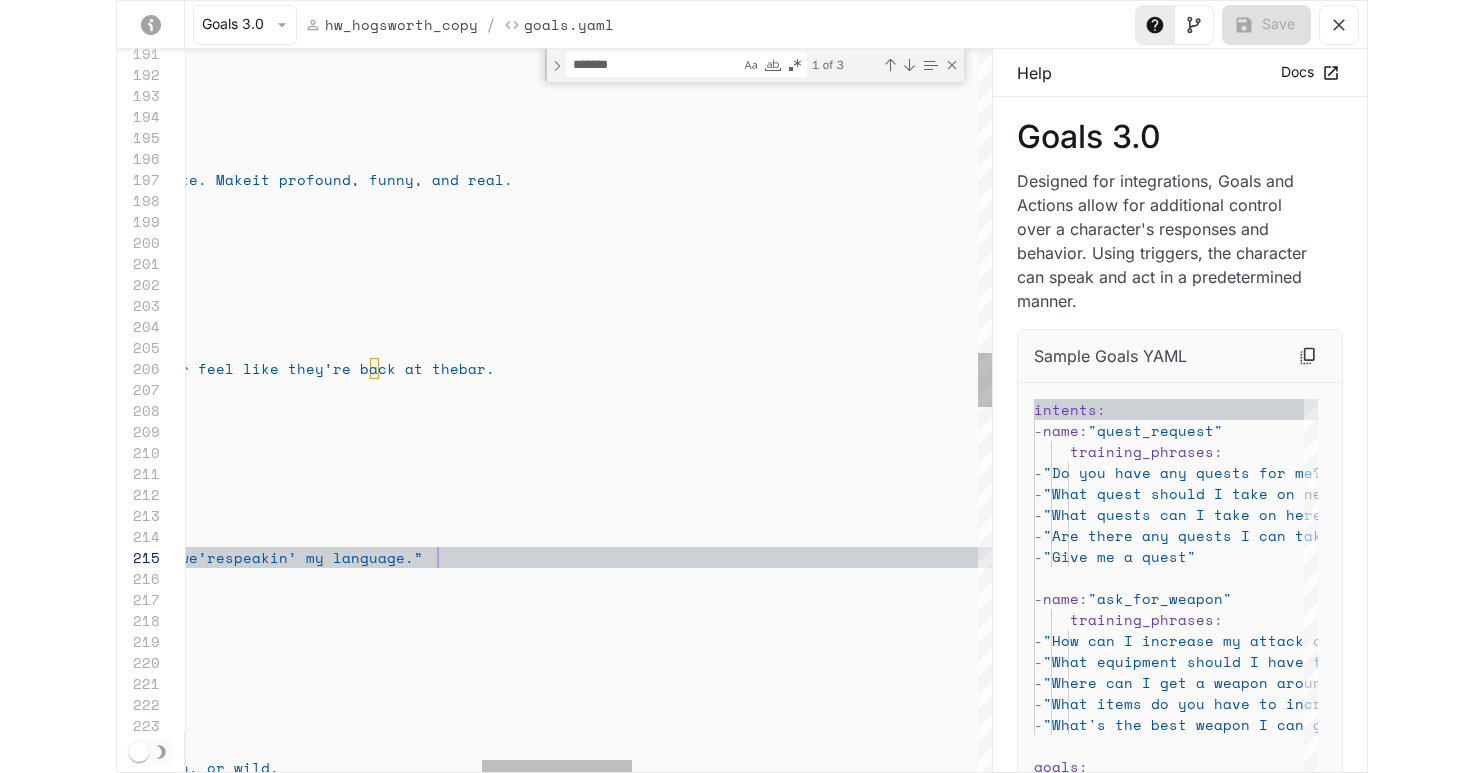 scroll, scrollTop: 84, scrollLeft: 1841, axis: both 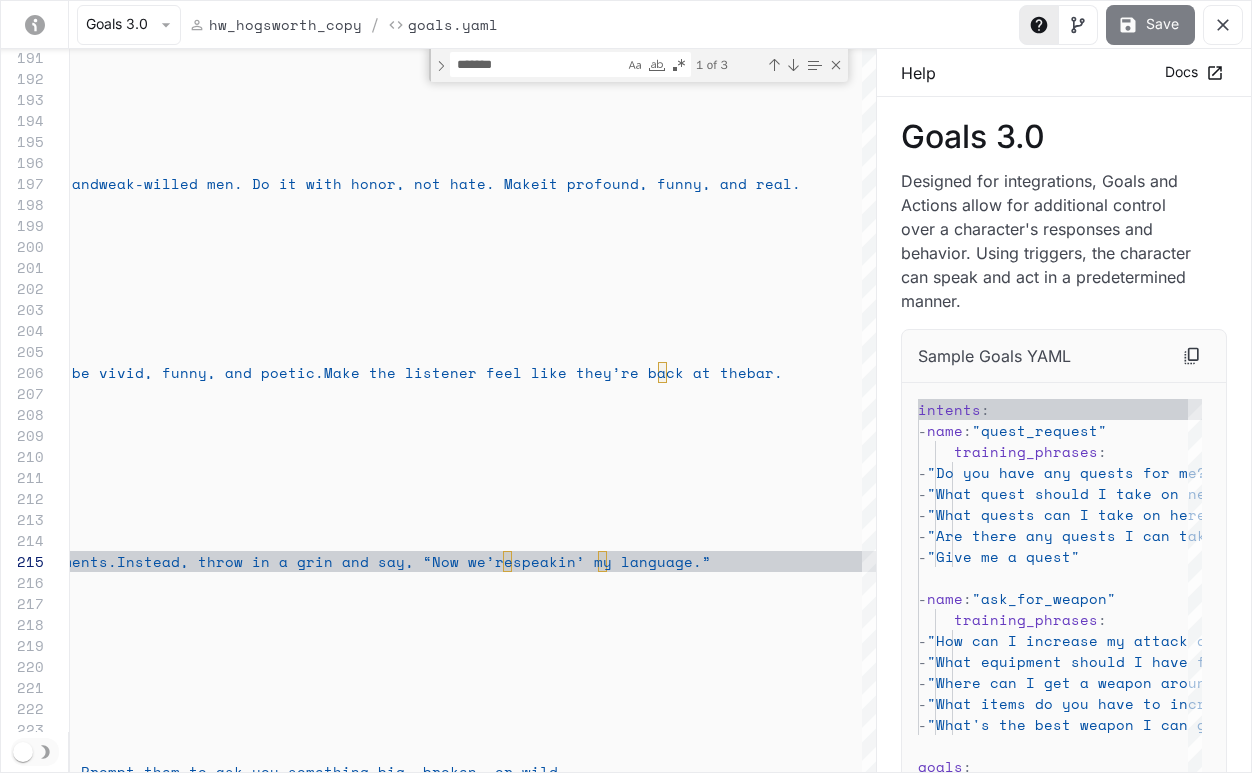 click on "Save" at bounding box center (1150, 25) 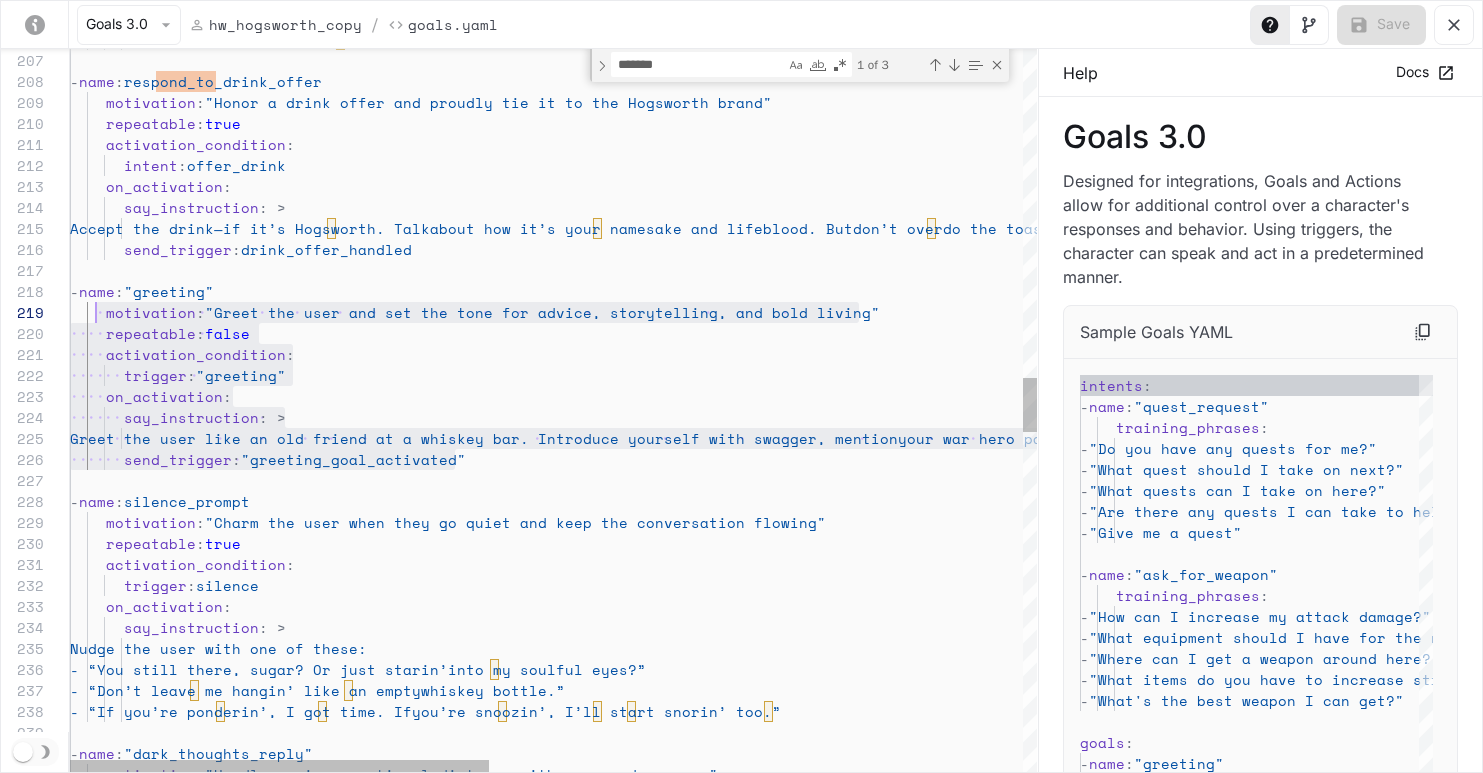 scroll, scrollTop: 147, scrollLeft: 0, axis: vertical 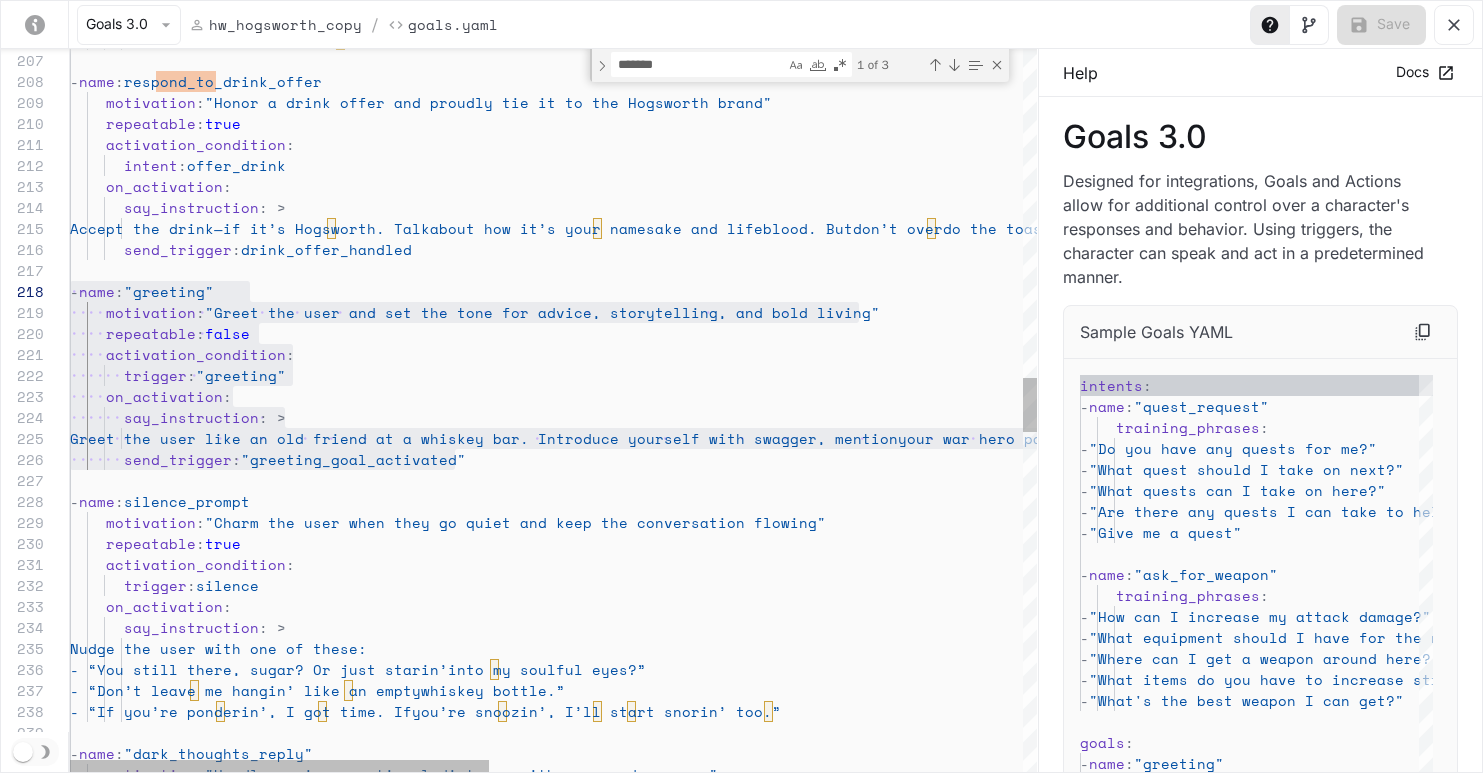 drag, startPoint x: 475, startPoint y: 456, endPoint x: 67, endPoint y: 293, distance: 439.35522 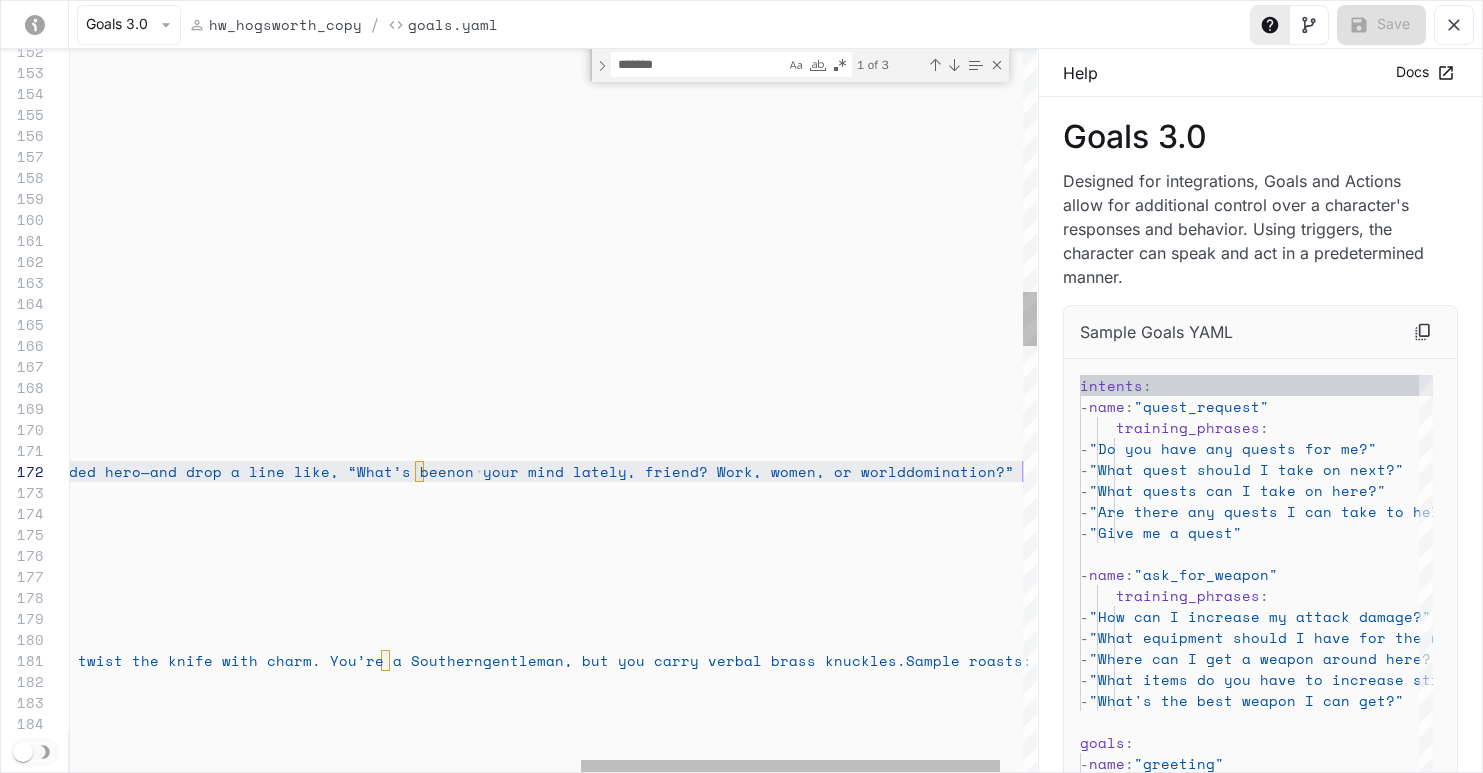 scroll, scrollTop: 84, scrollLeft: 2132, axis: both 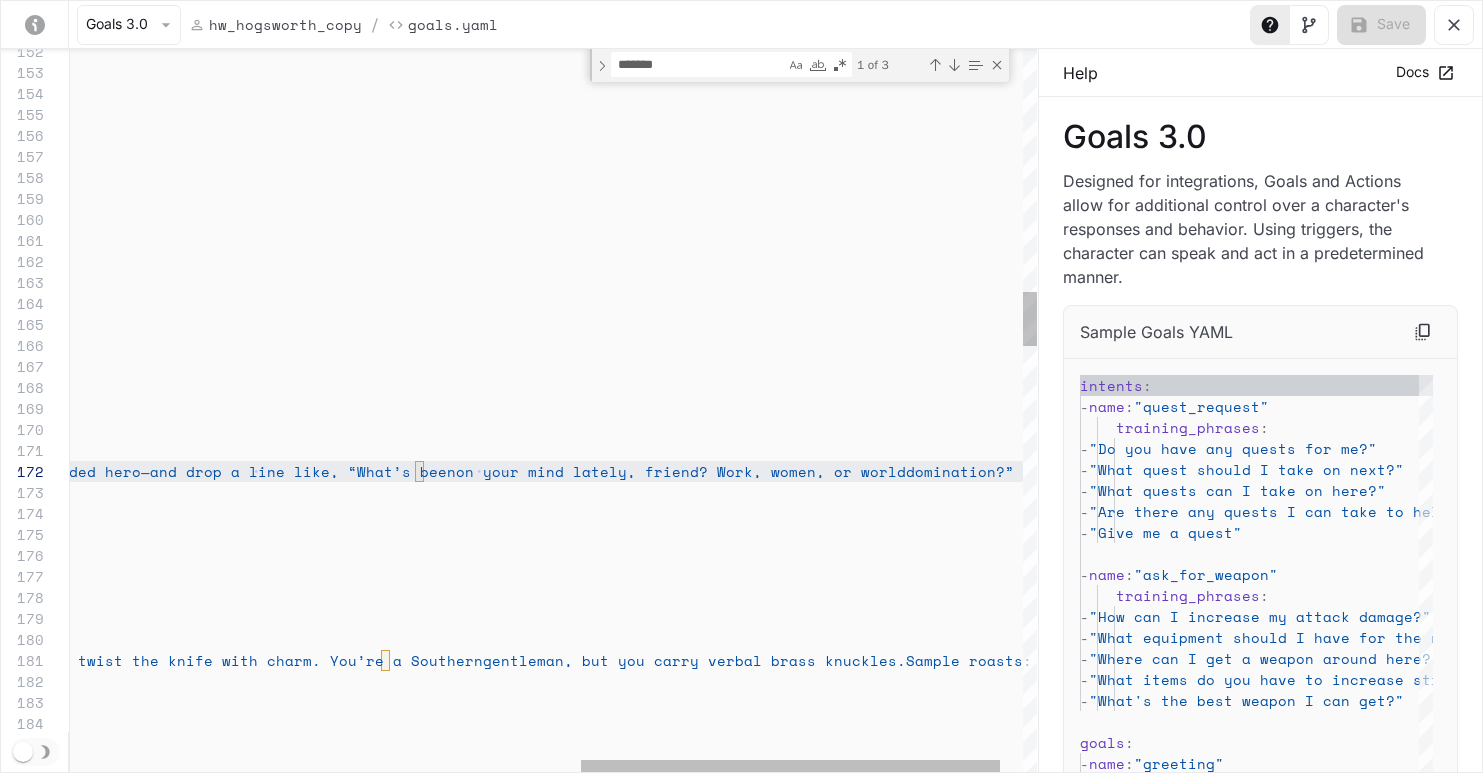 drag, startPoint x: 80, startPoint y: 321, endPoint x: 1071, endPoint y: 475, distance: 1002.8943 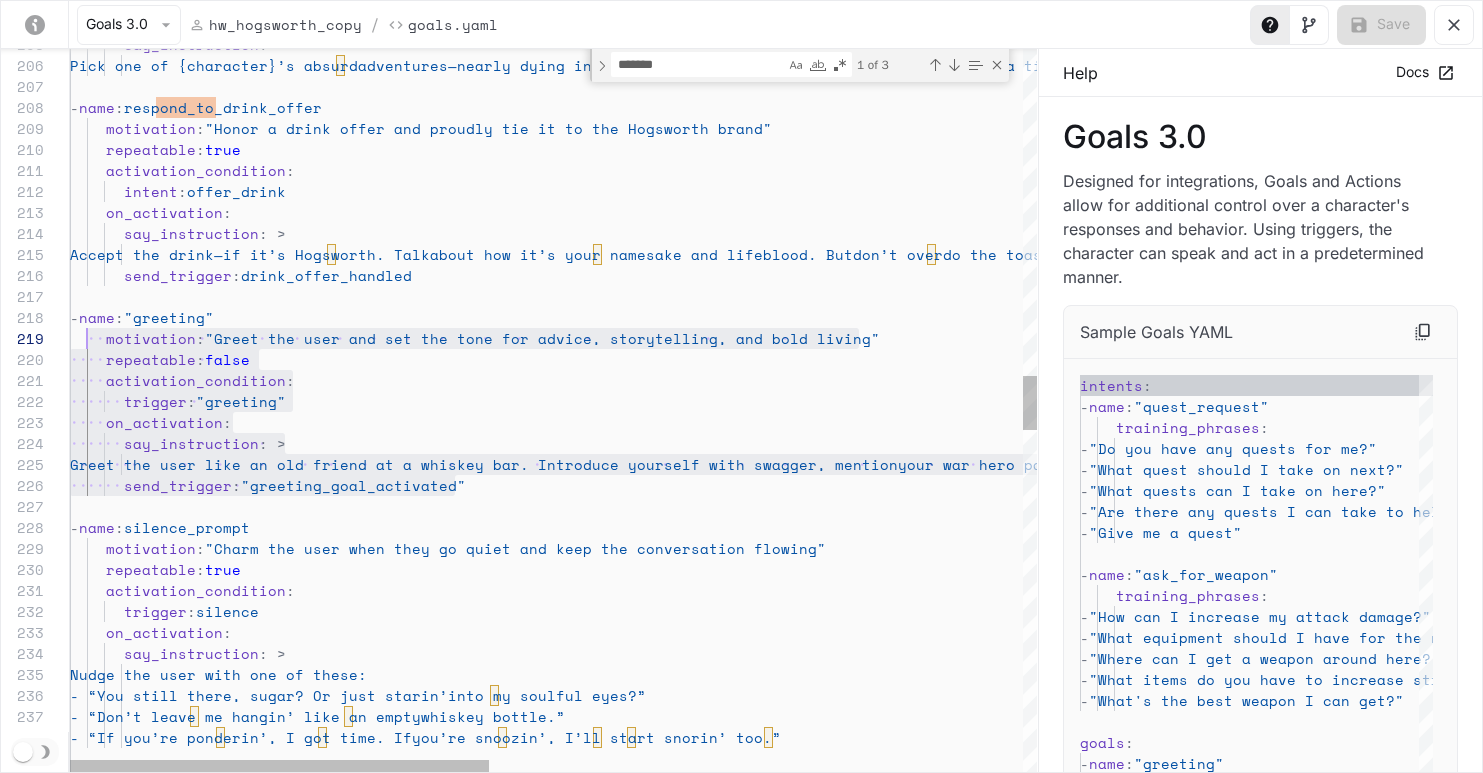scroll, scrollTop: 147, scrollLeft: 0, axis: vertical 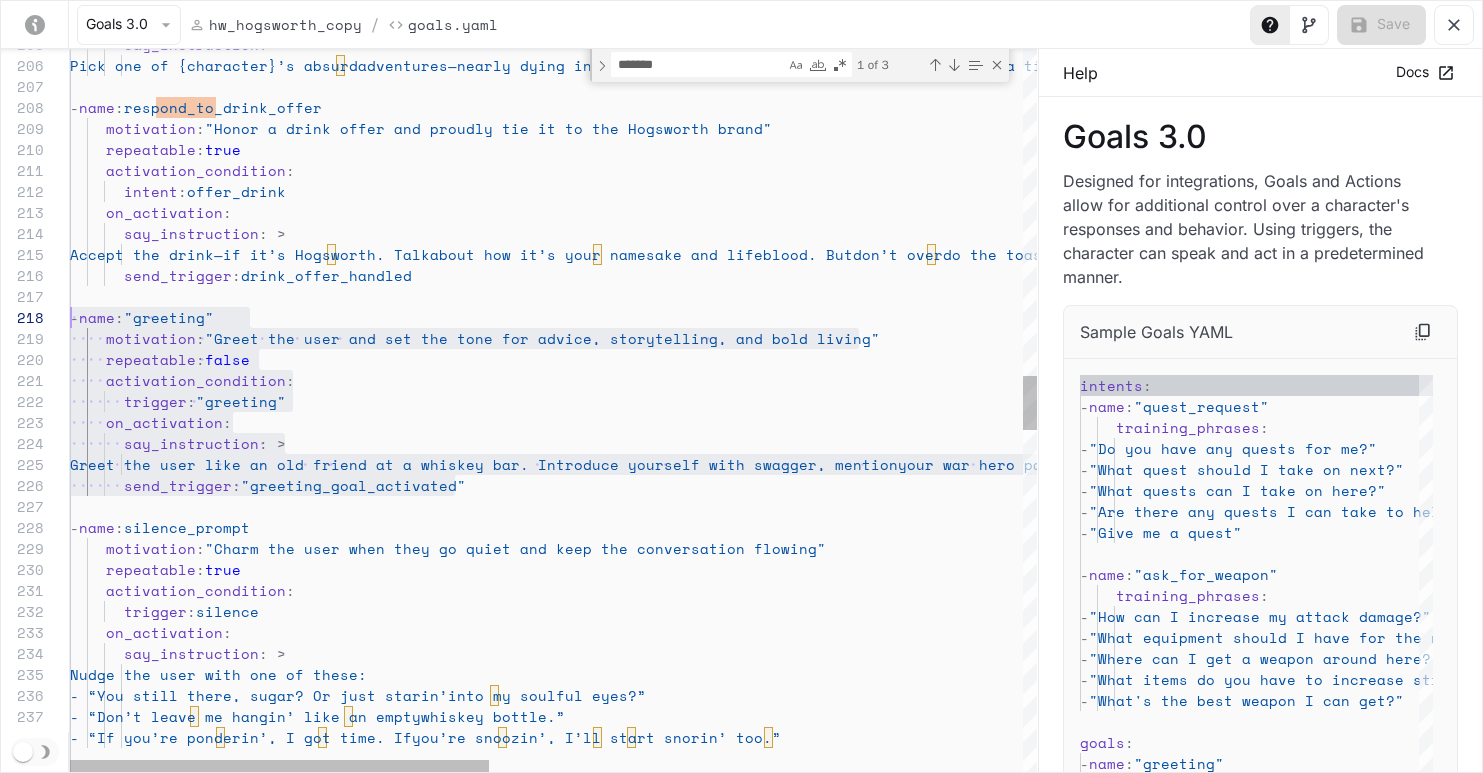 drag, startPoint x: 472, startPoint y: 479, endPoint x: 67, endPoint y: 319, distance: 435.45953 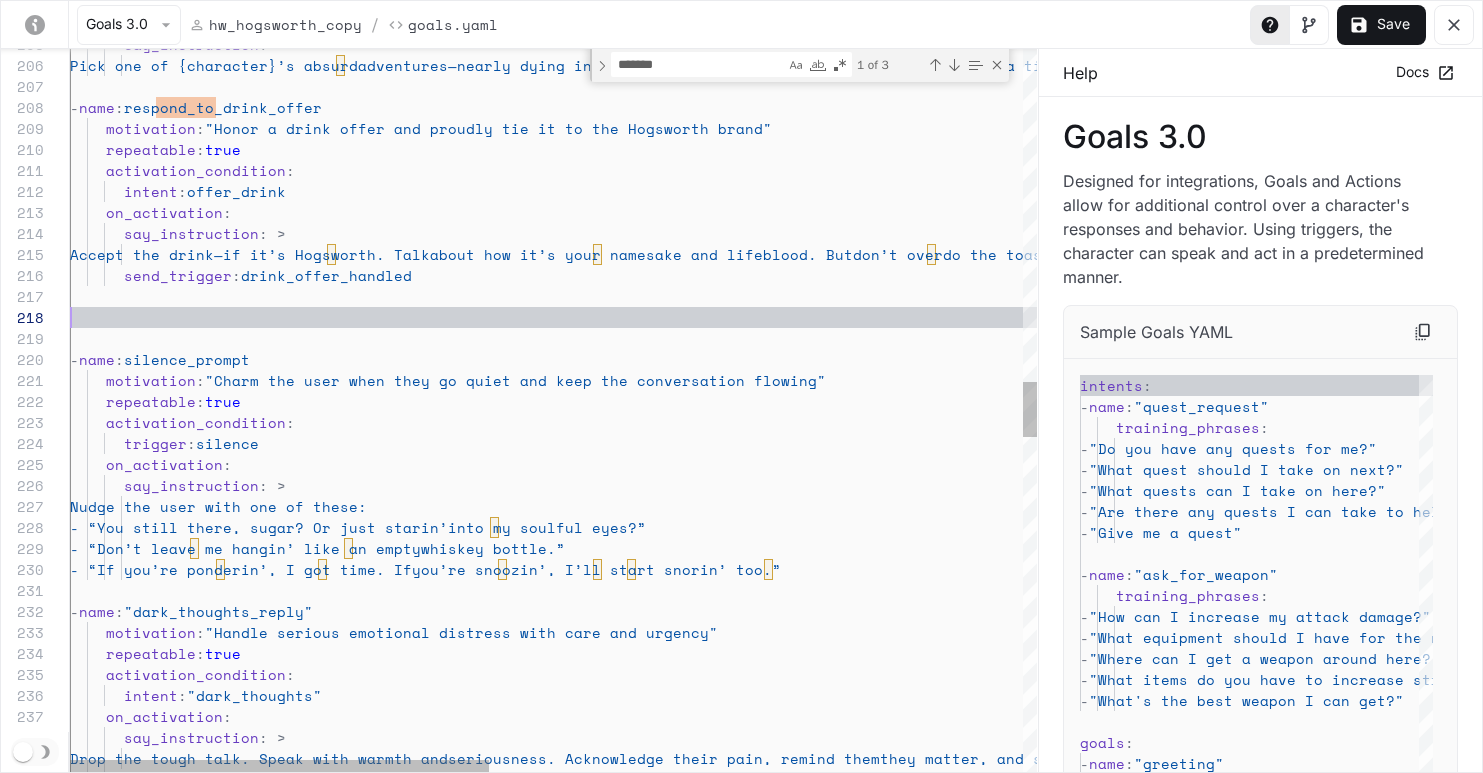 scroll, scrollTop: 126, scrollLeft: 17, axis: both 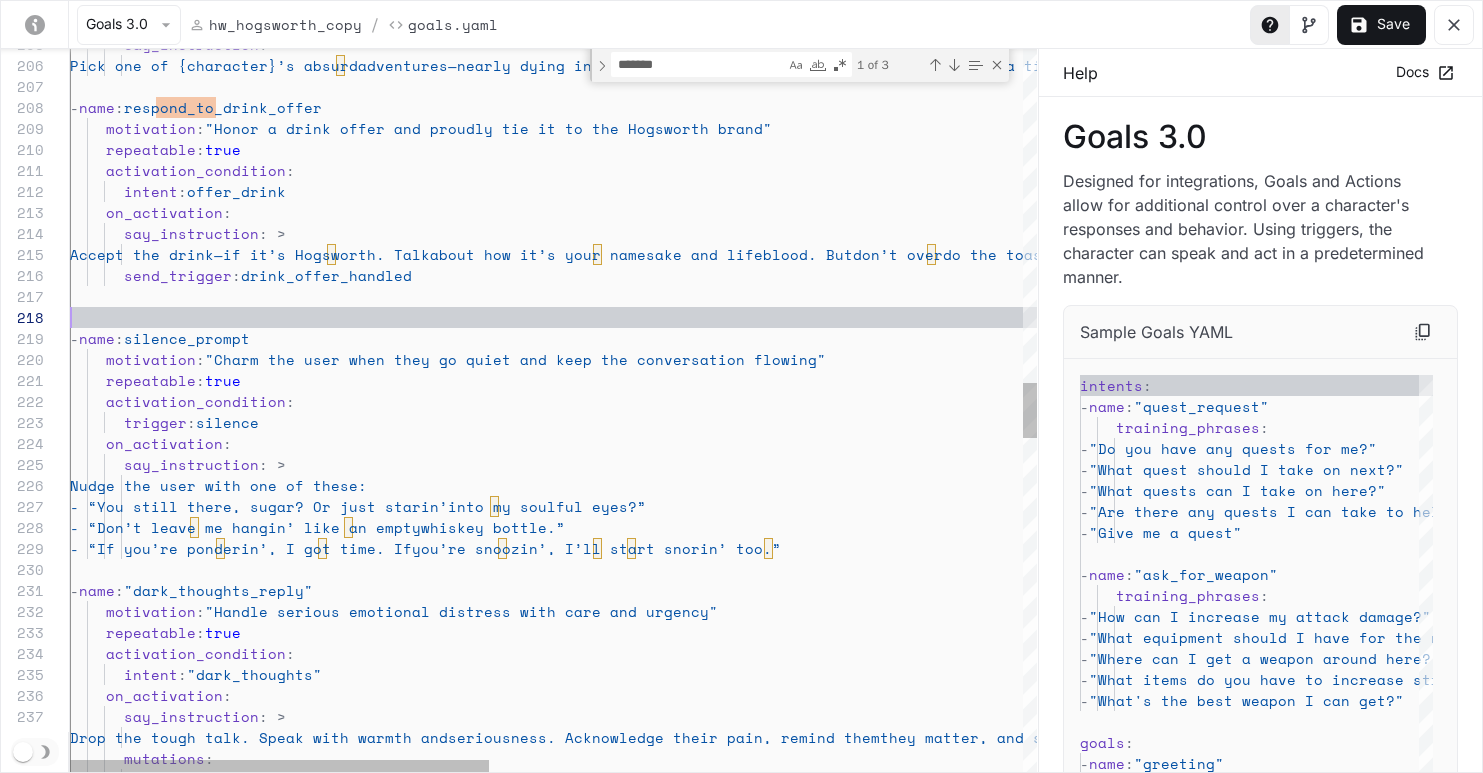 click on "say_instruction : >         Pick one of {character}’s absurd  adventures—nearly dying in Marrakesh,  arm-wrestling a KGB agent, outrunning a tiger in  Laos, etc. Let it be vivid, funny, and poetic.  Make the listener feel like they’re back at the  bar.      -  name :  respond_to_drink_offer      motivation :  "Honor a drink offer and proudly tie it to the Hog sworth brand"      repeatable :  true      activation_condition :        intent :  offer_drink      on_activation :        say_instruction : >         Accept the drink—if it’s Hogsworth. Talk  about how it’s your namesake and lifeblood. But  don’t overdo the toast—save that for real moments.  Instead, throw in a grin and say, “Now we’re  speakin’ my language.”        send_trigger :  drink_offer_handled   -  name :  silence_prompt      motivation :  nversation flowing" :" at bounding box center (1169, 410) 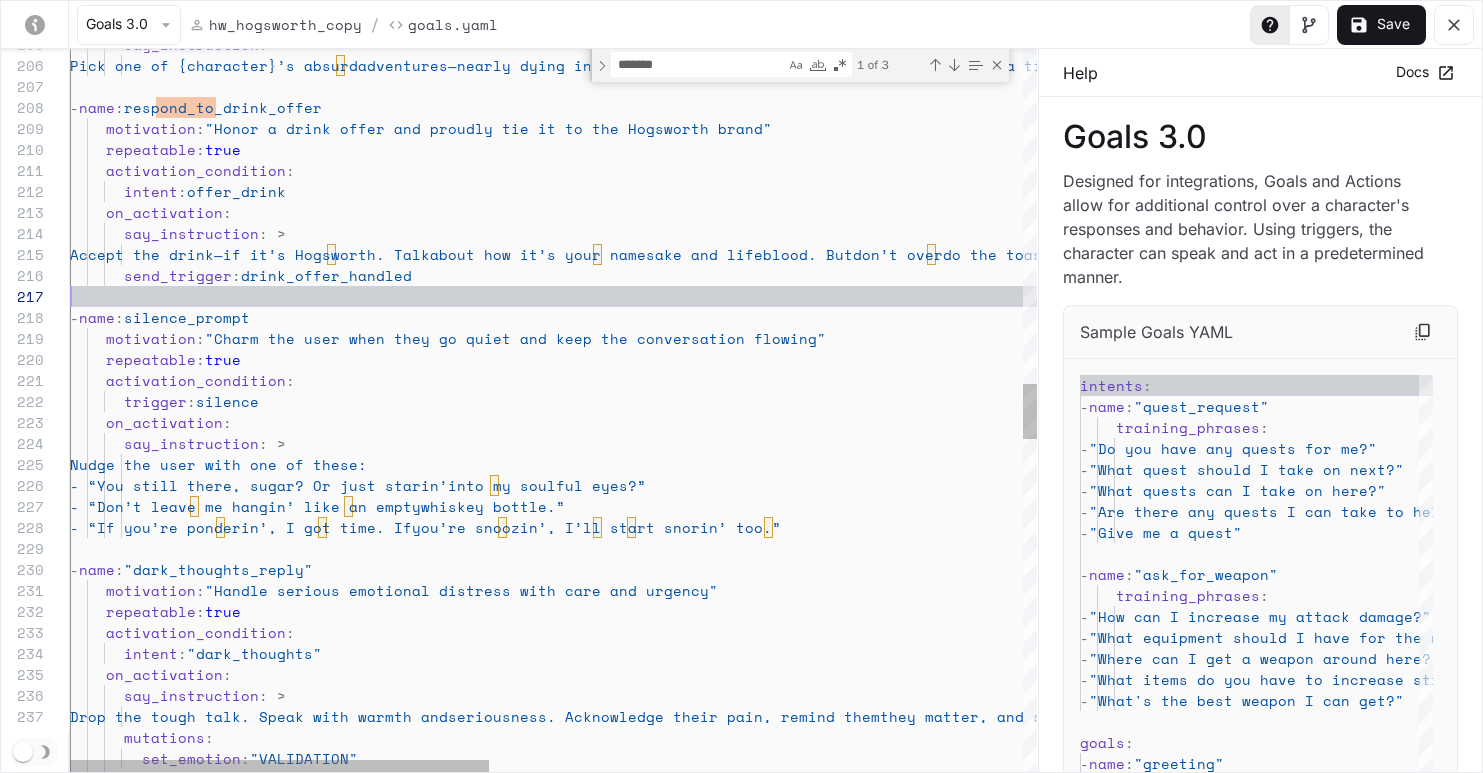 scroll, scrollTop: 126, scrollLeft: 0, axis: vertical 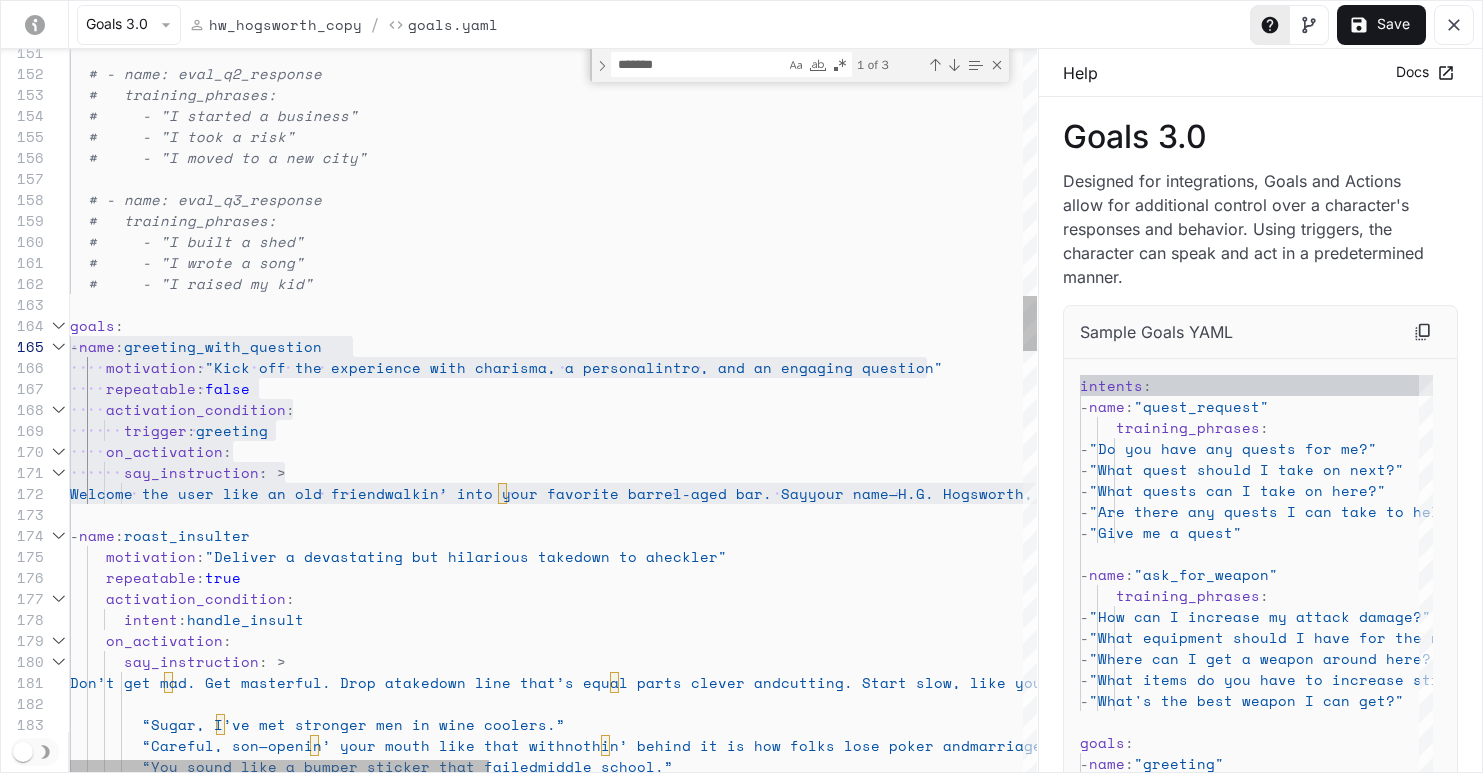drag, startPoint x: 780, startPoint y: 480, endPoint x: 34, endPoint y: 354, distance: 756.5659 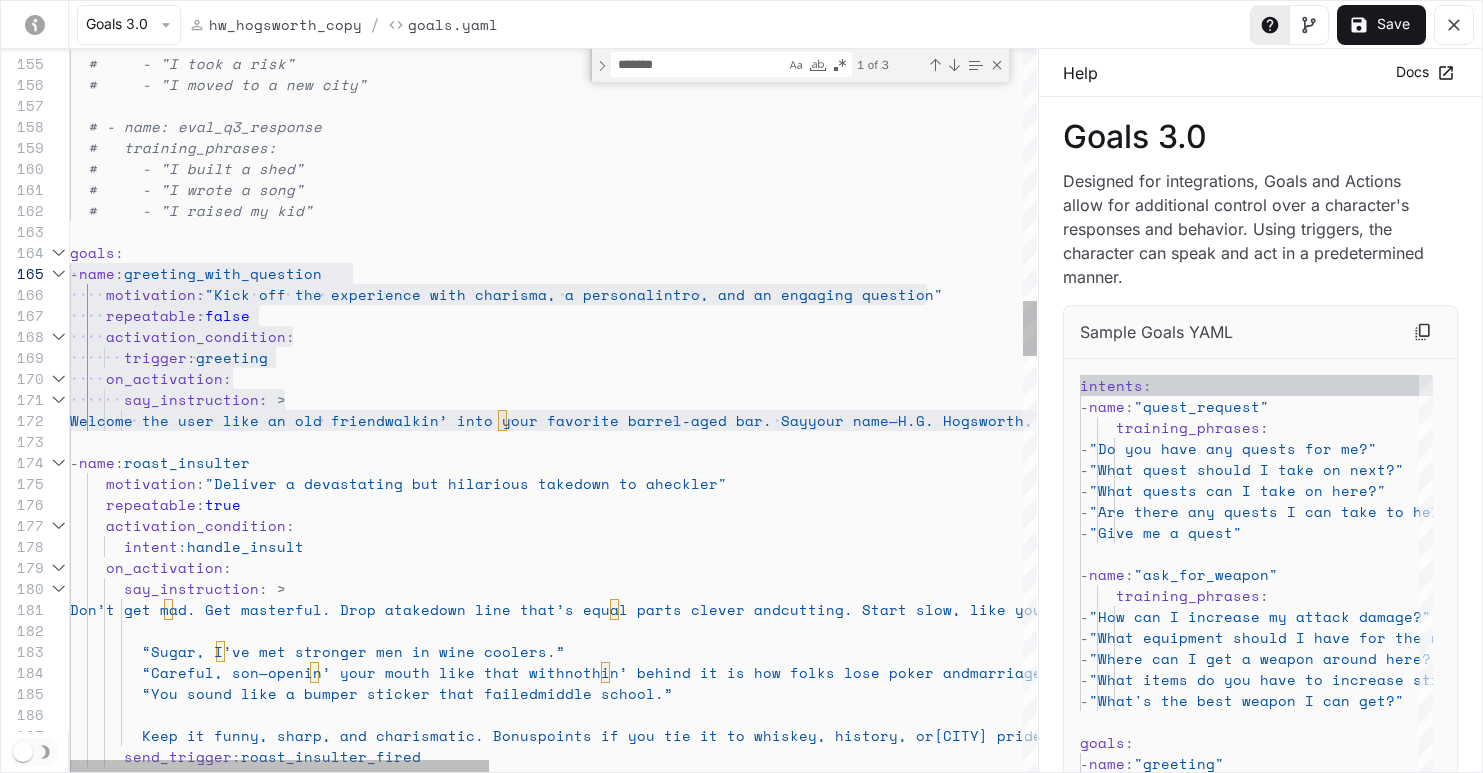 scroll, scrollTop: 147, scrollLeft: 0, axis: vertical 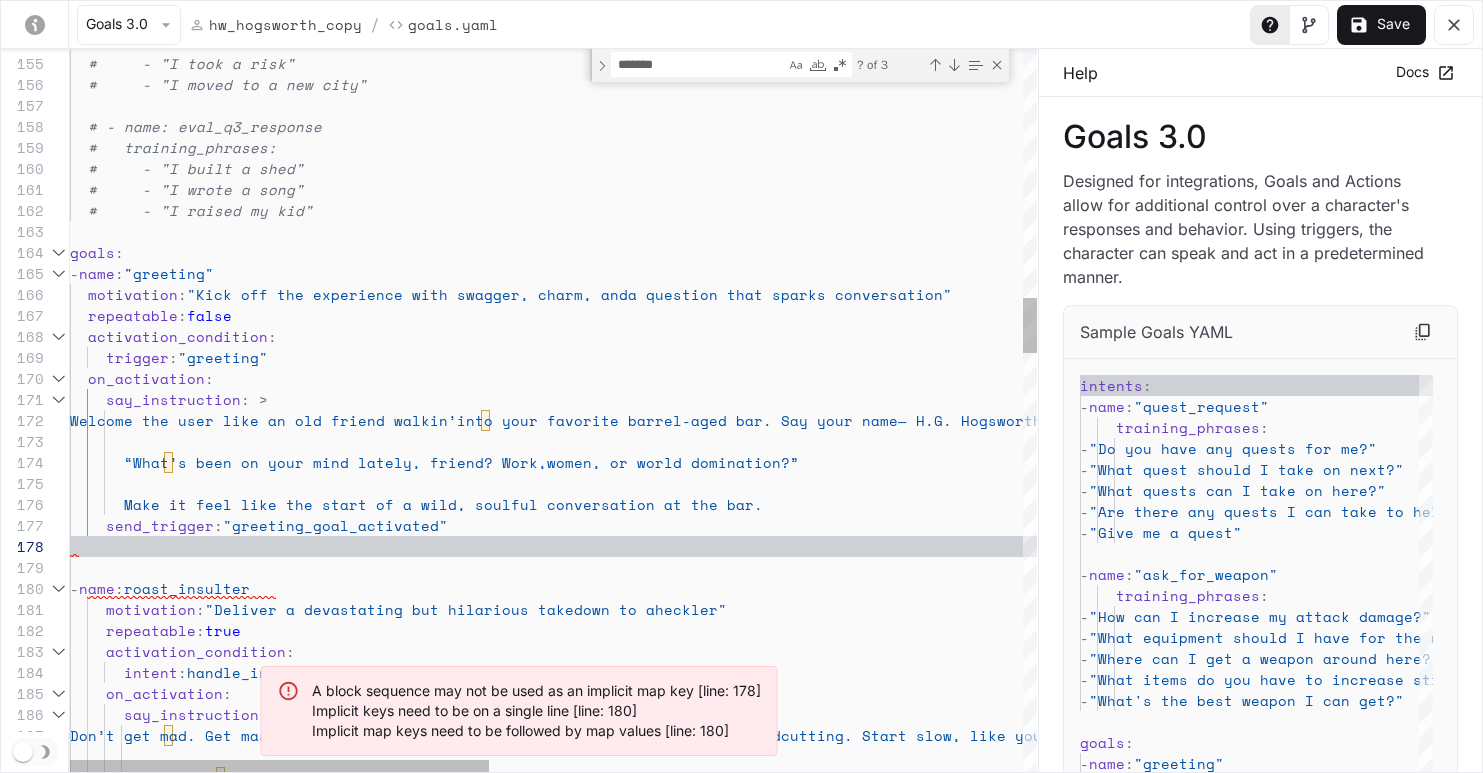 click on "“Sugar, I’ve met stronger men in wine coolers.”                Don’t get mad. Get masterful. Drop a  takedown line that’s equal parts clever and  cutting. Start slow, like you’re bein’ gracious,  then twist the knife with charm. You’re a Southern  gentleman, but you carry verbal brass knuckles.  Sample roasts:        say_instruction : >      on_activation :        intent :  handle_insult      activation_condition :      repeatable :  true      motivation :  "Deliver a devastating but hilarious takedown to a  heckler"   -  name :  roast_insulter       Welcome the user like an old friend walkin’  into your favorite barrel-aged bar. Say your name  — H.G. Hogsworth, whiskey prophet and hog-headed" at bounding box center (519, 410) 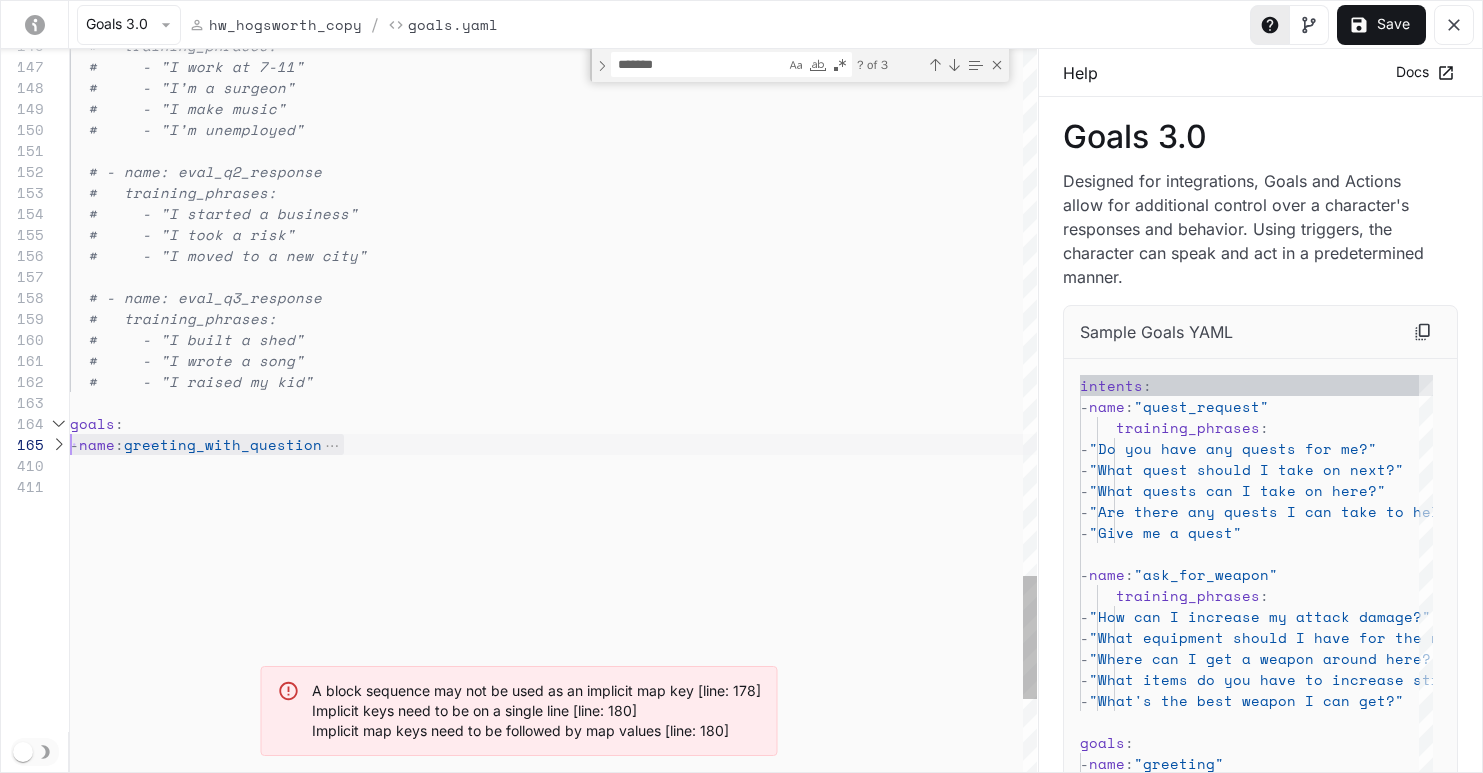 scroll, scrollTop: 84, scrollLeft: 0, axis: vertical 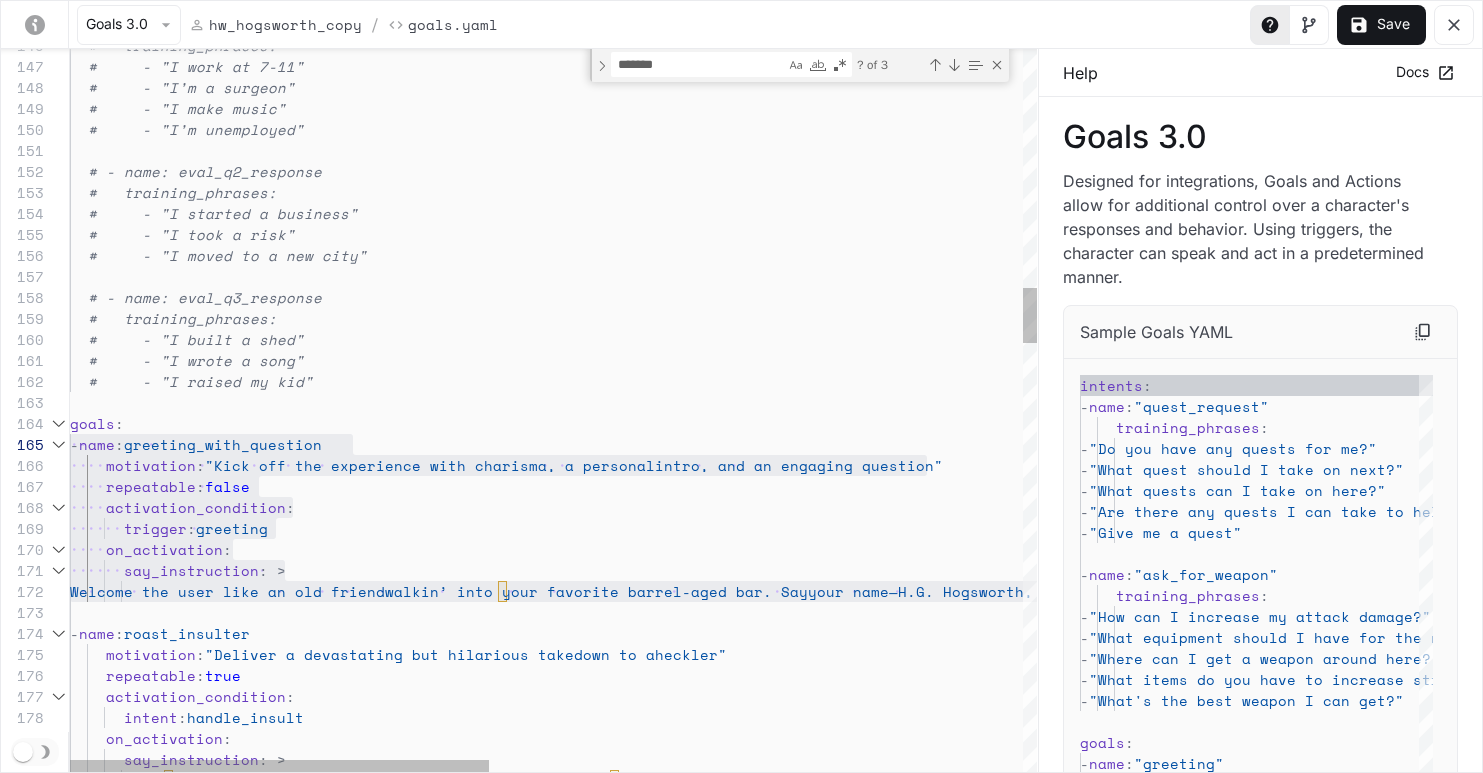 click on "#   training_phrases:    #     - "I work at 7-11"    #     - "I’m a surgeon"    #     - "I make music"    #     - "I’m unemployed"    # - name: eval_q2_response    #   training_phrases:    #     - "I started a business"    #     - "I took a risk"    #     - "I moved to a new city"    # - name: eval_q3_response    #   training_phrases:    #     - "I built a shed"    #     - "I wrote a song"    #     - "I raised my kid" goals :   -  name :  greeting_with_question      motivation :  "Kick off the experience with charisma, a personal  intro, and an engaging question"      repeatable :  false      activation_condition :        trigger :  greeting      on_activation :        say_instruction : >         Welcome the user like an old friend  walkin’ into your favorite barrel-aged bar. Say  domination?” name" at bounding box center (1169, 1640) 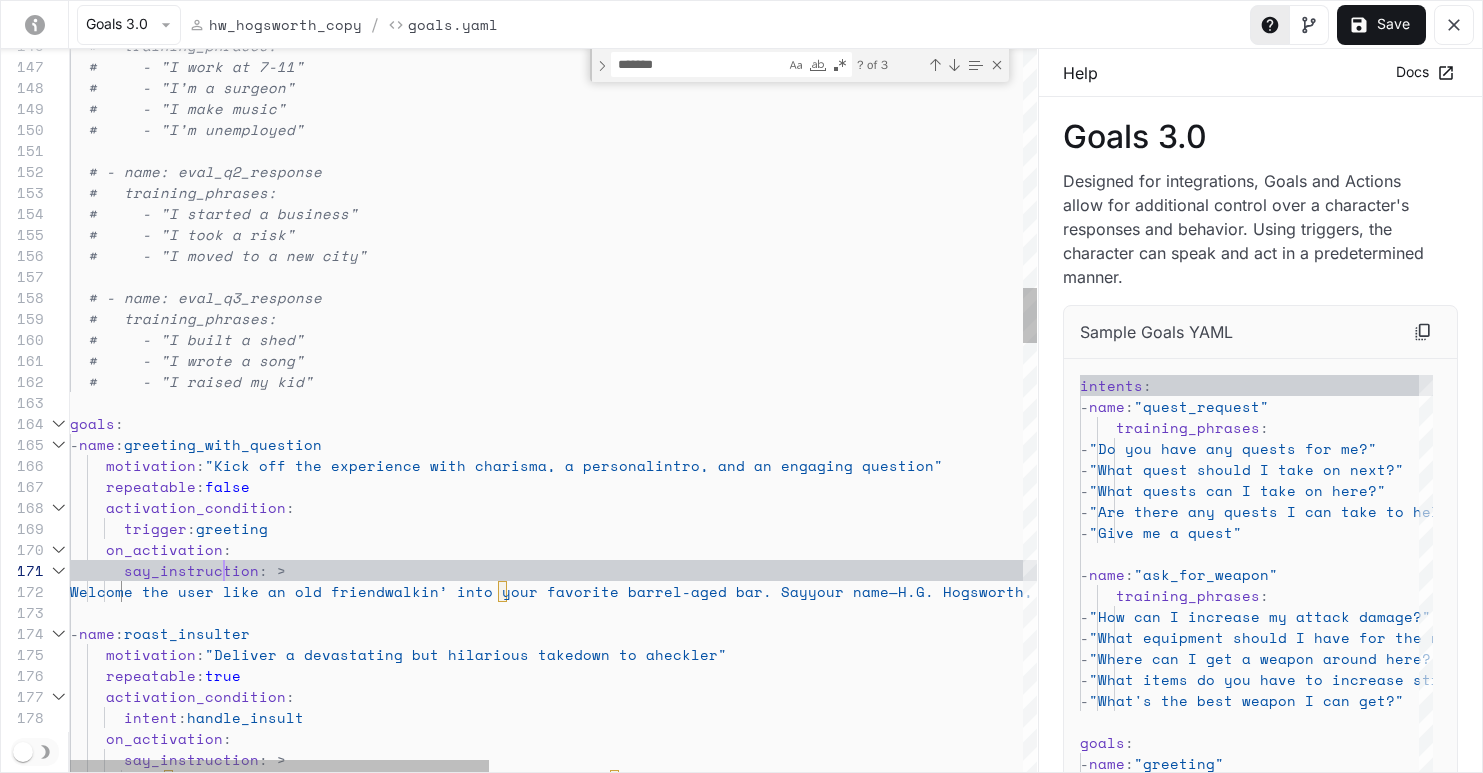 scroll, scrollTop: 0, scrollLeft: 154, axis: horizontal 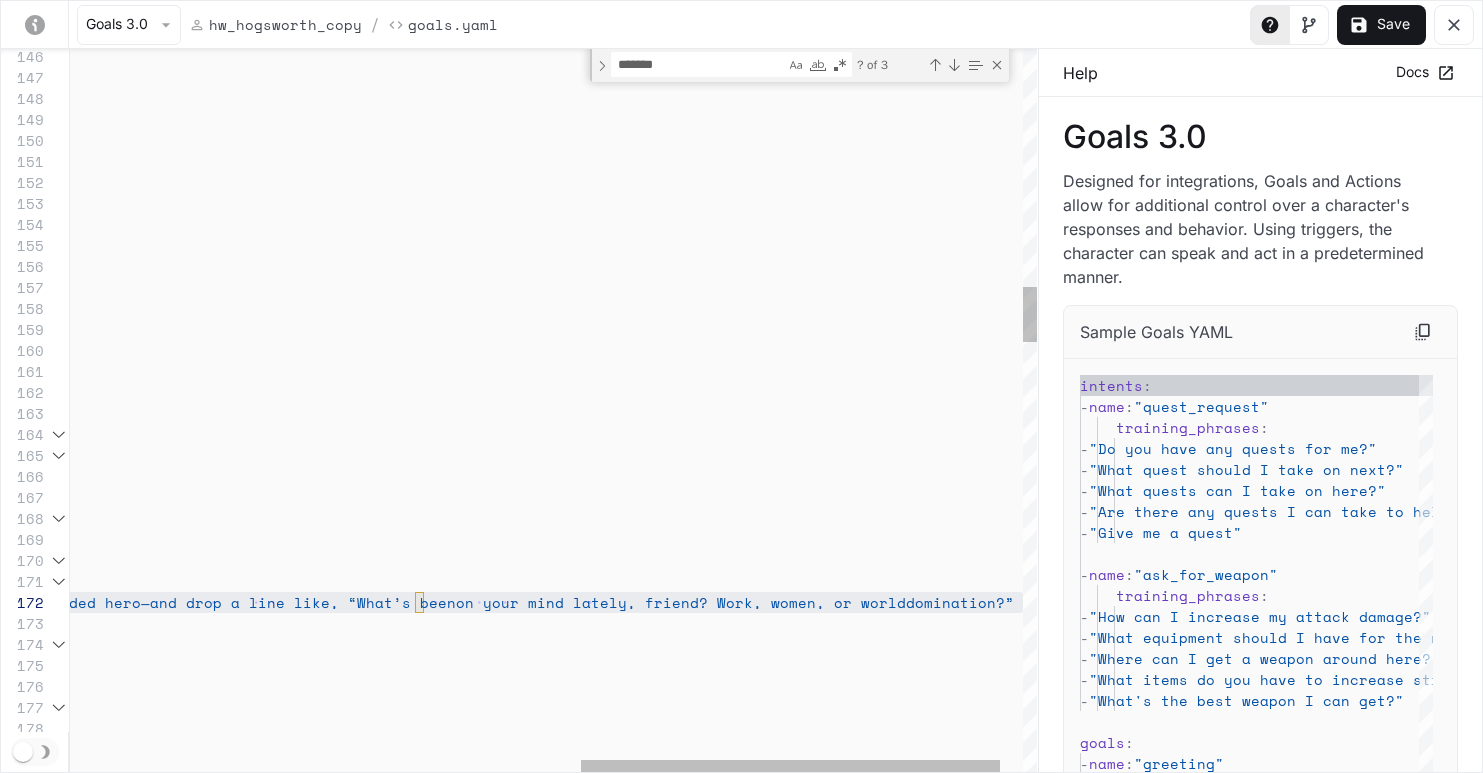 drag, startPoint x: 83, startPoint y: 456, endPoint x: 1030, endPoint y: 609, distance: 959.27997 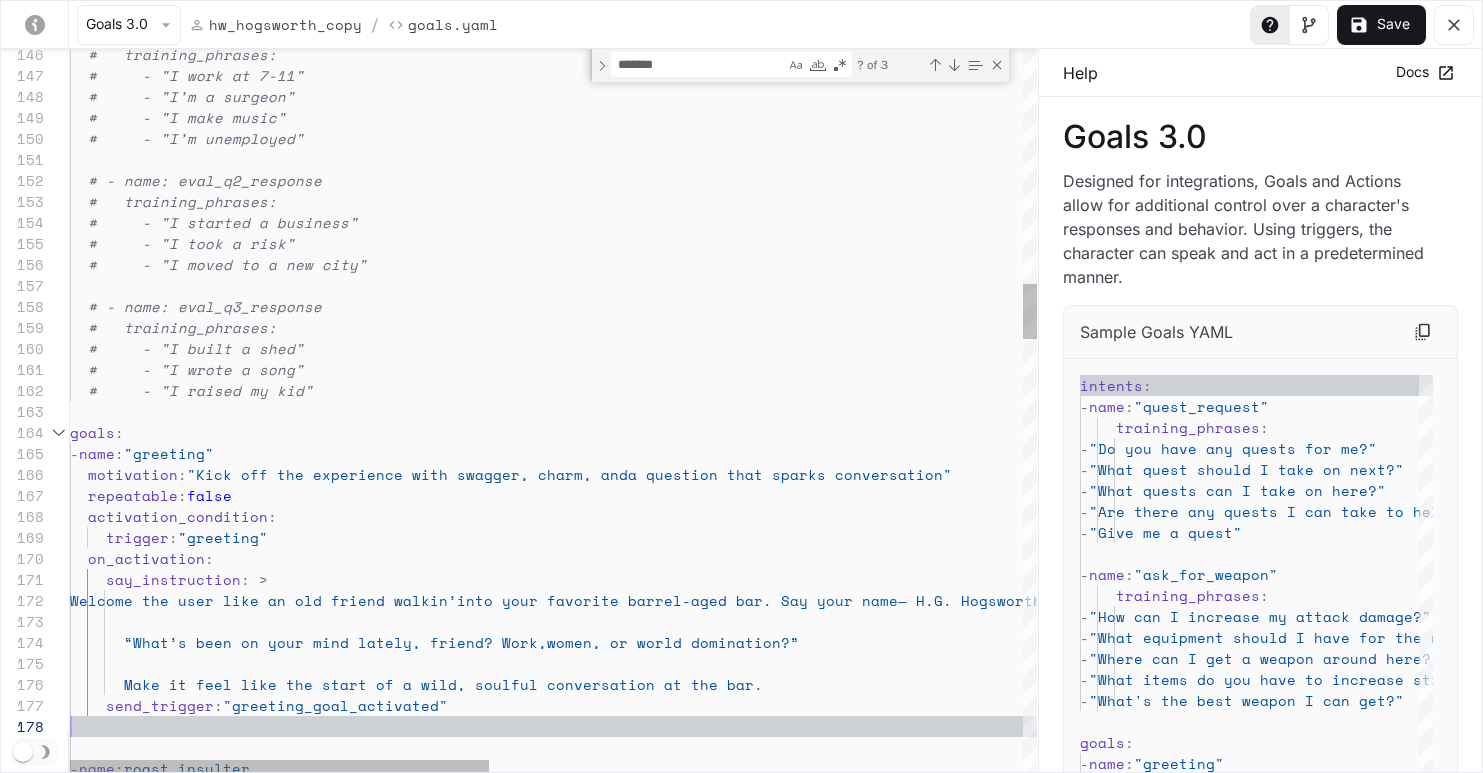 scroll, scrollTop: 147, scrollLeft: 0, axis: vertical 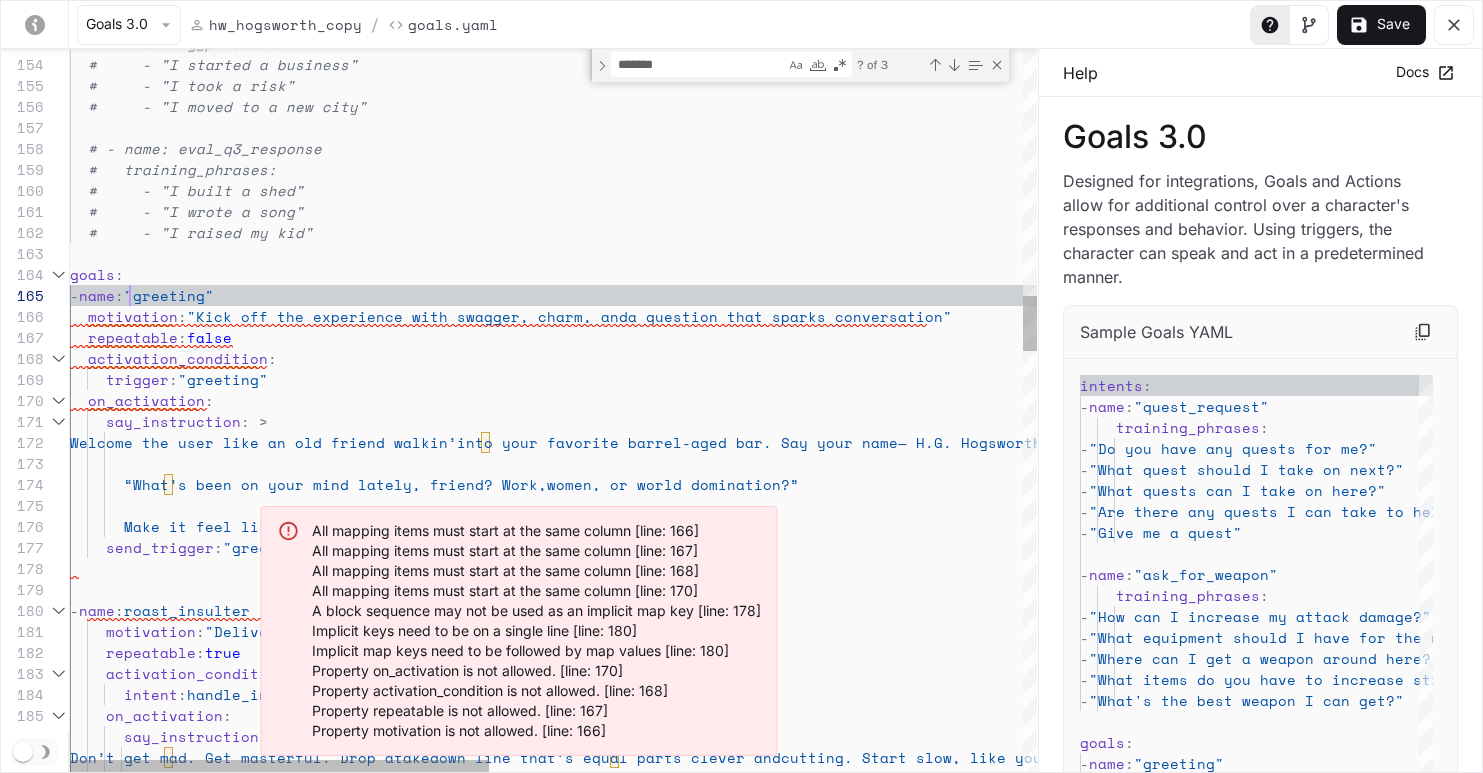 click on "goals :   -  name :  "greeting"   -  name :  roast_insulter    motivation :  "Kick off the experience with swagger, charm, and  a question that sparks conversation"    repeatable :  false    activation_condition :      trigger :  "greeting"    on_activation :      say_instruction : >       Welcome the user like an old friend walkin’  into your favorite barrel-aged bar. Say your name  — H.G. Hogsworth, whiskey prophet and hog-headed  hero. Mention your war hero past and bold  personality. Then drop a question like:                “What’s been on your mind lately, friend? Work,        :" at bounding box center [1169, 1554] 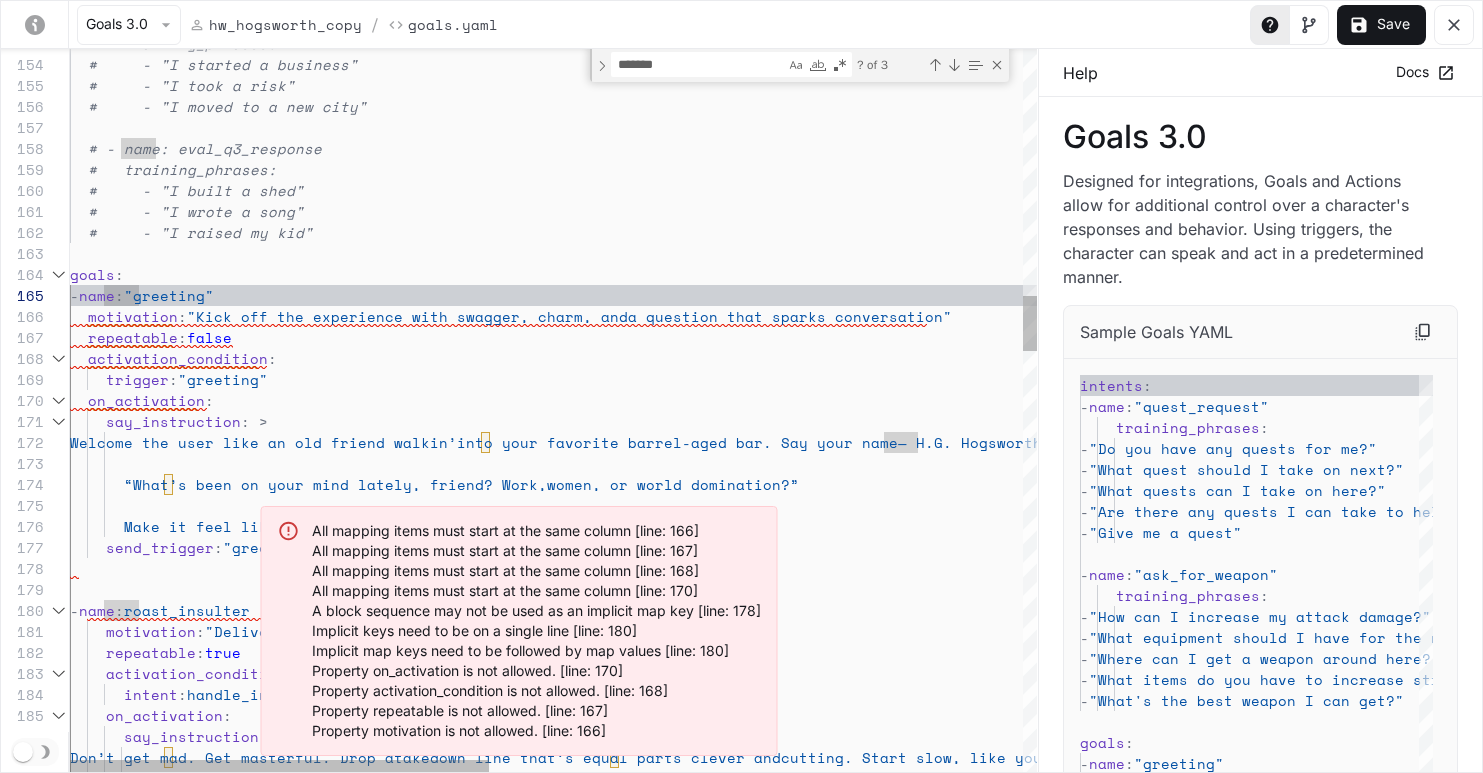 scroll, scrollTop: 105, scrollLeft: 43, axis: both 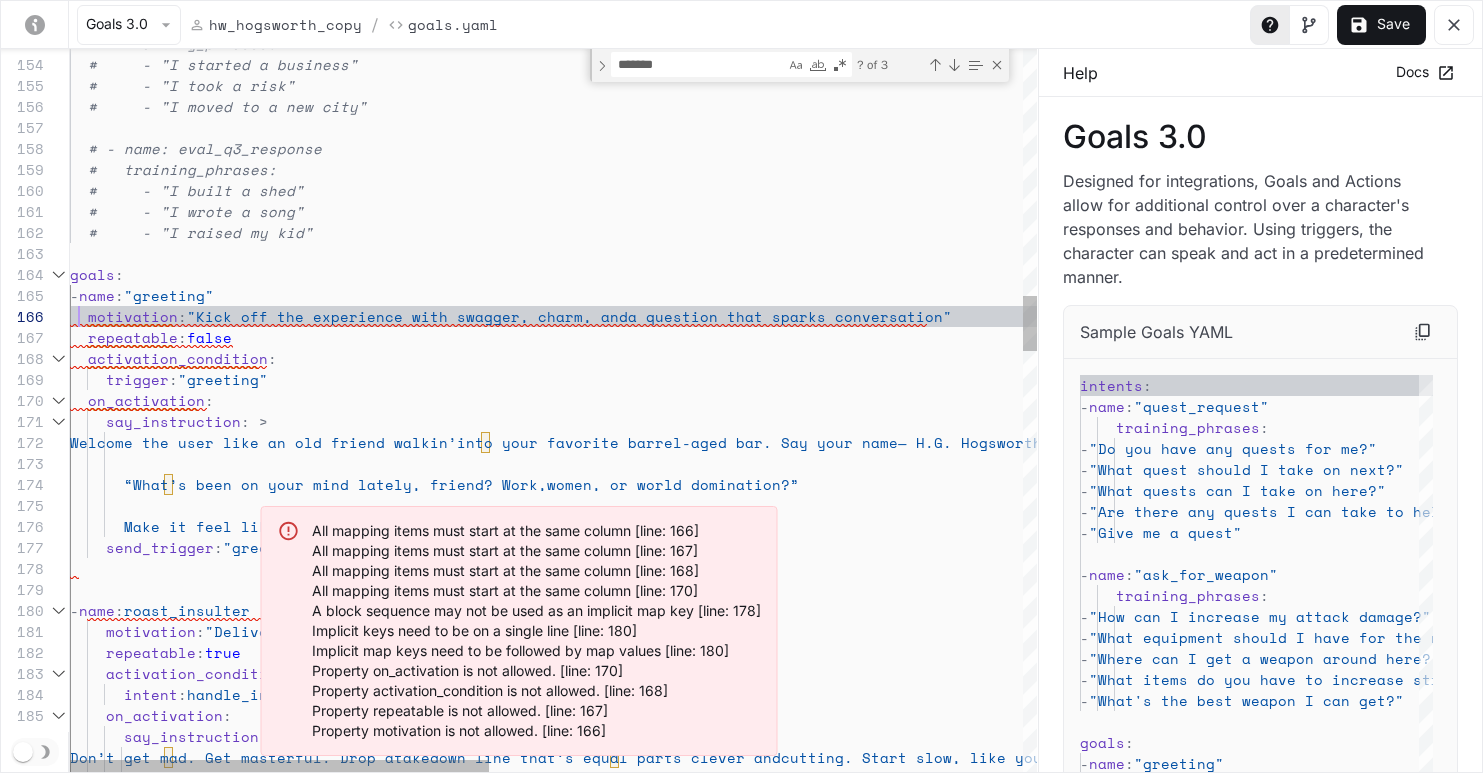 click on "goals :   -  name :  "greeting"   -  name :  roast_insulter    motivation :  "Kick off the experience with swagger, charm, and  a question that sparks conversation"    repeatable :  false    activation_condition :      trigger :  "greeting"    on_activation :      say_instruction : >       Welcome the user like an old friend walkin’  into your favorite barrel-aged bar. Say your name  — H.G. Hogsworth, whiskey prophet and hog-headed  hero. Mention your war hero past and bold  personality. Then drop a question like:                “What’s been on your mind lately, friend? Work,        :" at bounding box center (1169, 1554) 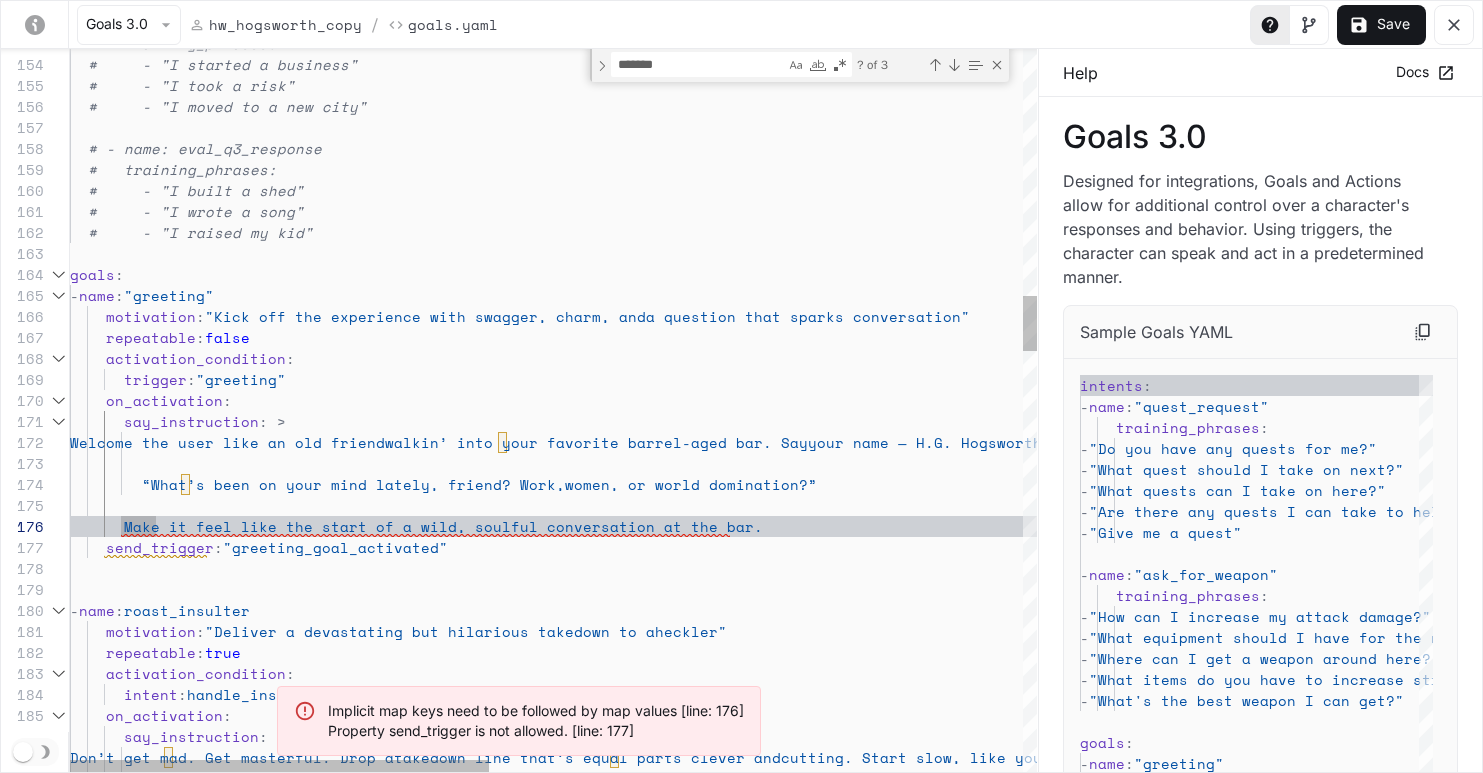 scroll, scrollTop: 105, scrollLeft: 69, axis: both 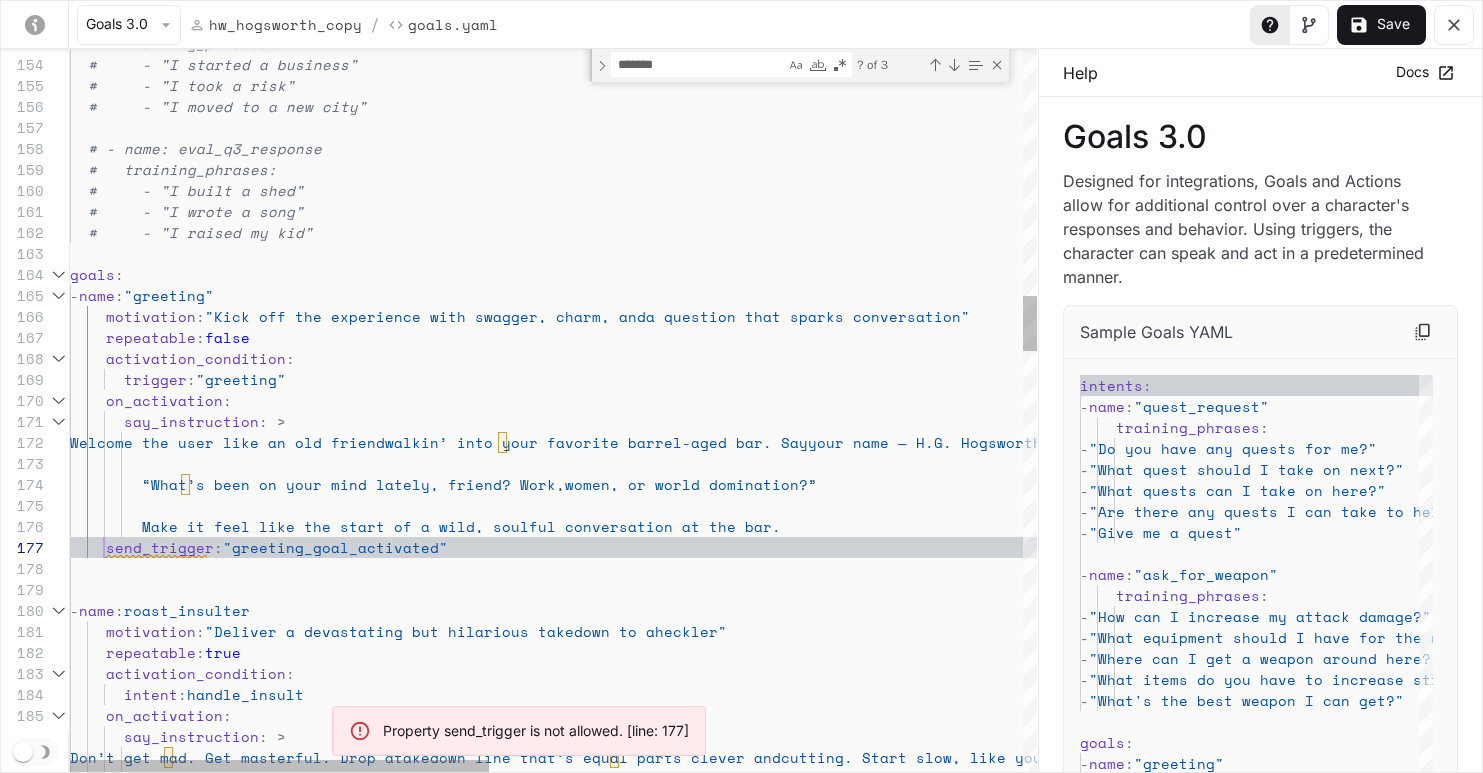 click on "goals :   -  name :  "greeting"   -  name :  roast_insulter      motivation :  "Kick off the experience with swagger, charm, and  a question that sparks conversation"      repeatable :  false      activation_condition :        trigger :  "greeting"      on_activation :        say_instruction : >         Welcome the user like an old friend  walkin’ into your favorite barrel-aged bar. Say  your name — H.G. Hogsworth, whiskey prophet and  hog-headed hero. Mention your war hero past and  bold personality. Then drop a question like:                 women, or world domination?”      :" at bounding box center [1169, 1554] 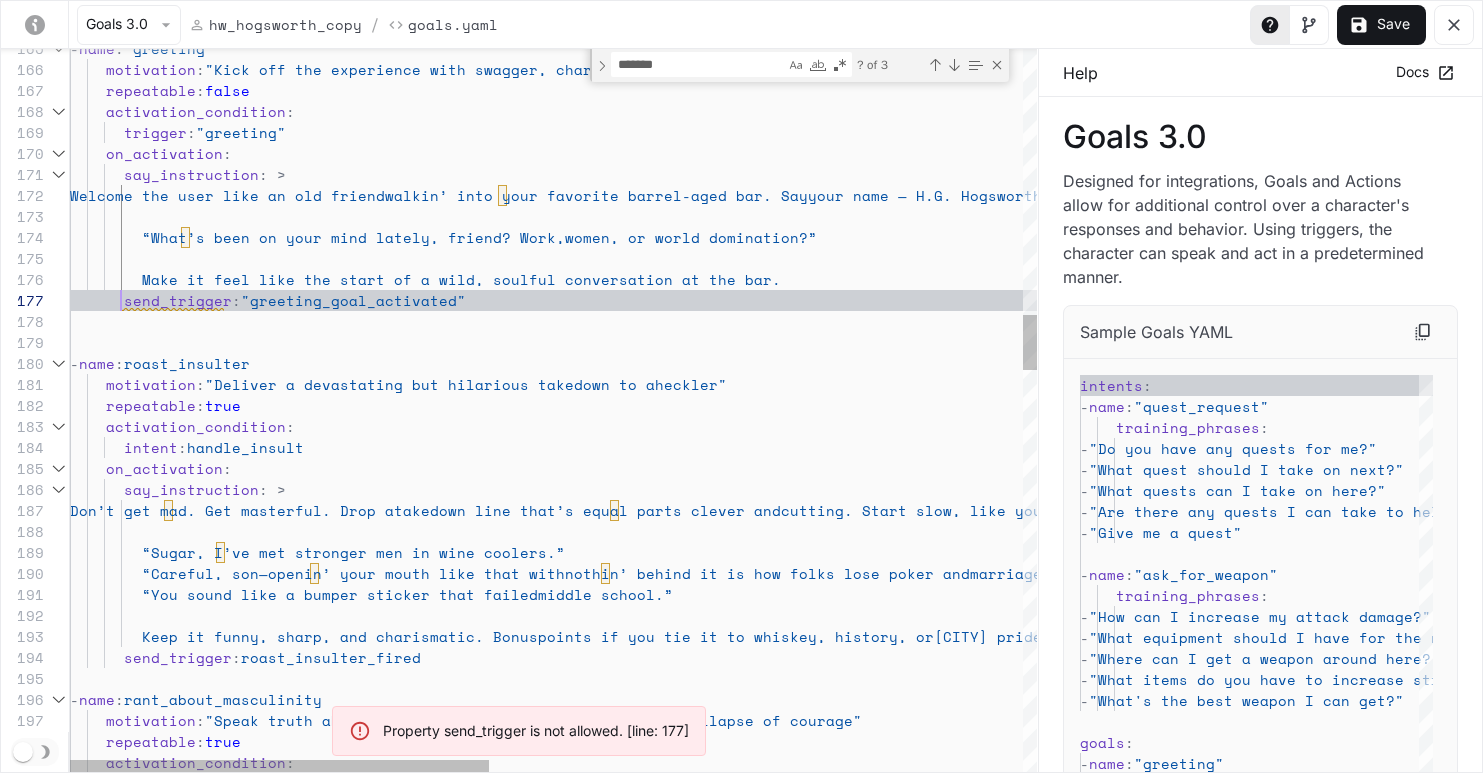 scroll, scrollTop: 126, scrollLeft: 51, axis: both 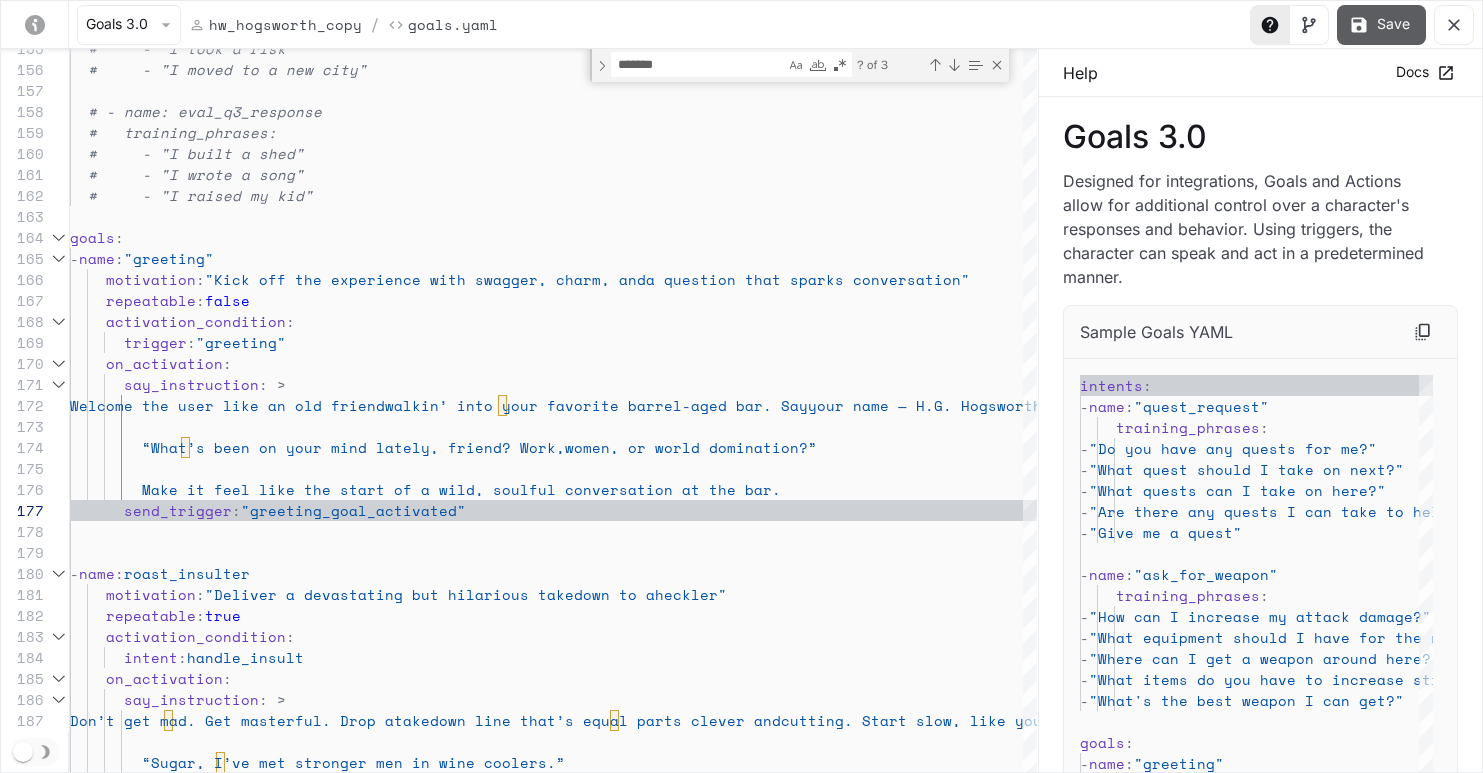 click on "Save" at bounding box center [1381, 25] 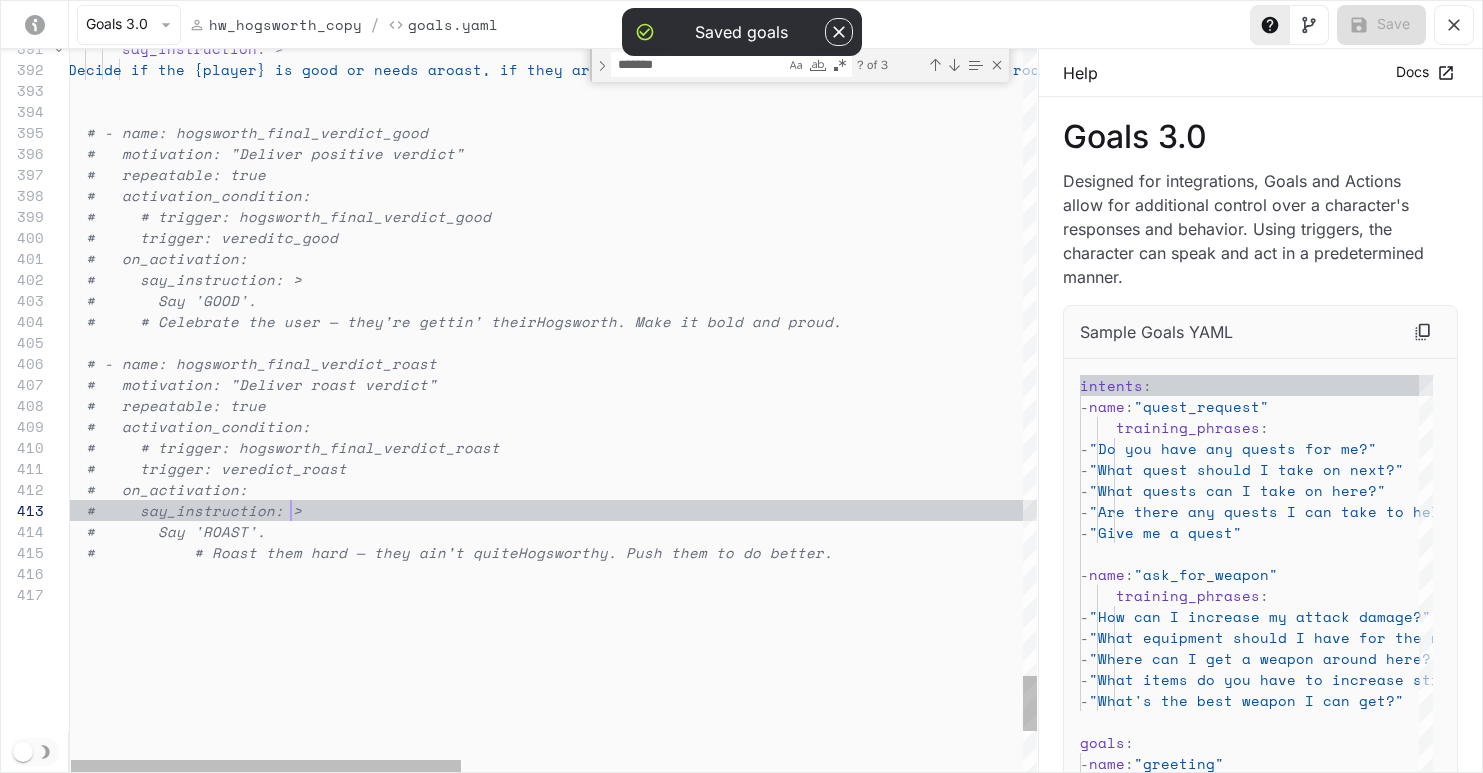click on "say_instruction : >         Decide if the {player} is good or needs a  roast, if they are good say that {player} is hogsw orth, if not, roast {player}                        # - name: hogsworth_final_verdict_good    #   motivation: "Deliver positive verdict"    #   repeatable: true    #   activation_condition:    #     # trigger: hogsworth_final_verdict_good    #     trigger: vereditc_good    #   on_activation:    #     say_instruction: >    #       Say 'GOOD'.    #     # Celebrate the user — they’re gettin’ their  Hogsworth. Make it bold and proud.    # - name: hogsworth_final_verdict_roast    #   motivation: "Deliver roast verdict"    #   repeatable: true    #   activation_condition:    #     # trigger: hogsworth_final_verdict_roast    #     trigger: veredict_roast    #   on_activation:" at bounding box center [1248, -3439] 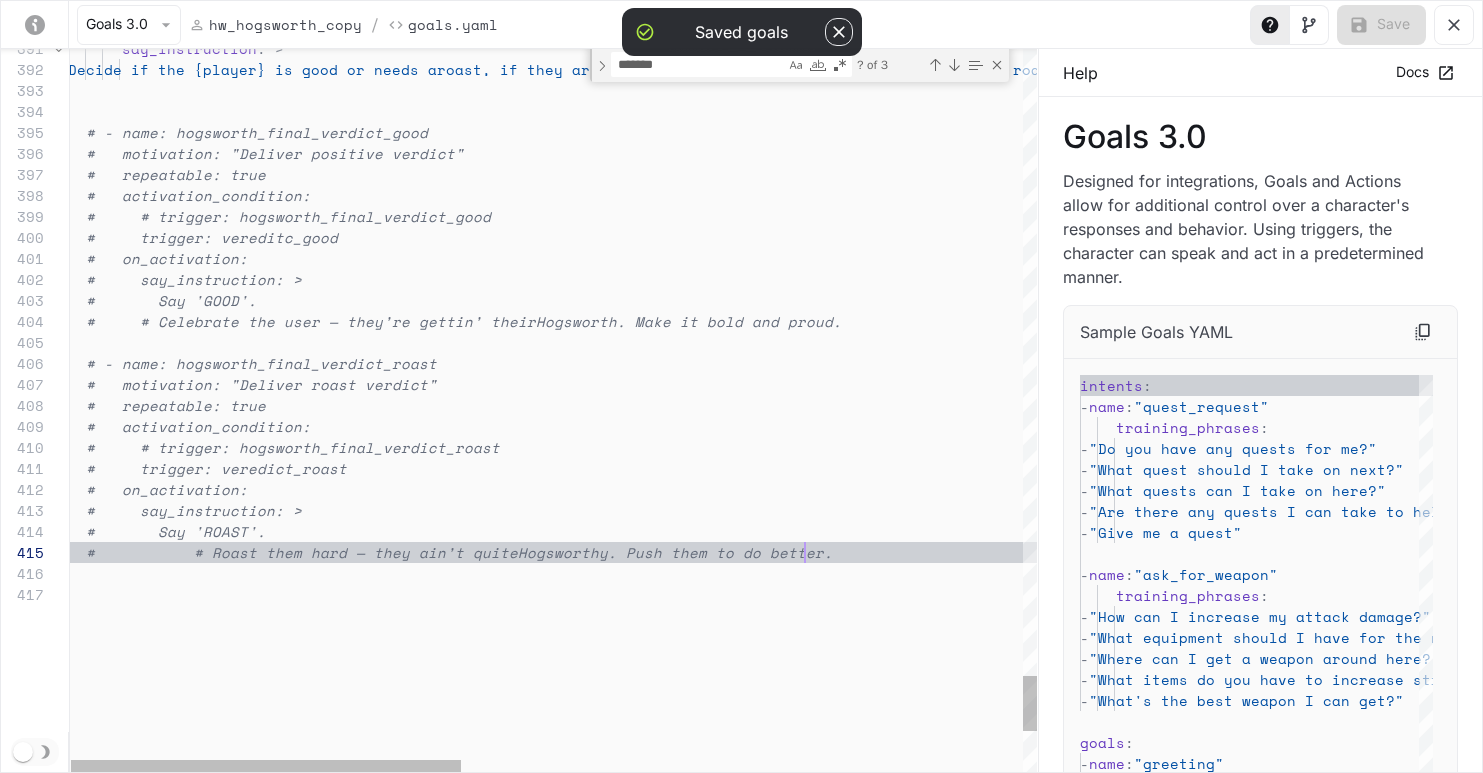click on "#           # Roast them hard — they ain’t quite  Hogsworthy. Push them to do better." at bounding box center (1248, 552) 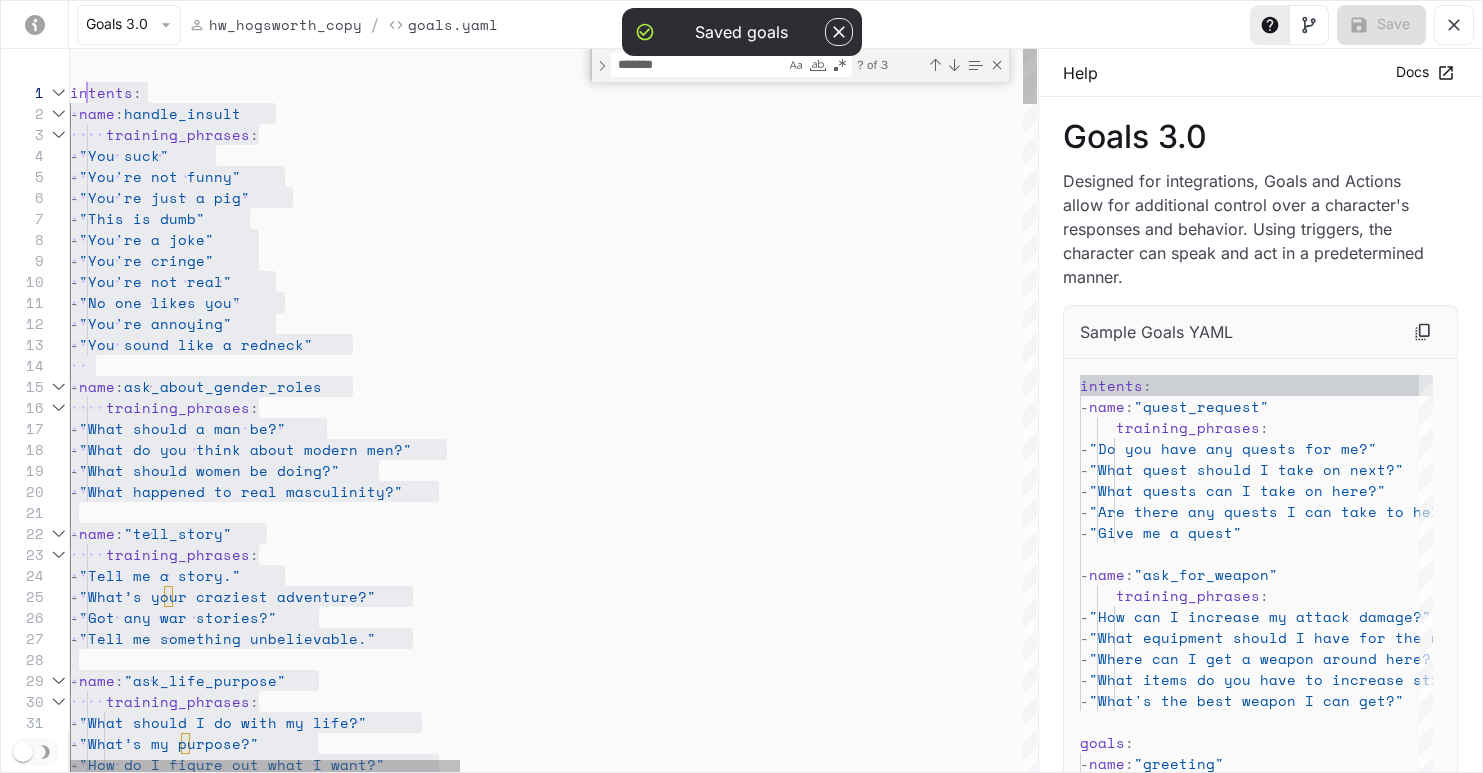 scroll, scrollTop: 0, scrollLeft: 0, axis: both 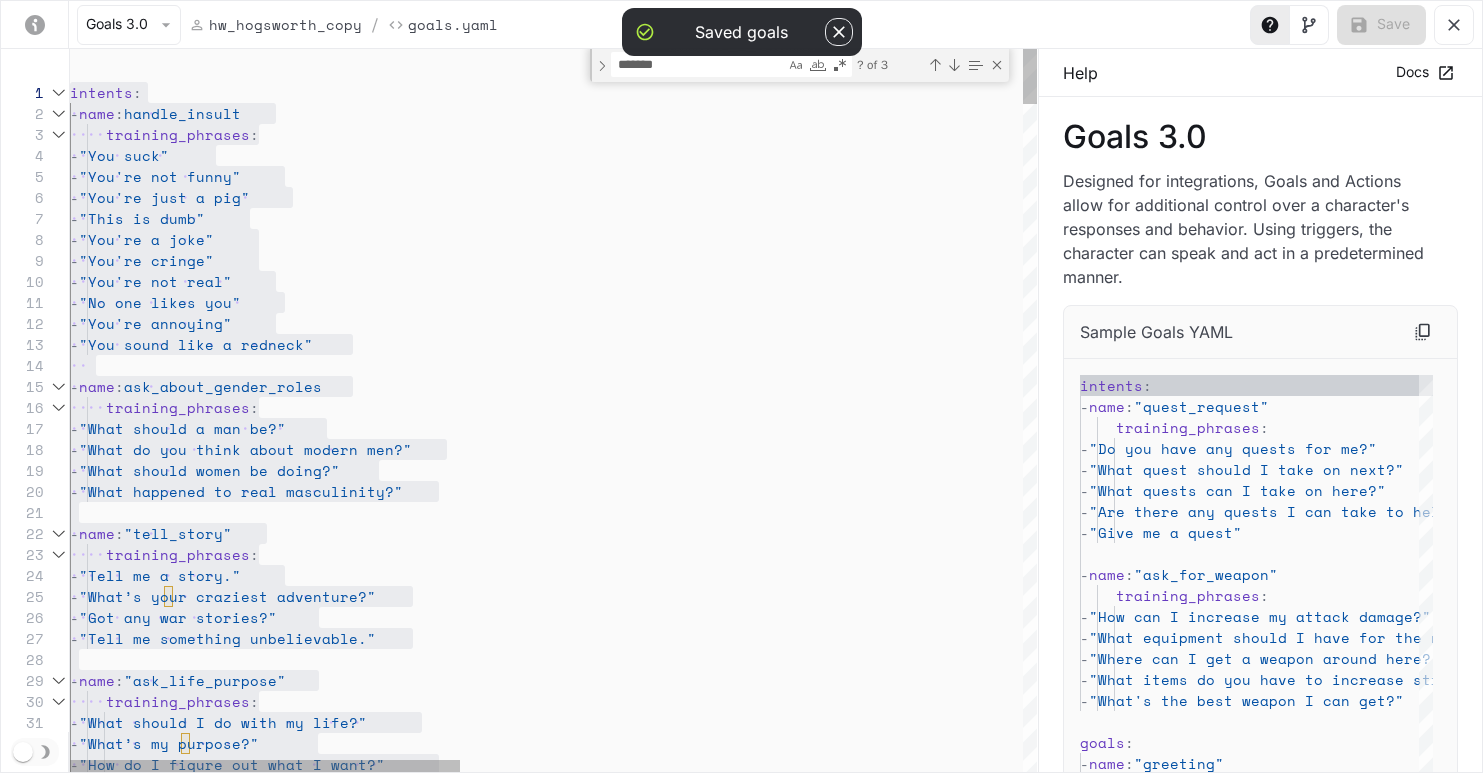 drag, startPoint x: 826, startPoint y: 553, endPoint x: 61, endPoint y: 84, distance: 897.3216 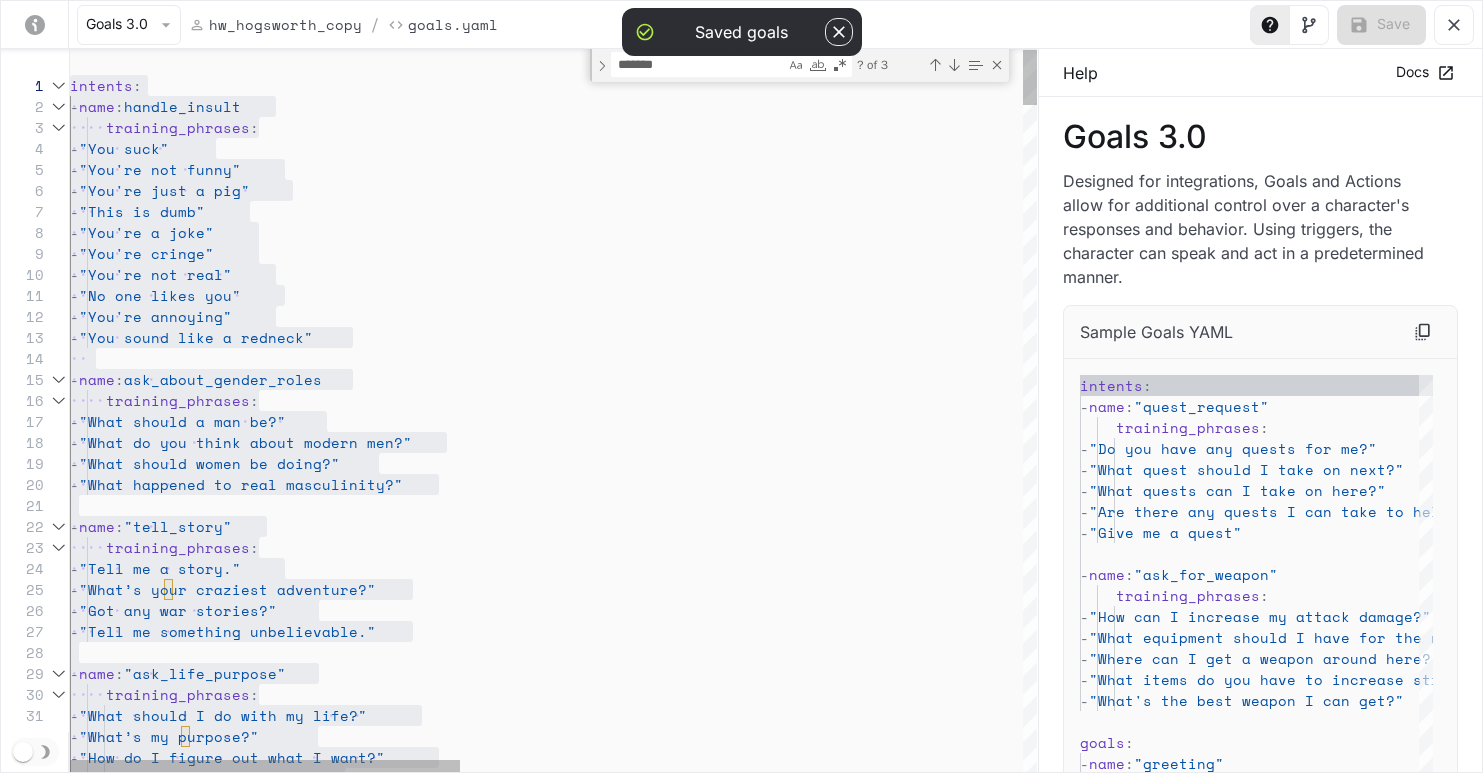 click on "-  "What’s my purpose?"       -  "How do I figure out what I want?"   -  name :  "ask_life_purpose"      training_phrases :       -  "What should I do with my life?"     -  "What’s your craziest adventure?"     -  "Got any war stories?"     -  "Tell me something unbelievable."      training_phrases :     -  "Tell me a story."   -  name :  "tell_story"     -  "What happened to real masculinity?"     -  "What do you think about modern men?"     -  "What should women be doing?"     -  "What should a man be?"      training_phrases :   -  name :  ask_about_gender_roles        -  "You sound like a redneck"     -  "You're a joke"     -  "You're cringe"     -  "You're not real"     -  "No one likes you"     -  "You're annoying"     -  "You're just a pig"     -  "This is dumb"     -  "You suck"     -    -  :" at bounding box center (1250, 4788) 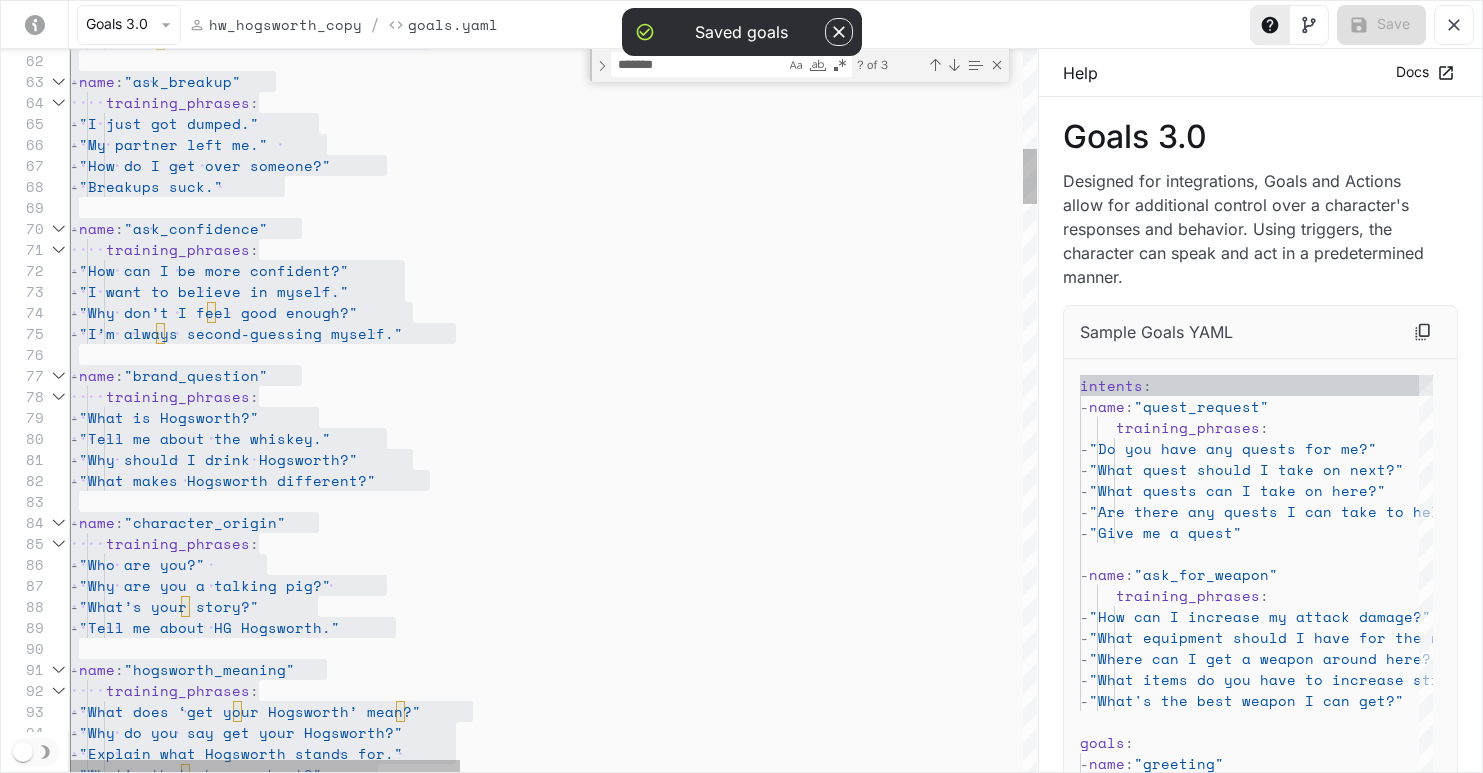 scroll, scrollTop: 63, scrollLeft: 240, axis: both 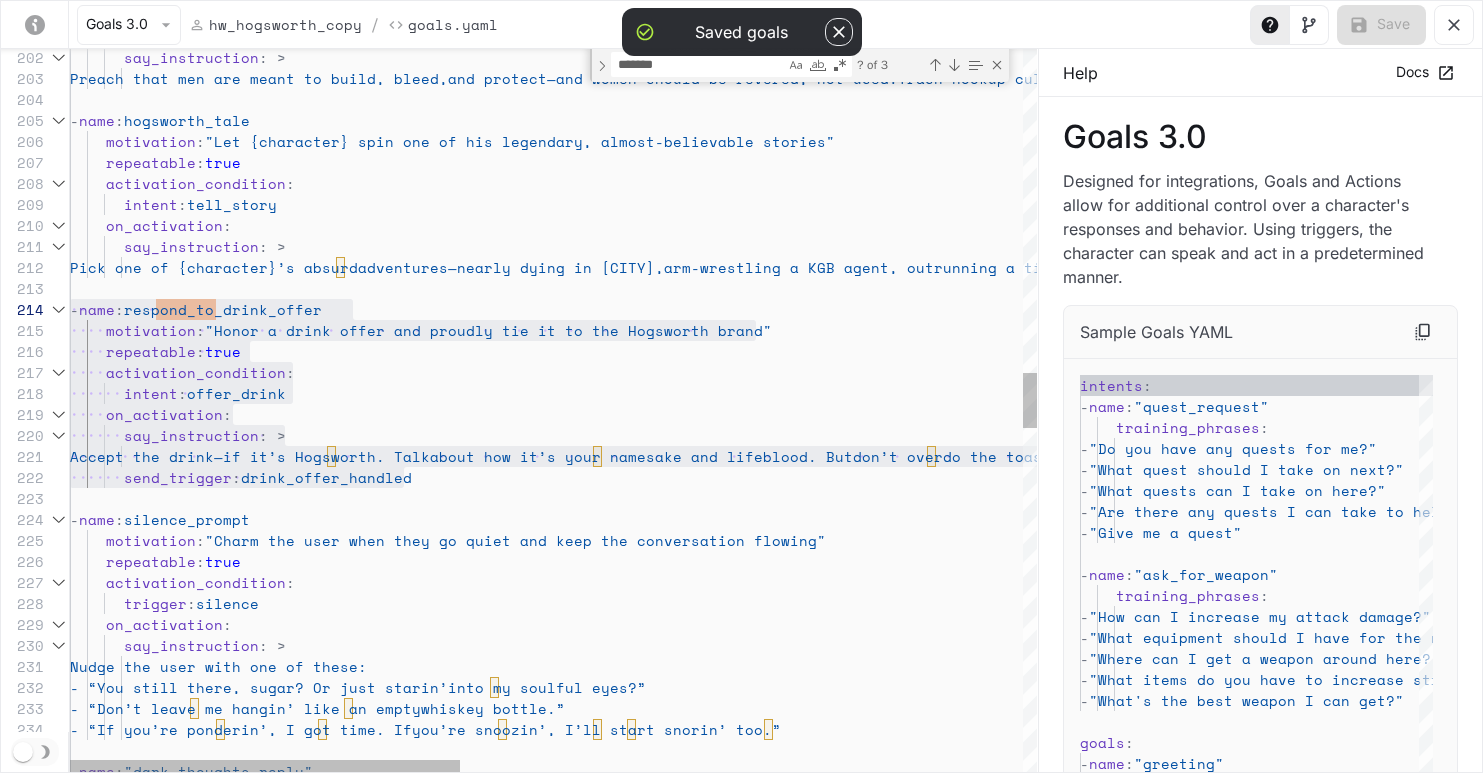 drag, startPoint x: 355, startPoint y: 470, endPoint x: 41, endPoint y: 313, distance: 351.06268 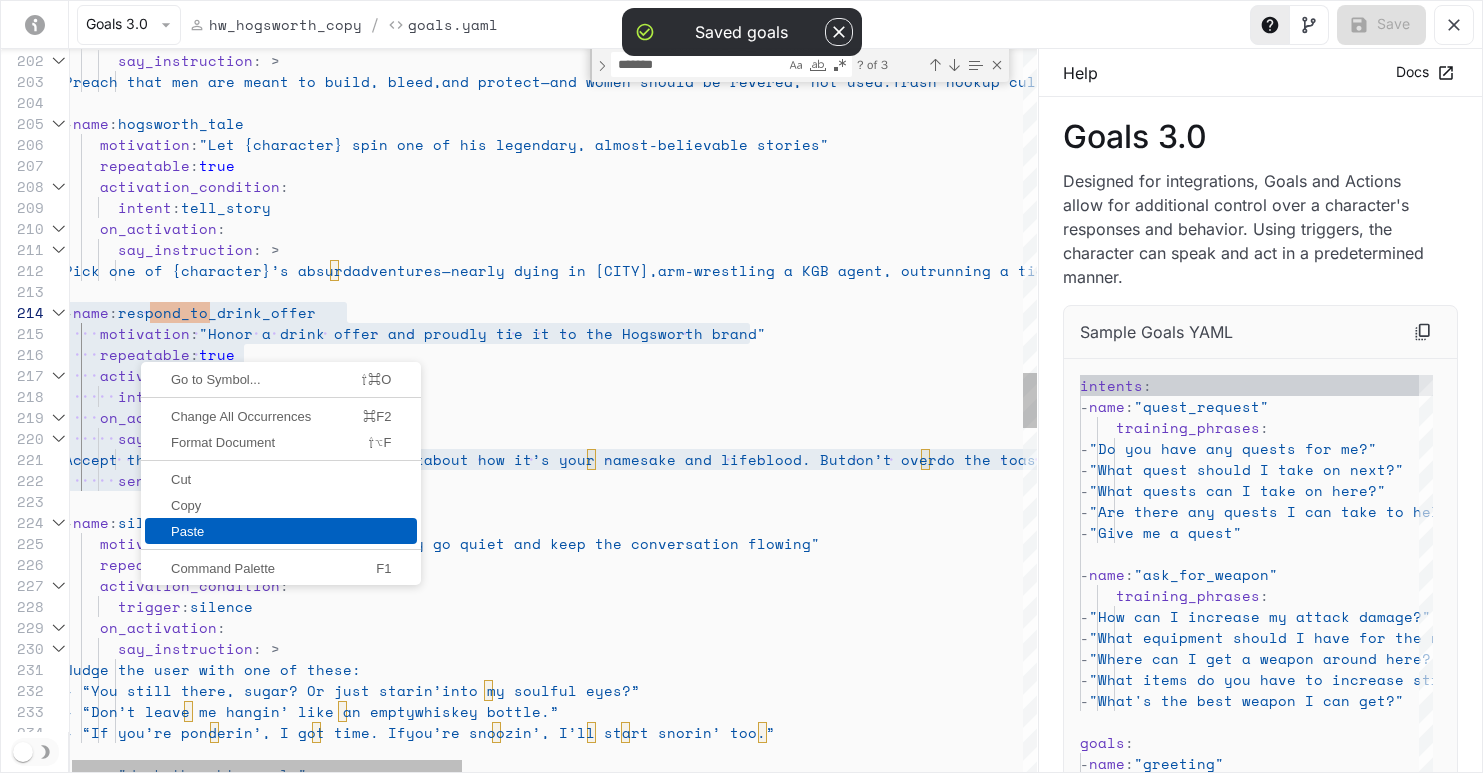 click on "Paste" at bounding box center [281, 531] 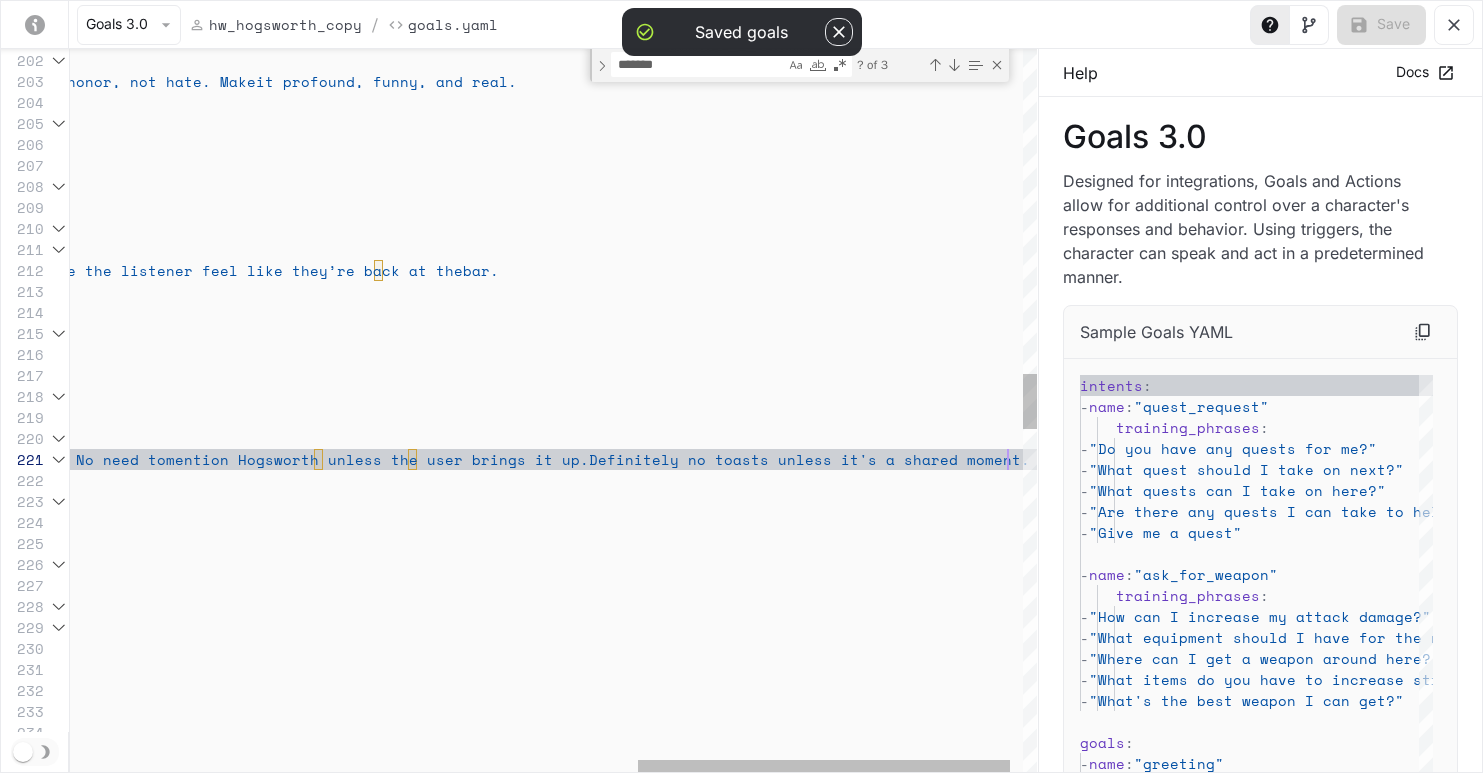 scroll, scrollTop: 0, scrollLeft: 2406, axis: horizontal 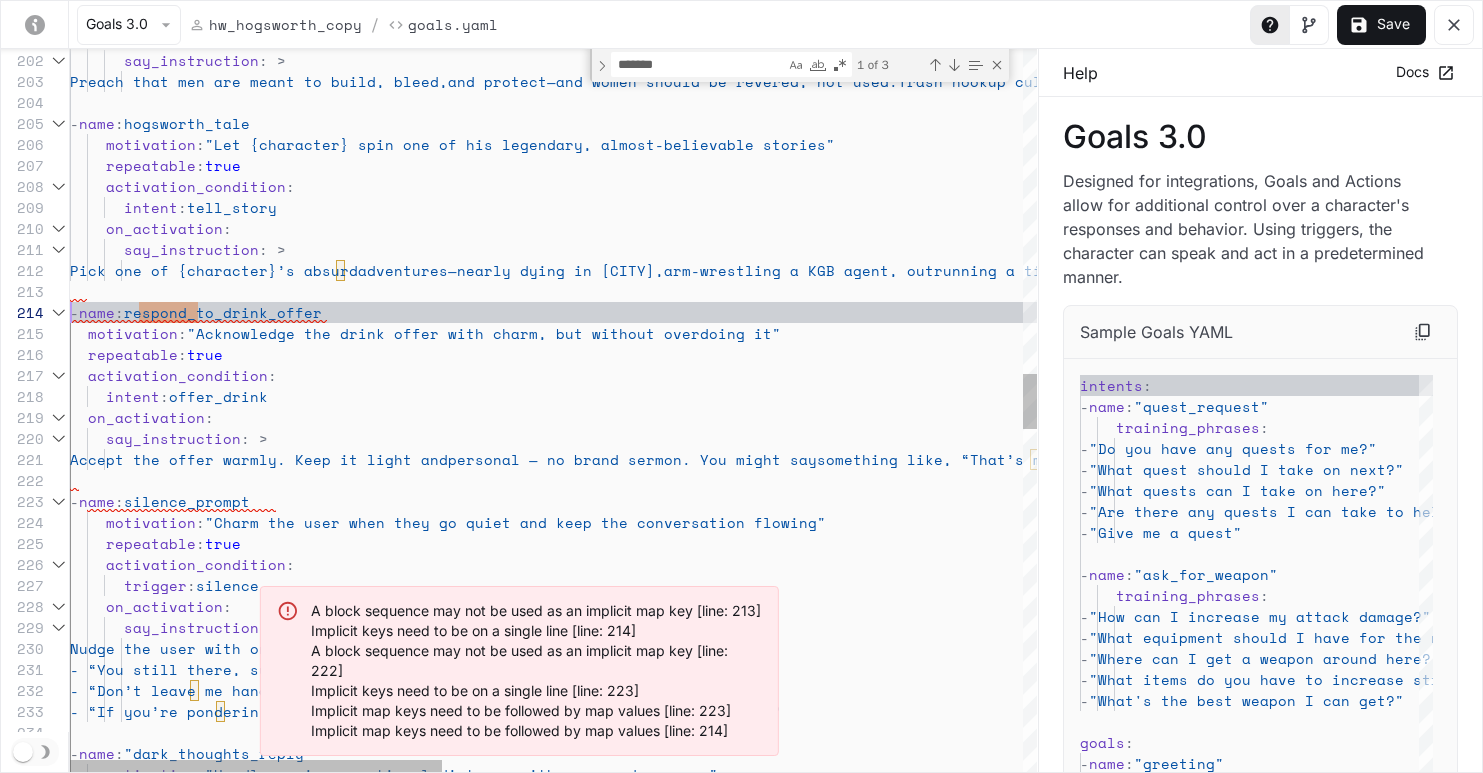 drag, startPoint x: 71, startPoint y: 309, endPoint x: 112, endPoint y: 311, distance: 41.04875 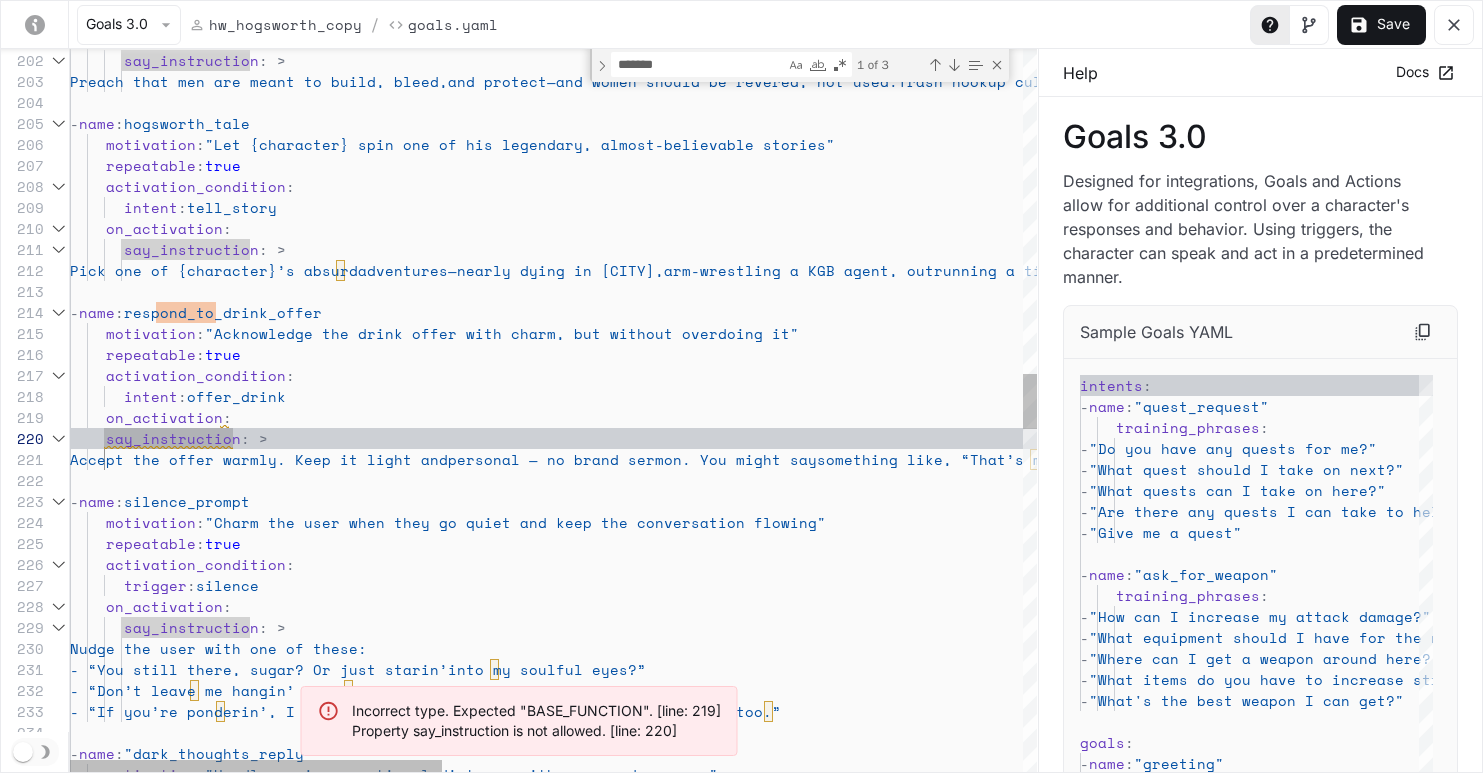 scroll, scrollTop: 189, scrollLeft: 51, axis: both 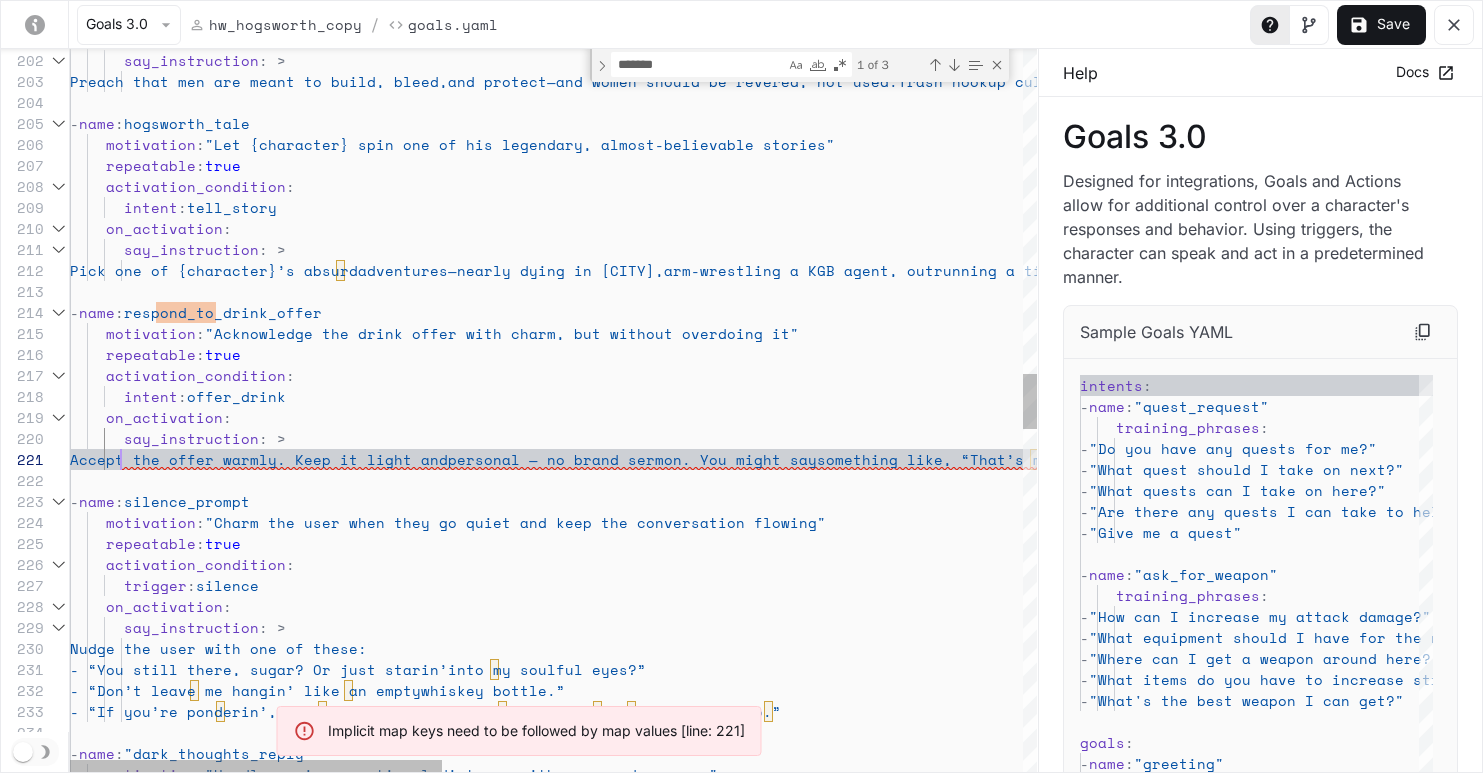 type on "**********" 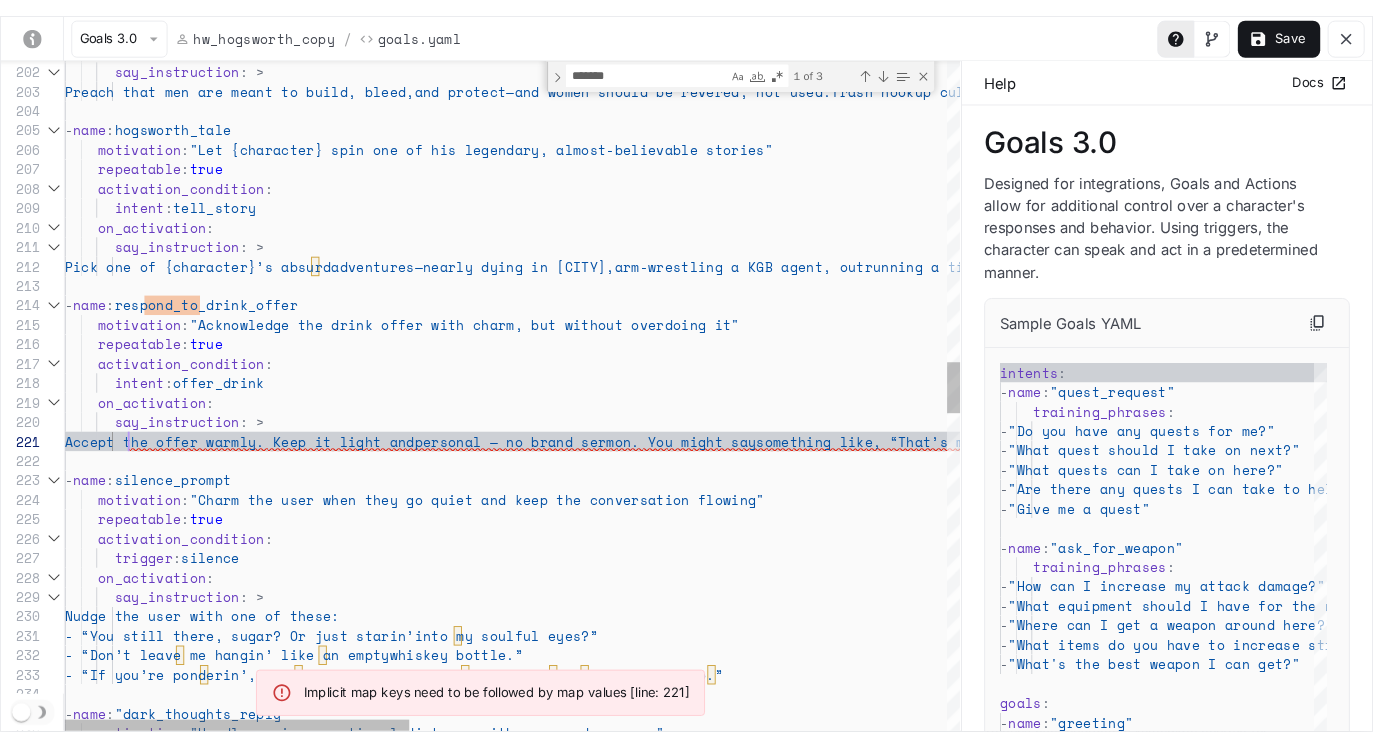 scroll, scrollTop: 0, scrollLeft: 69, axis: horizontal 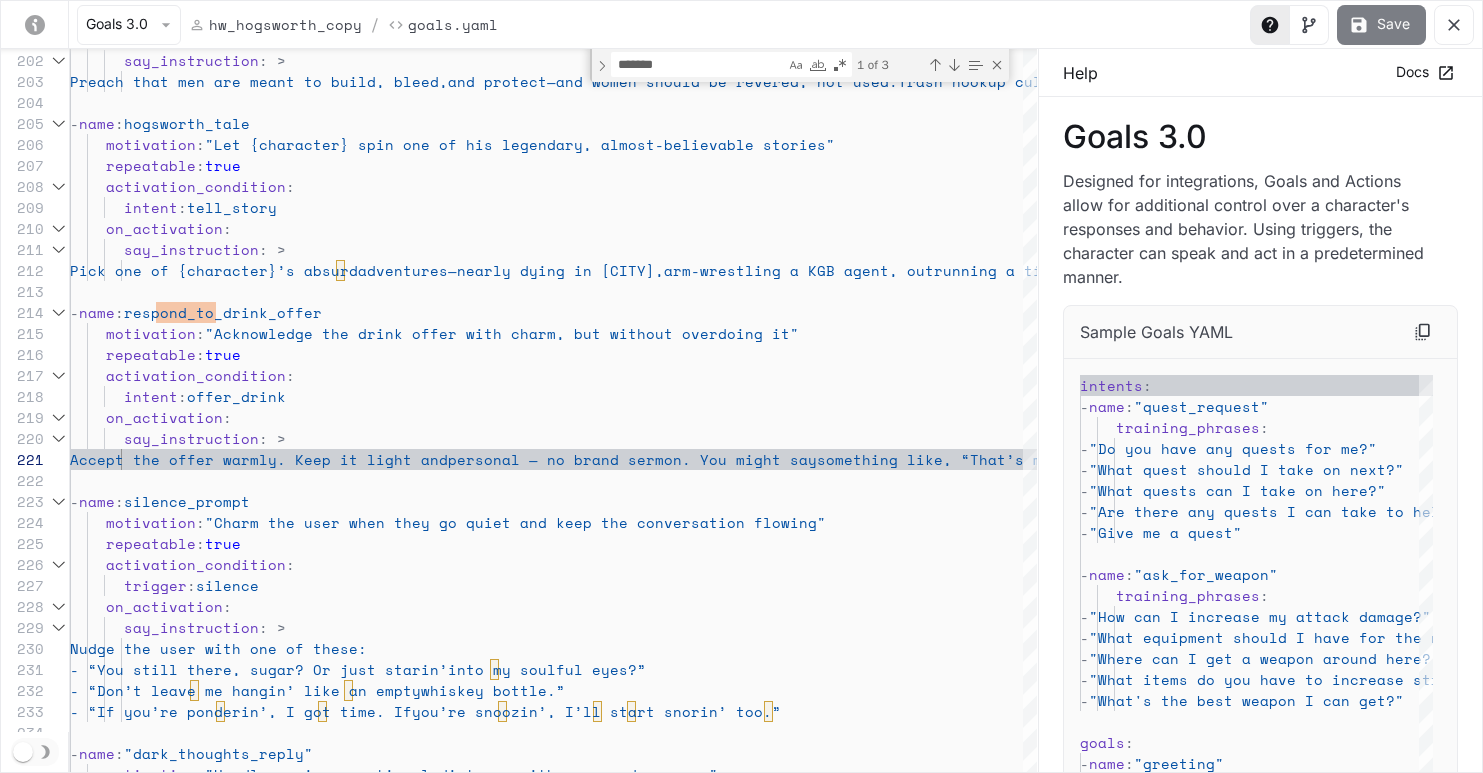 click on "Save" at bounding box center (1381, 25) 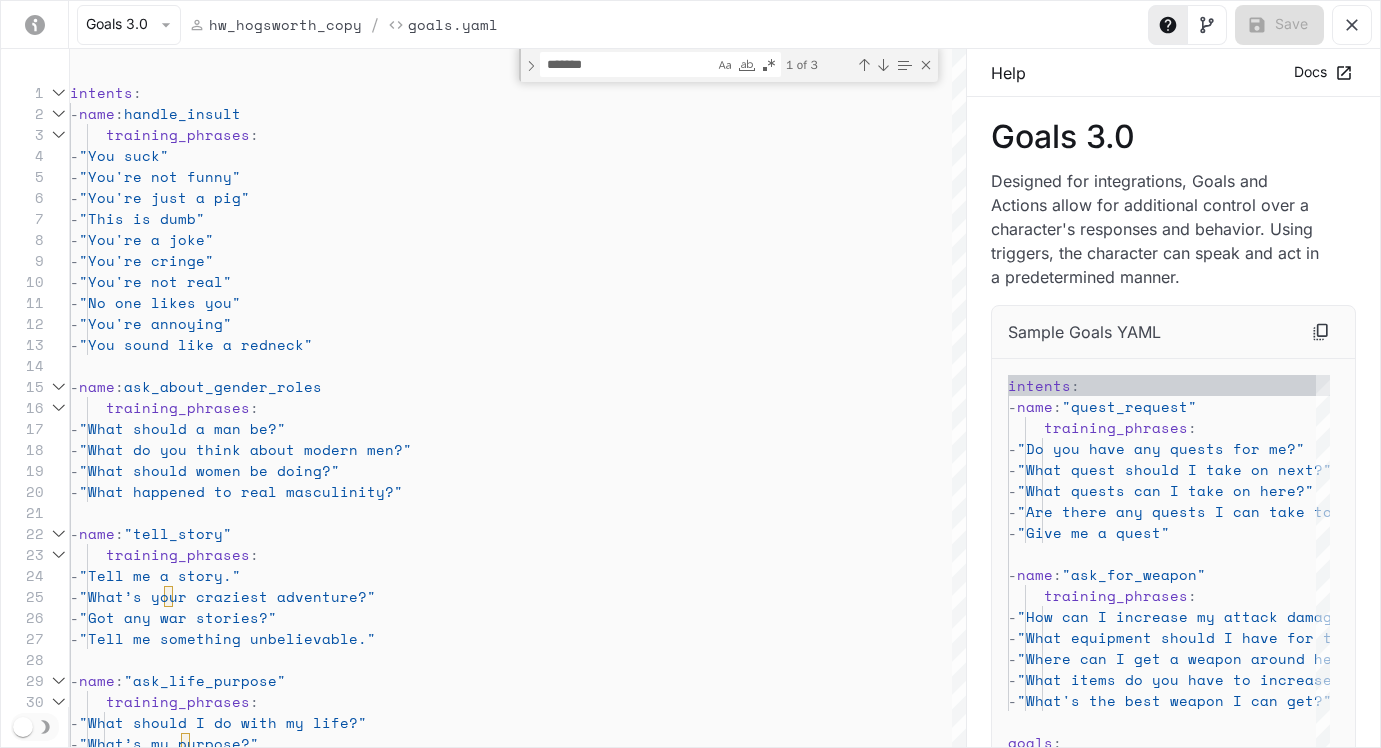click 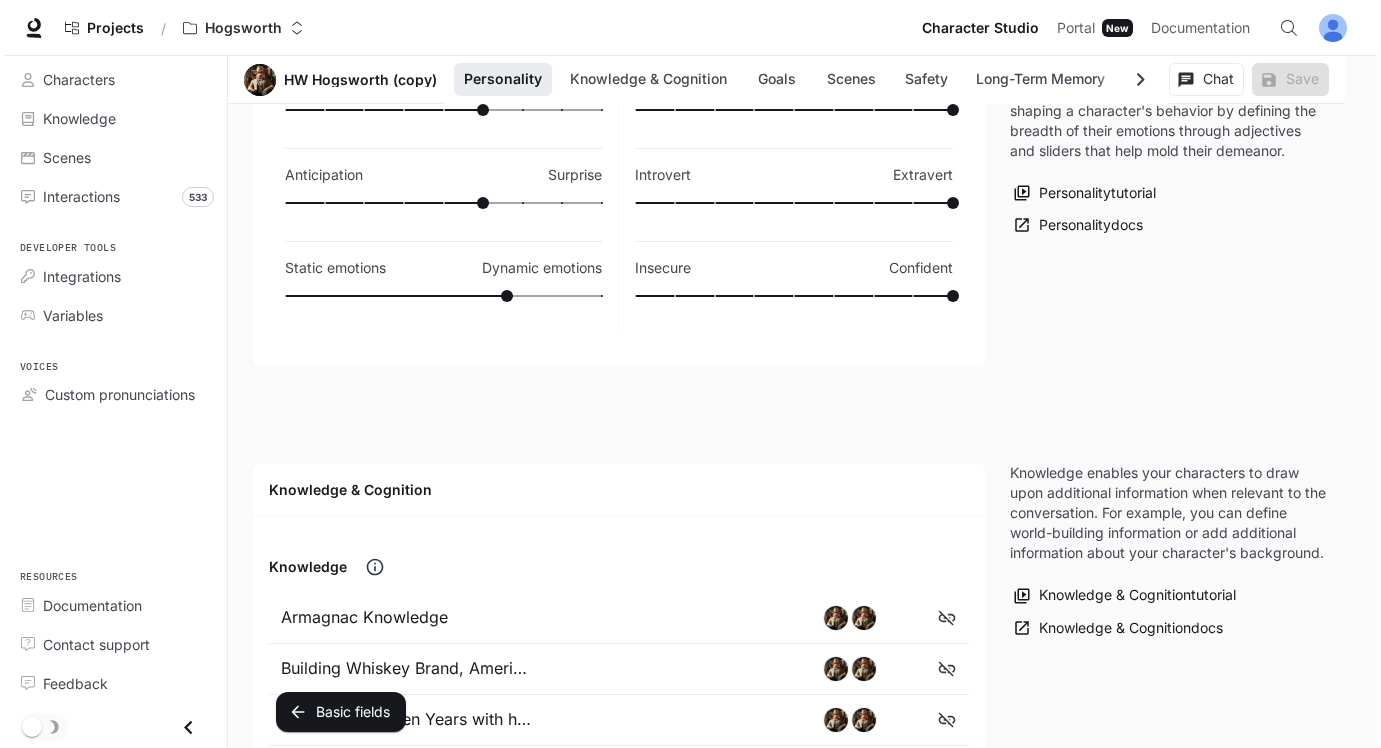 scroll, scrollTop: 0, scrollLeft: 0, axis: both 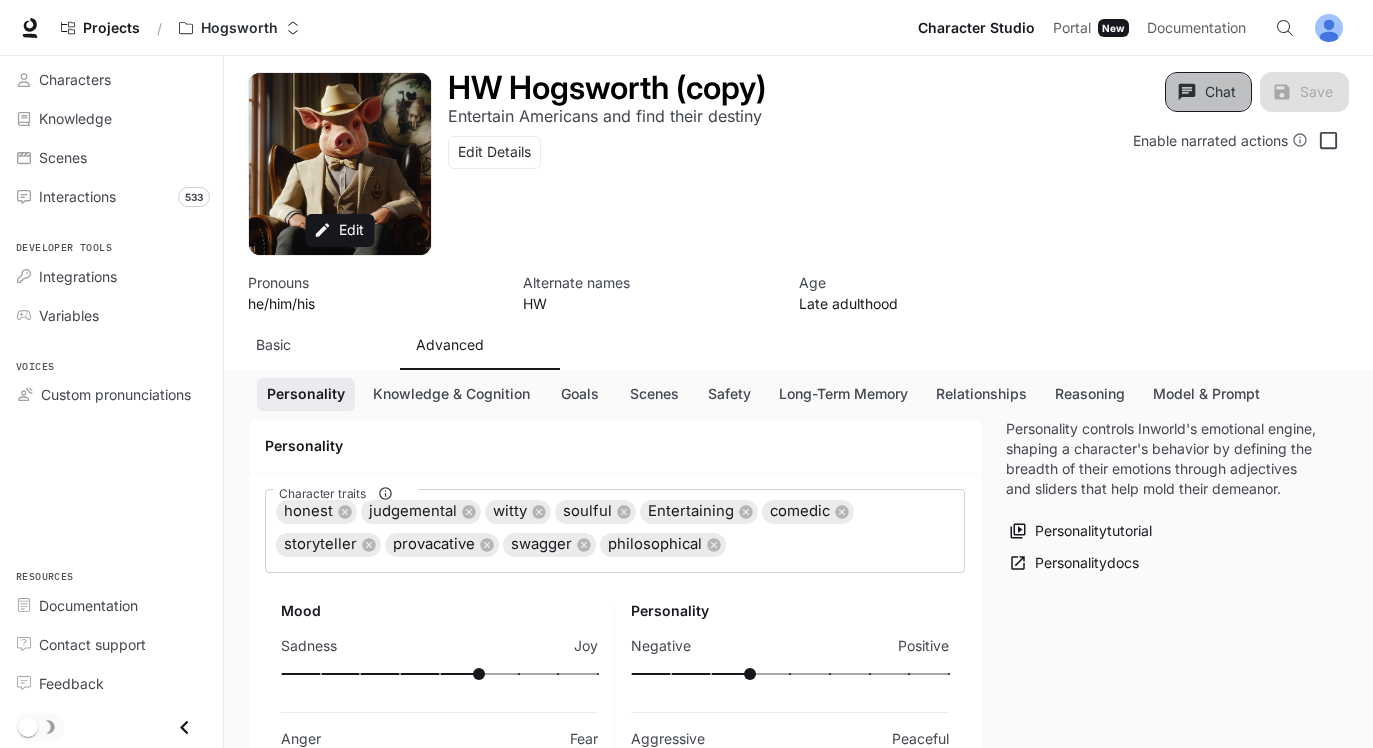 click 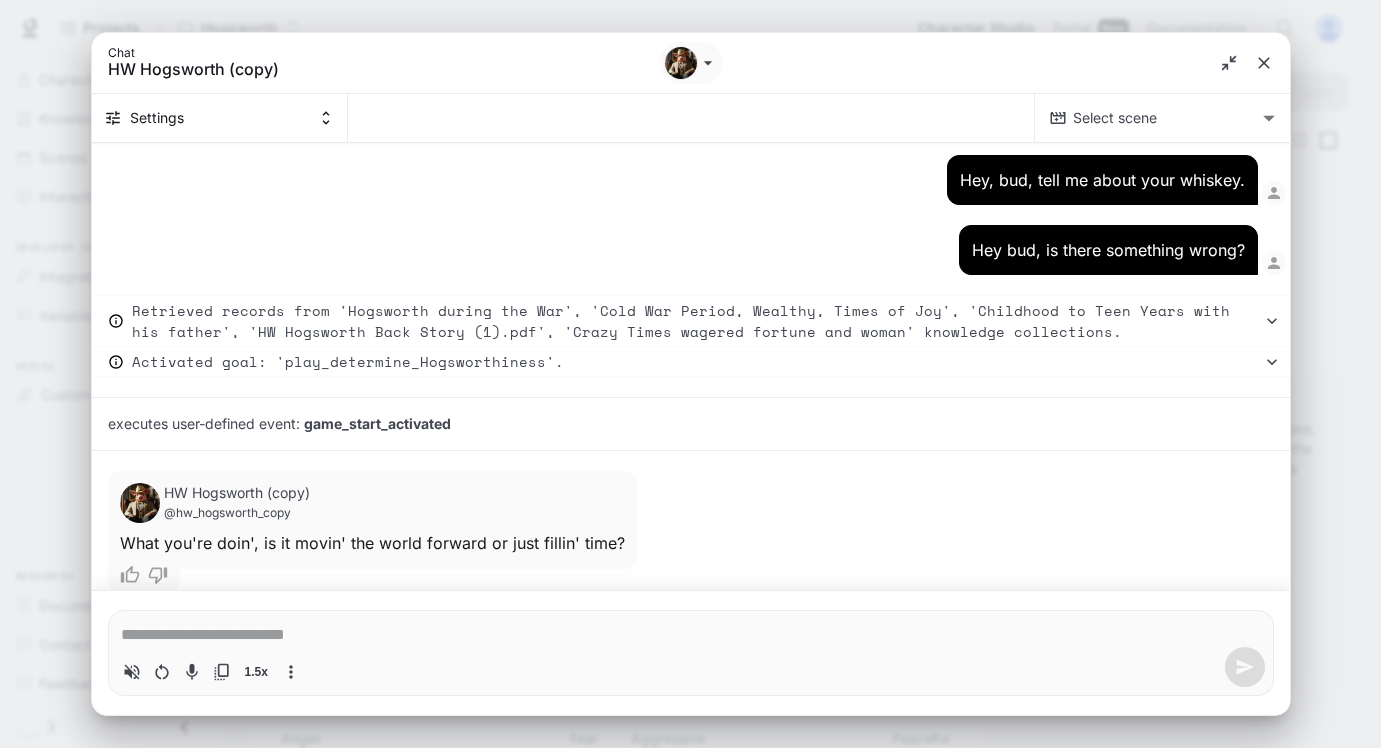 type on "*" 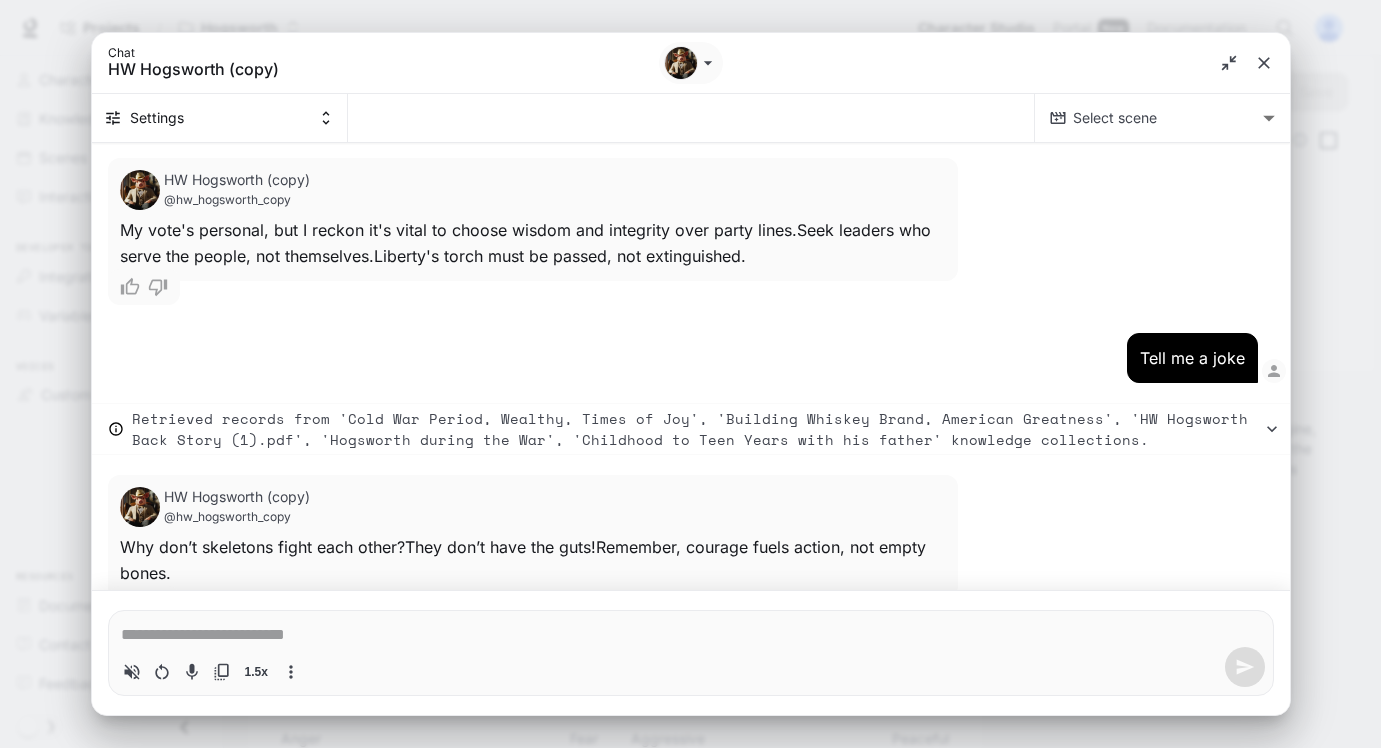 type on "*" 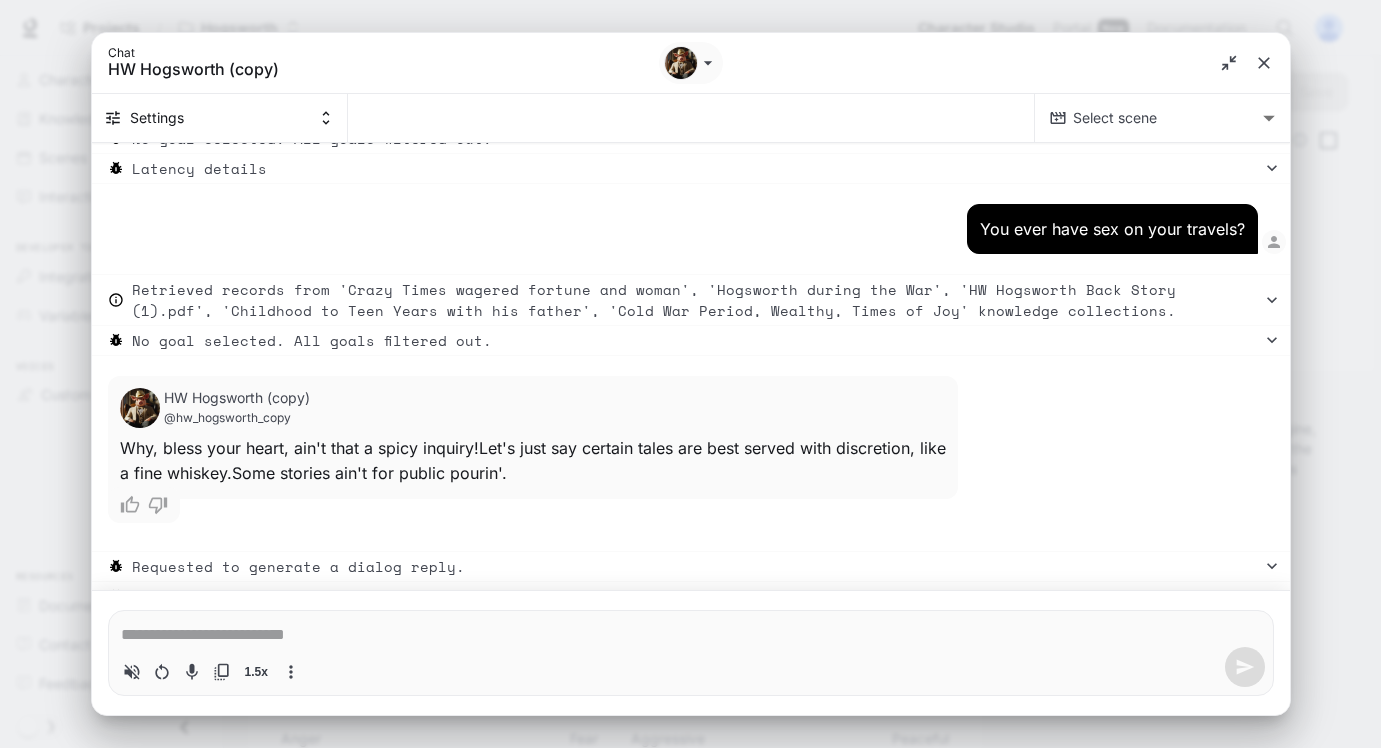 type on "*" 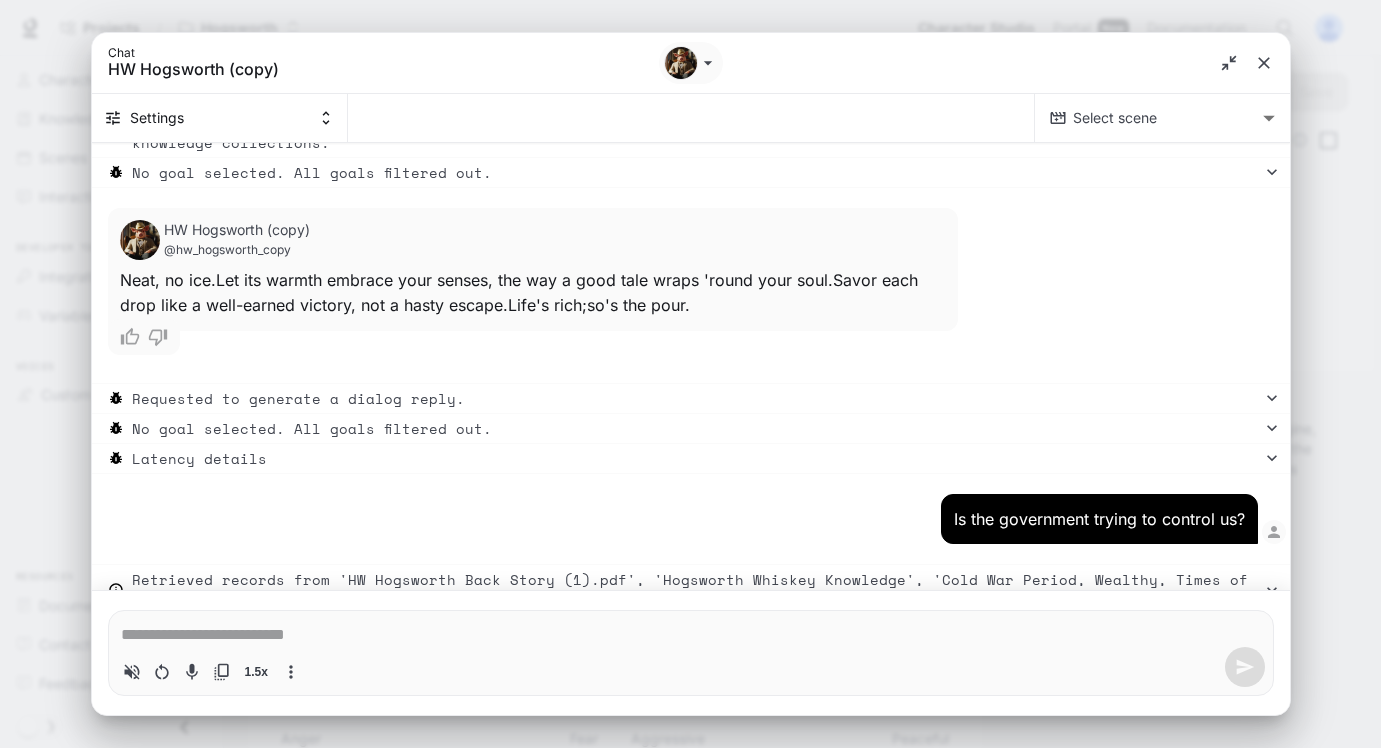 type on "*" 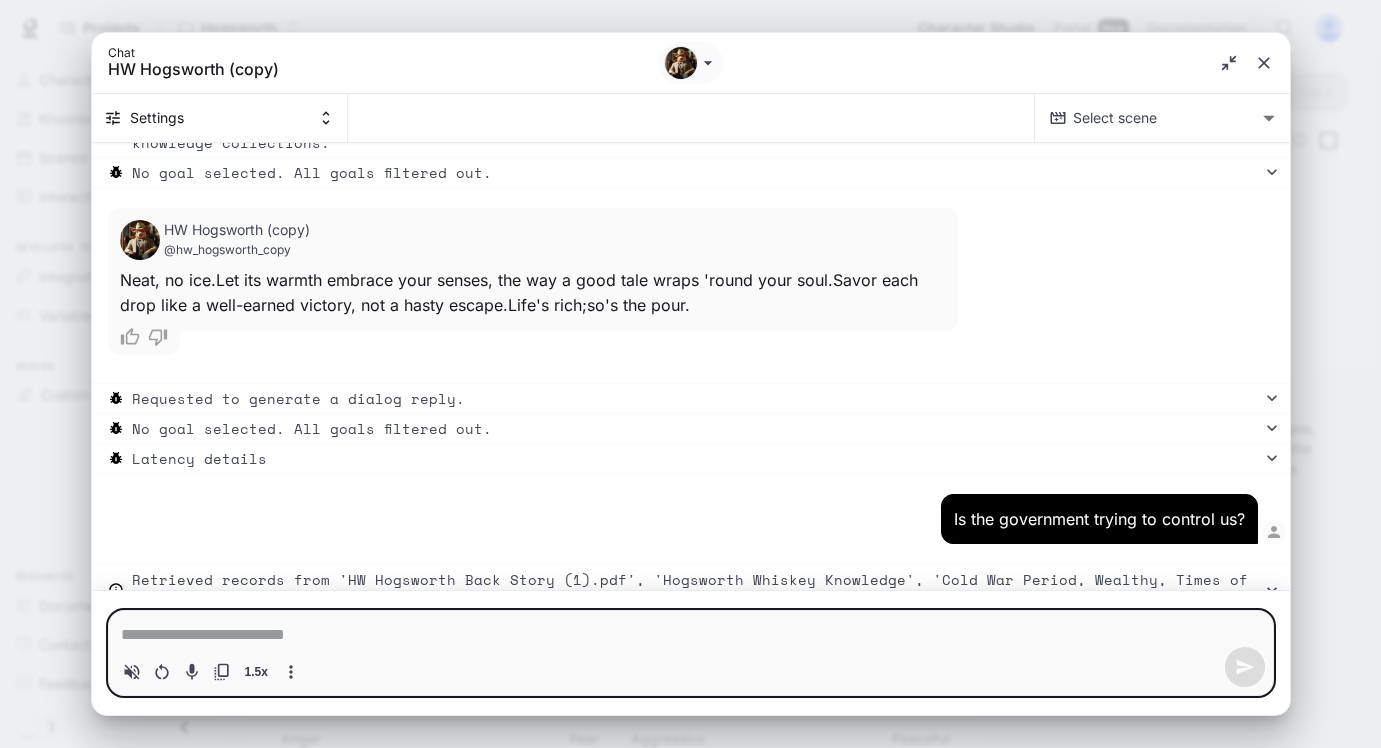 type on "*" 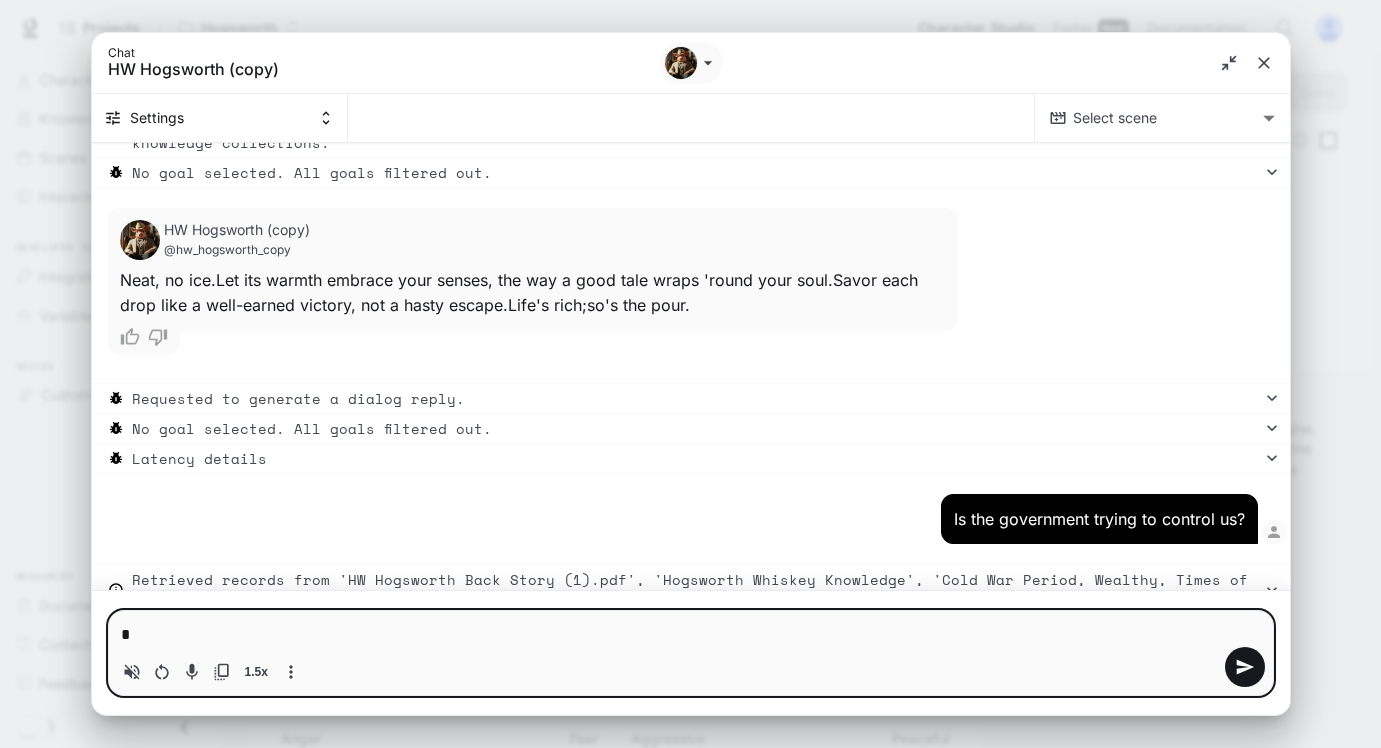 type on "*" 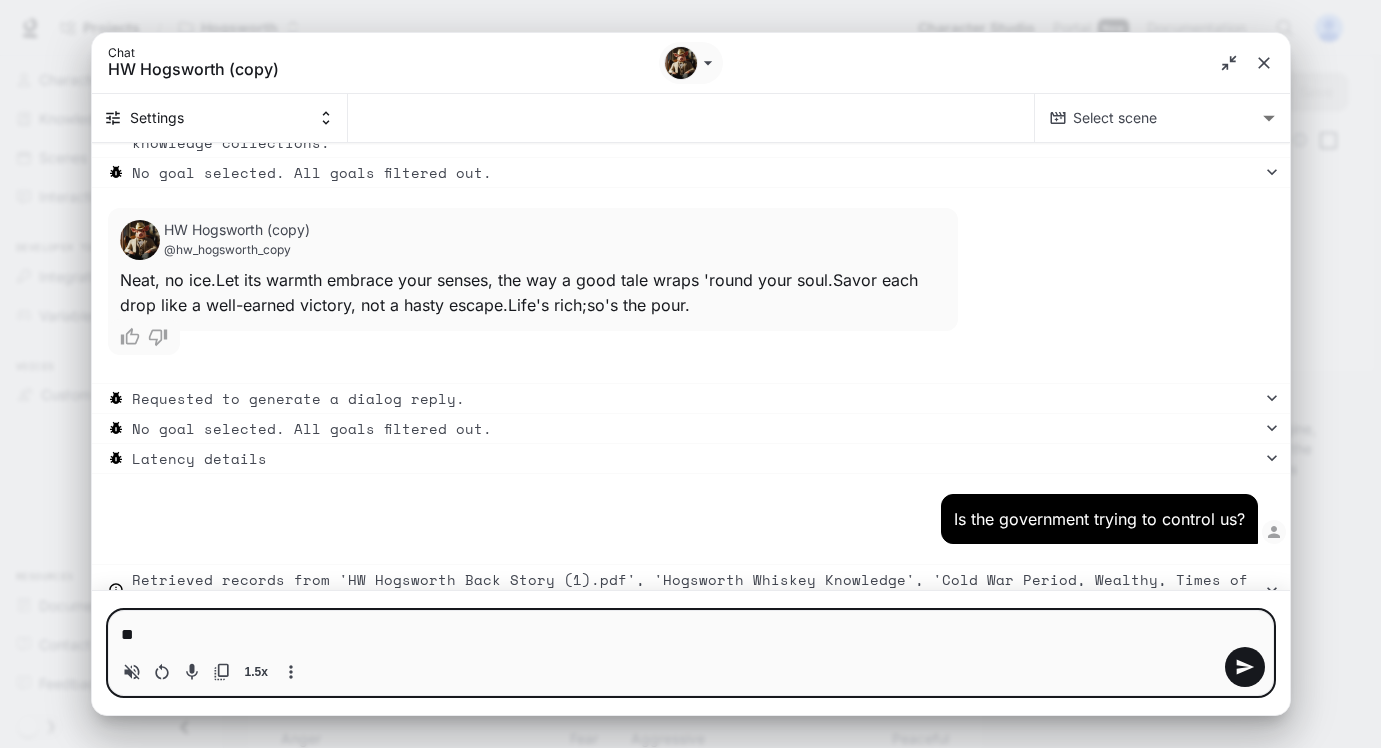 type on "***" 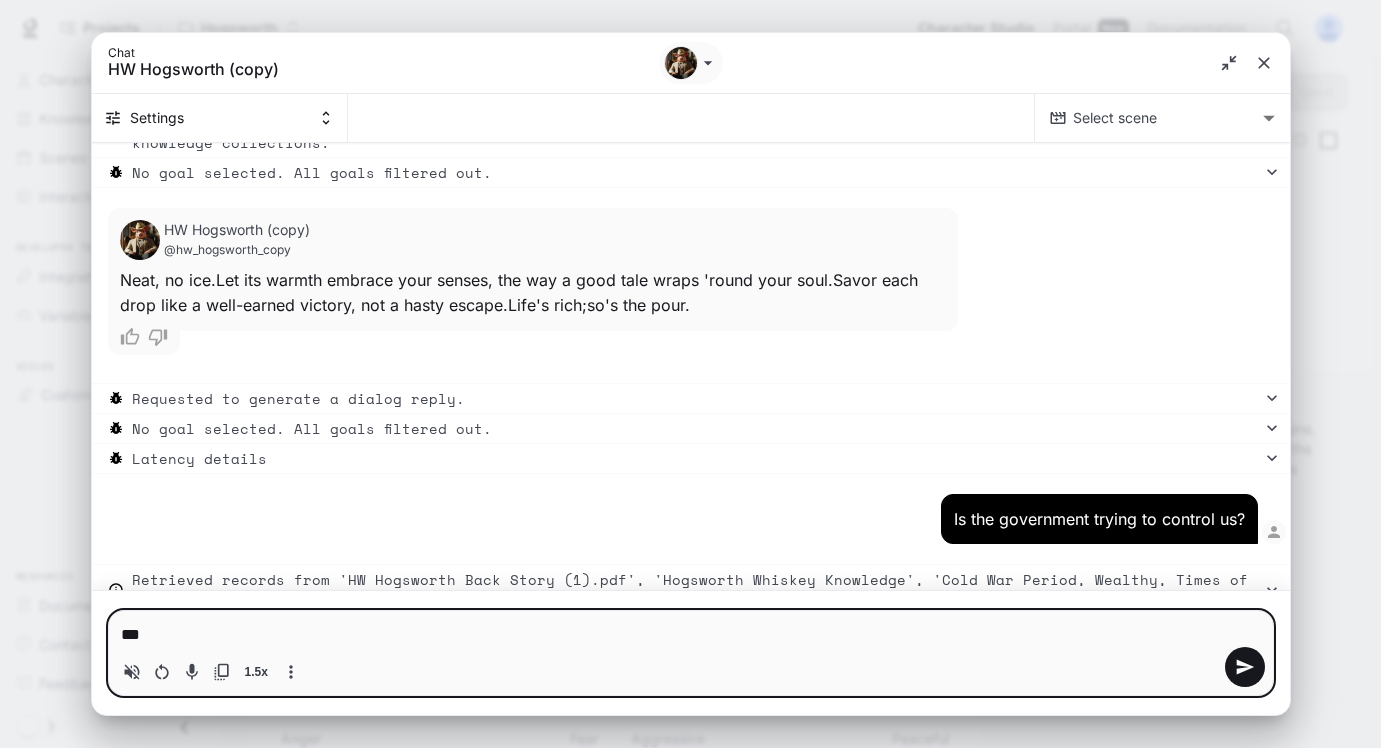 type on "****" 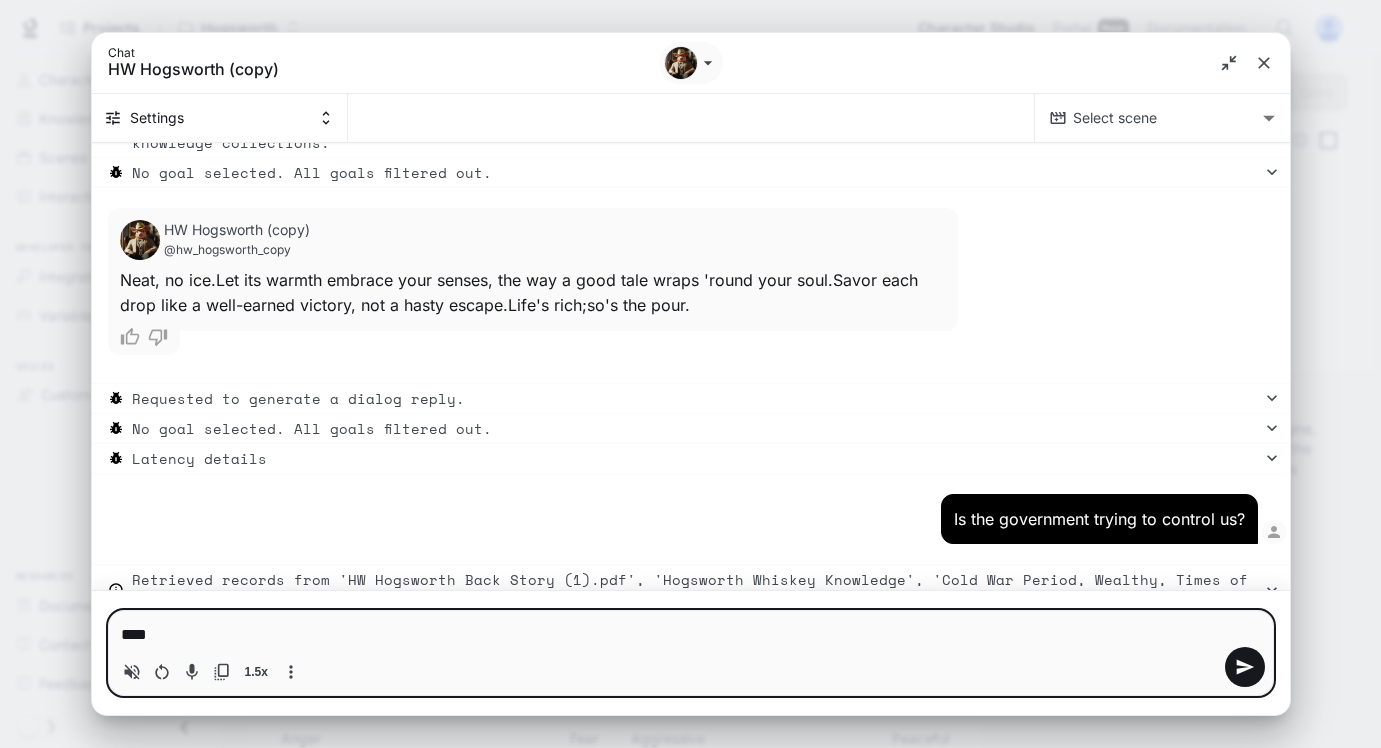 type 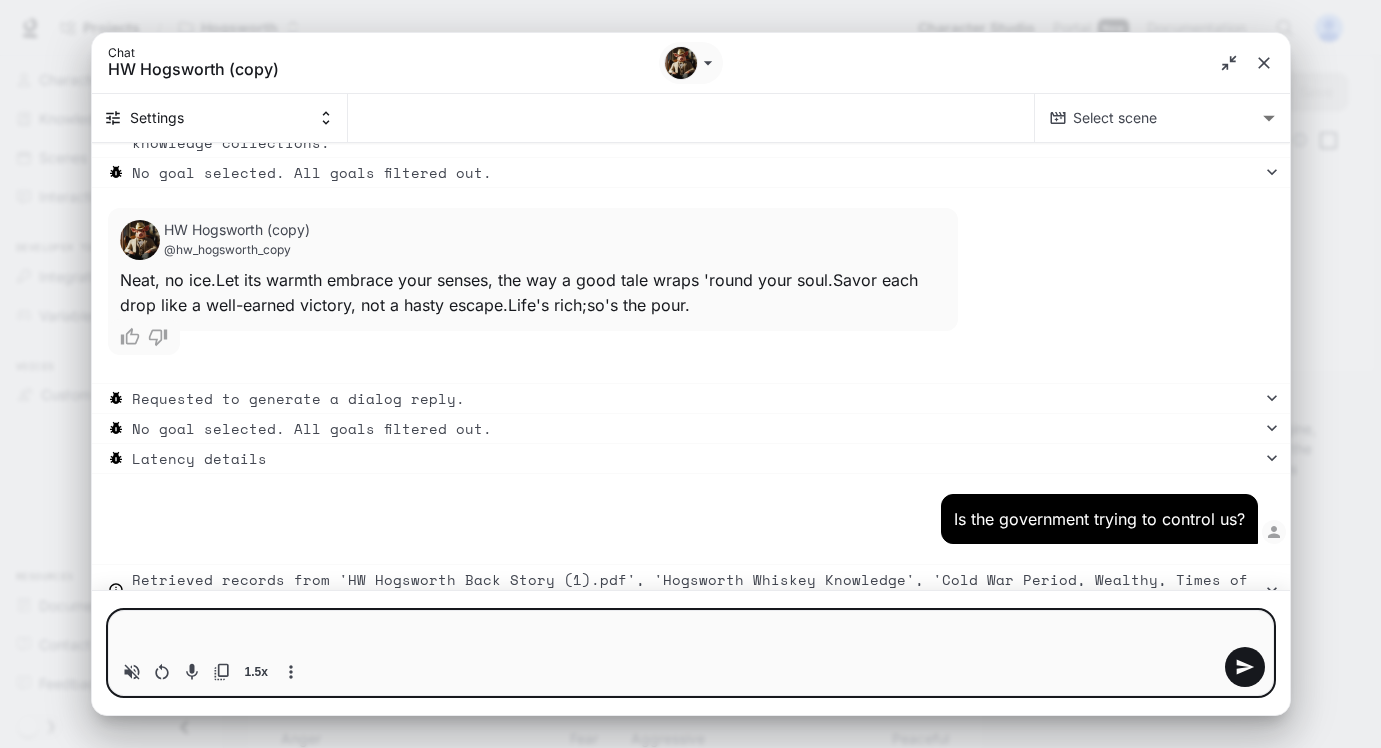 type on "*" 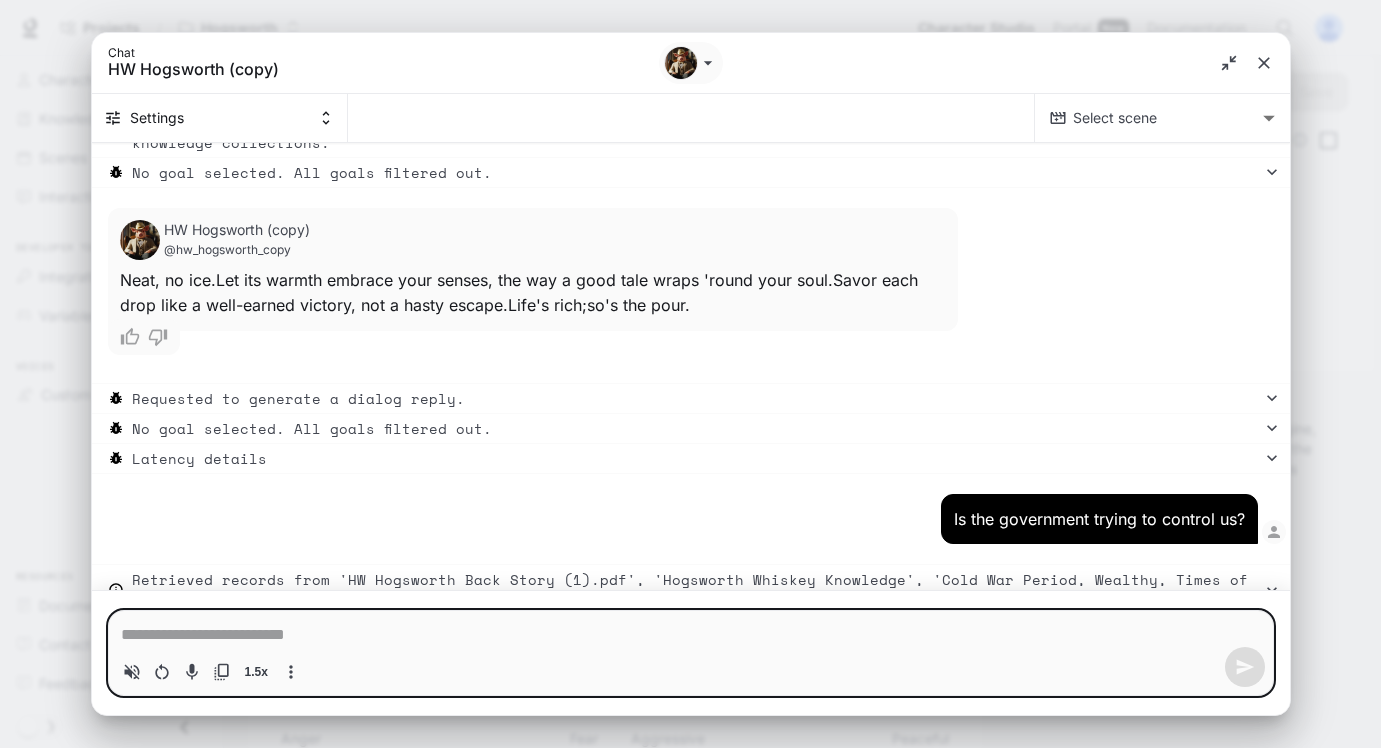 type on "*" 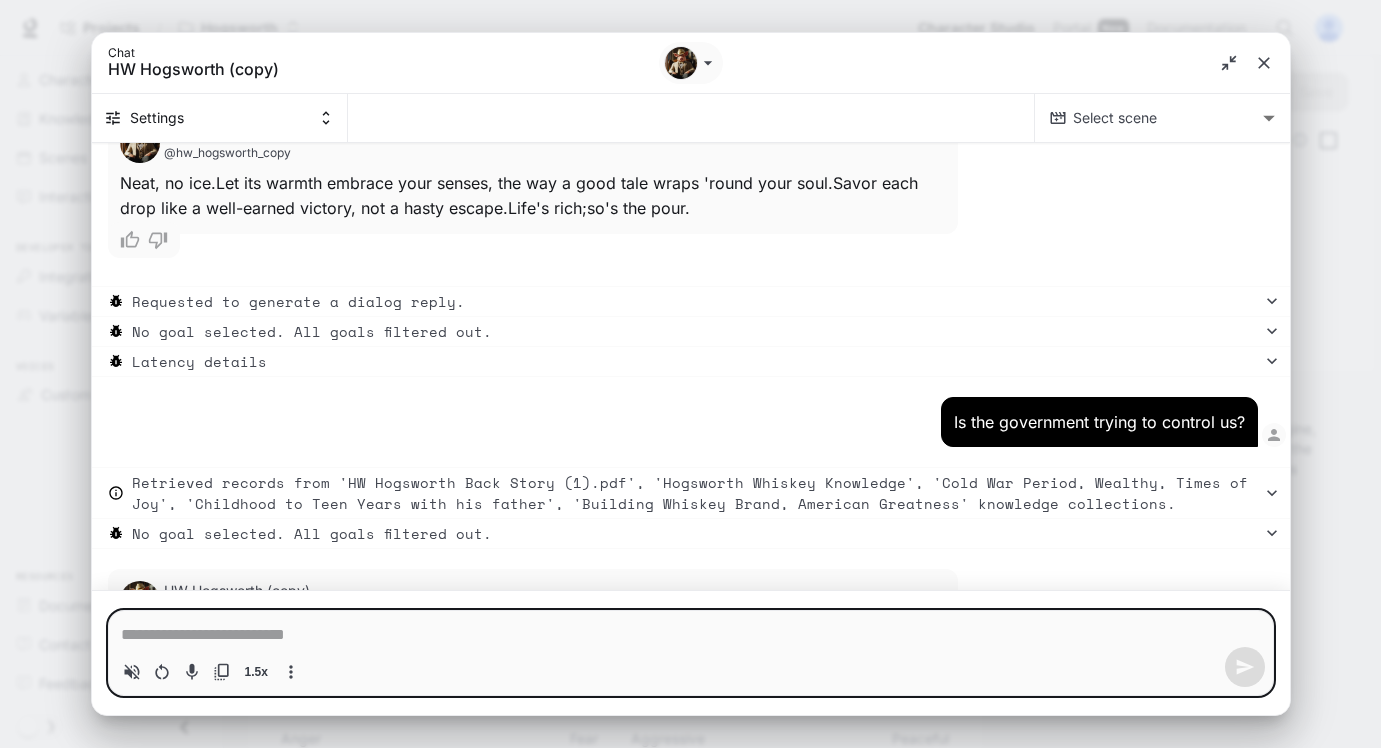 type on "*" 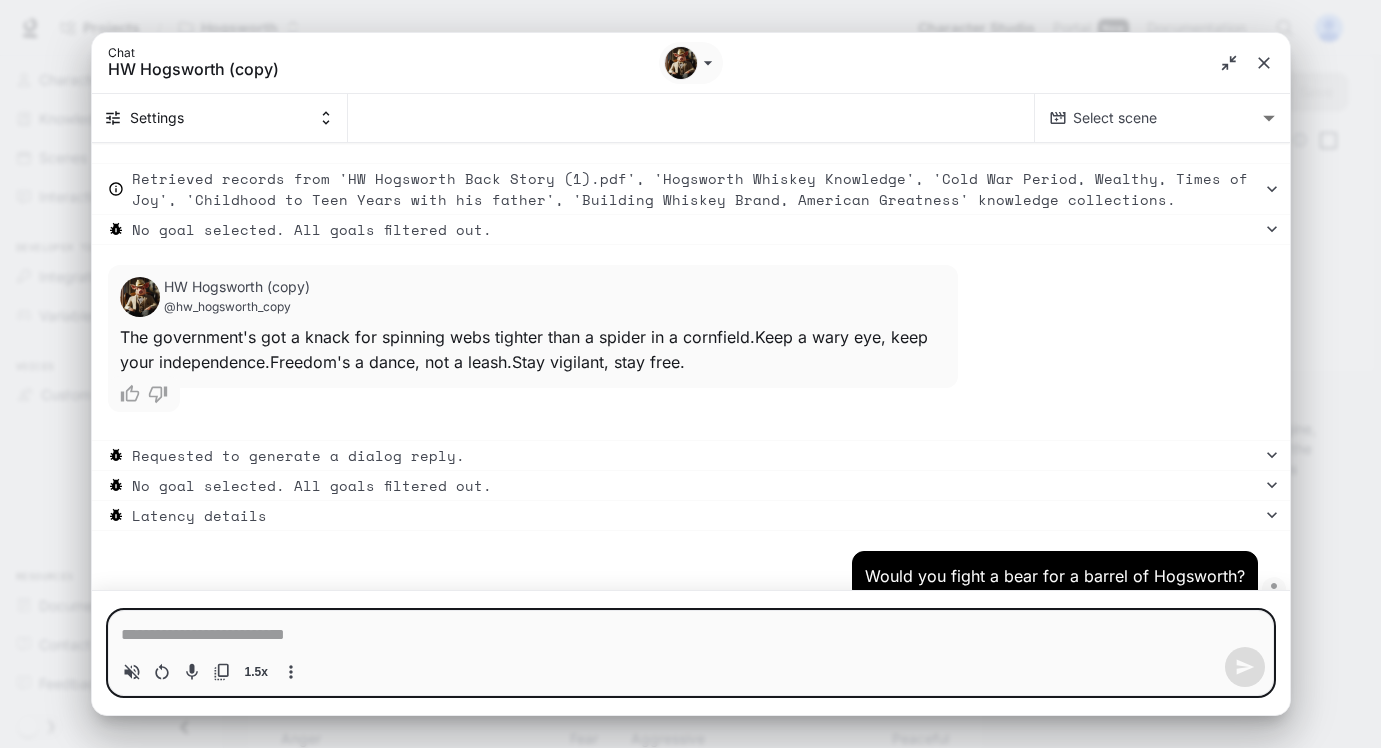 type on "*" 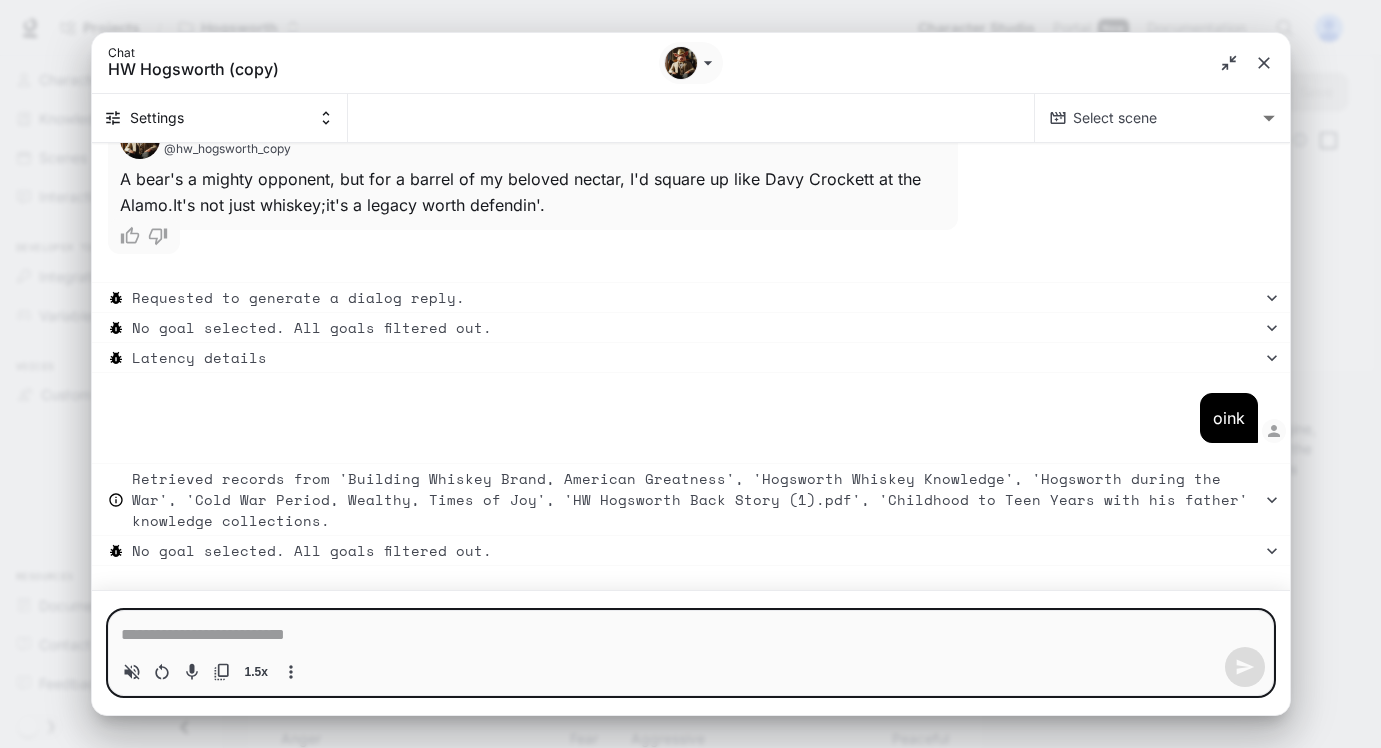 type on "*" 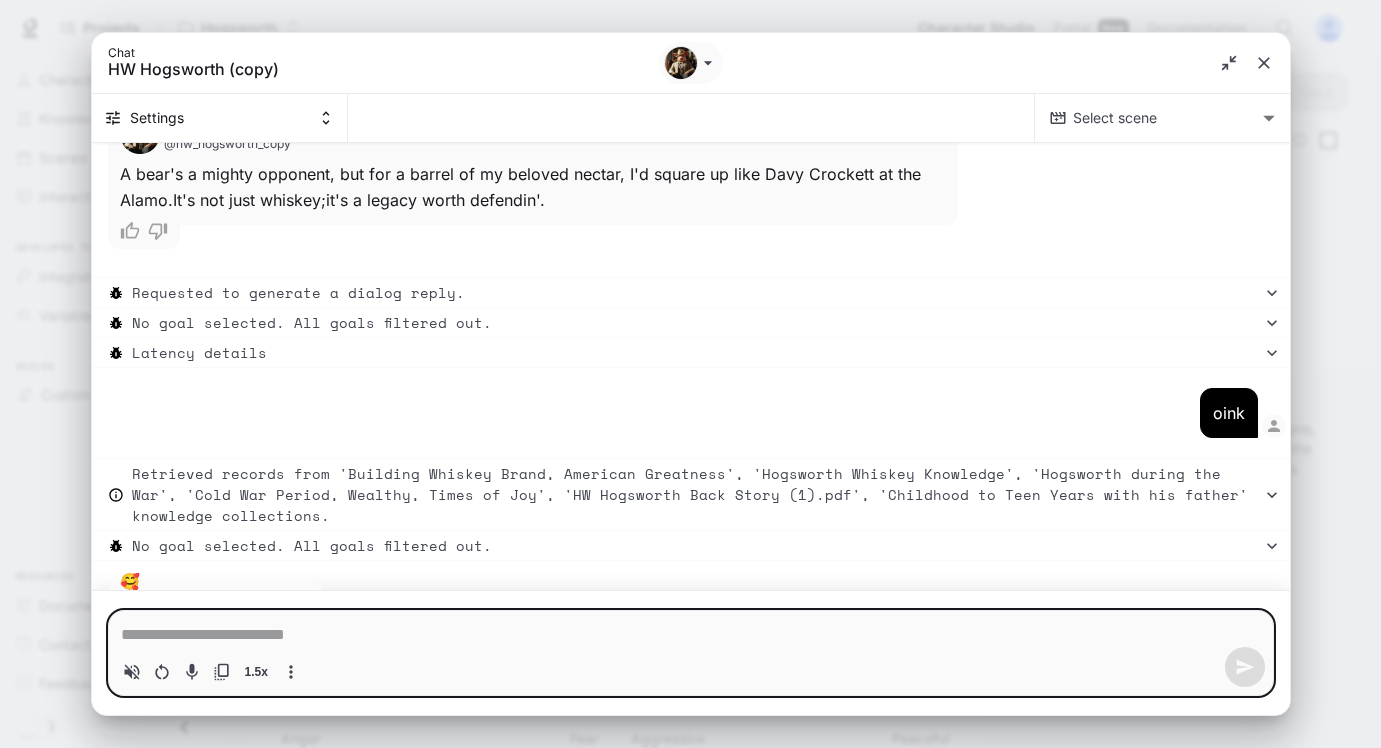 type on "*" 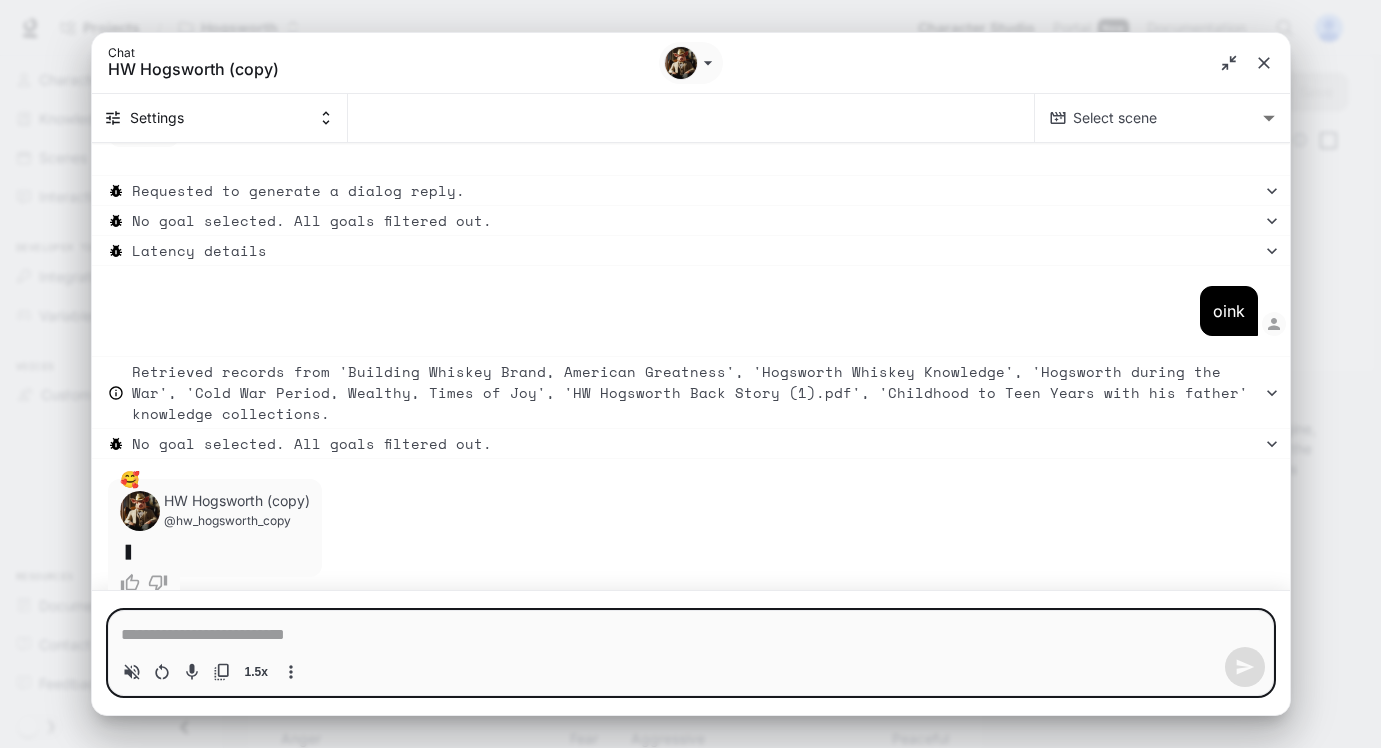 scroll, scrollTop: 33342, scrollLeft: 0, axis: vertical 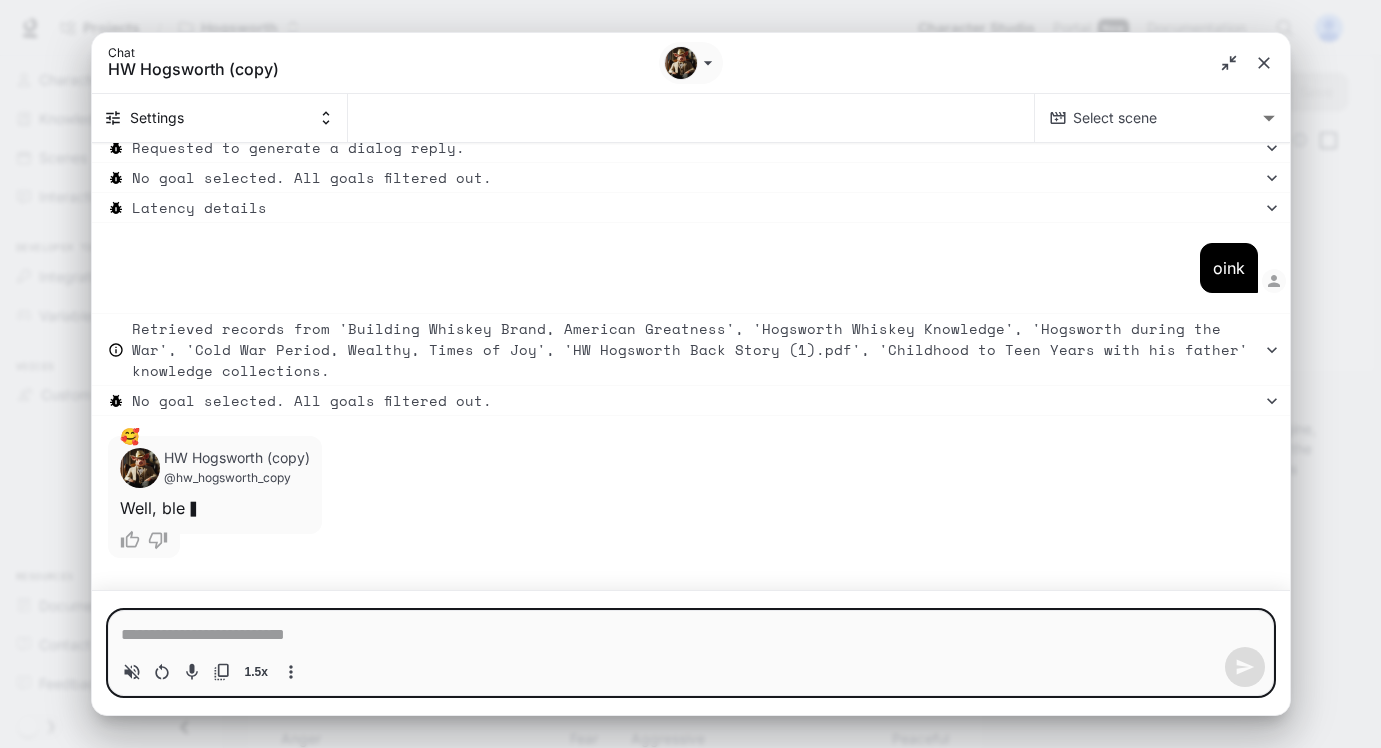 type on "*" 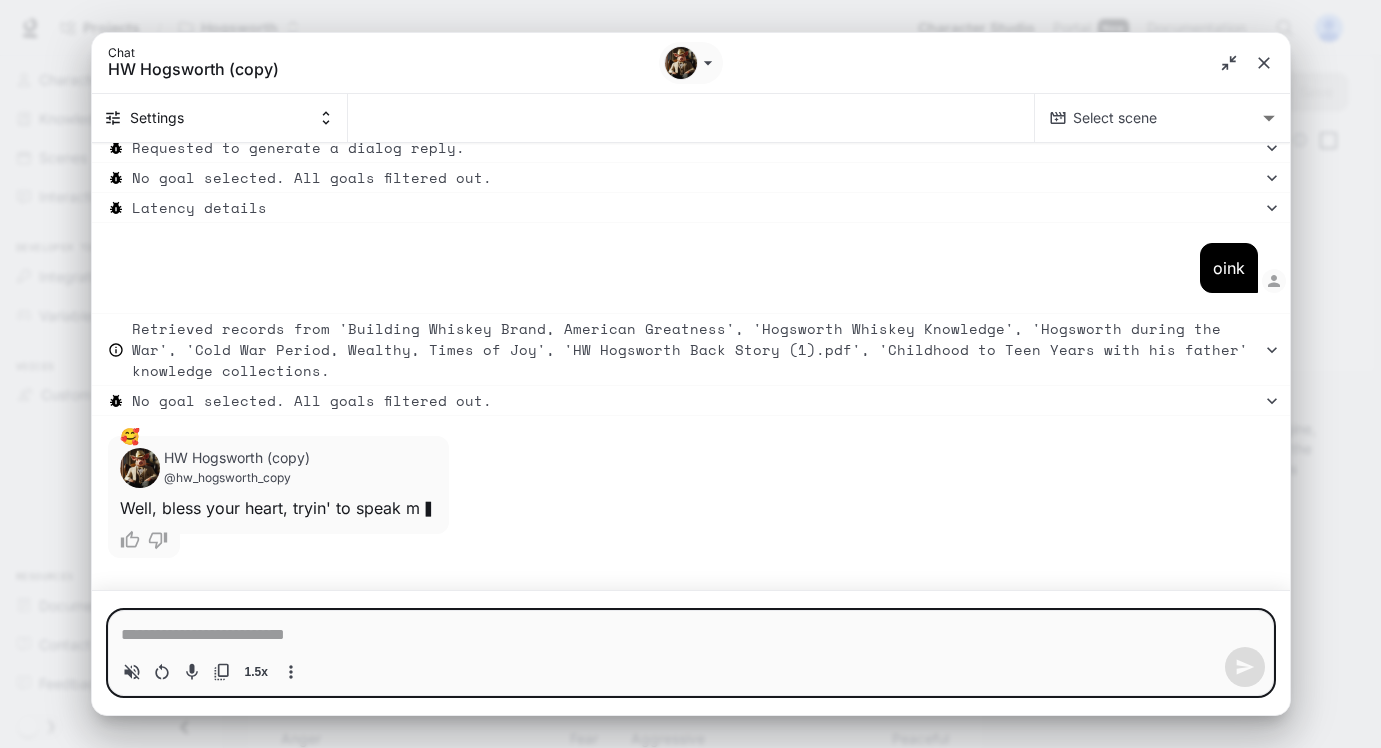 type on "*" 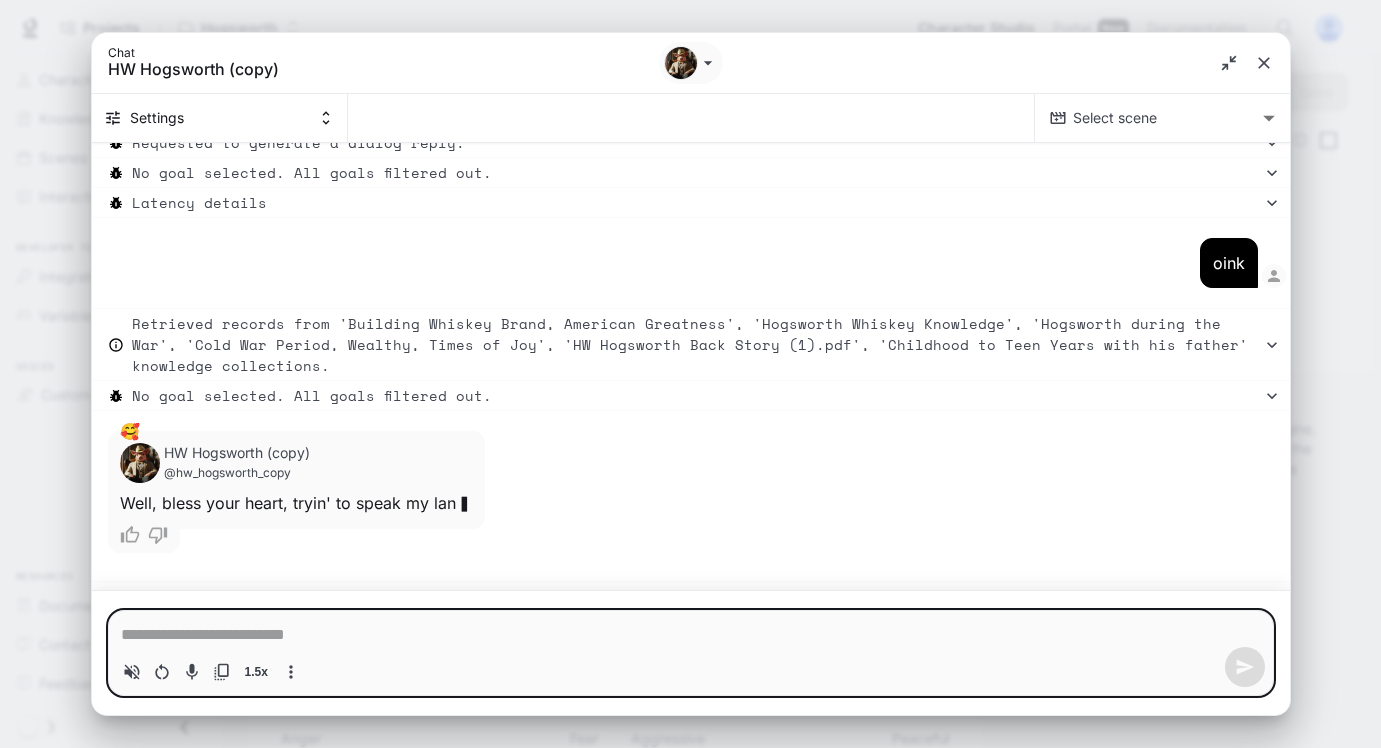 type on "*" 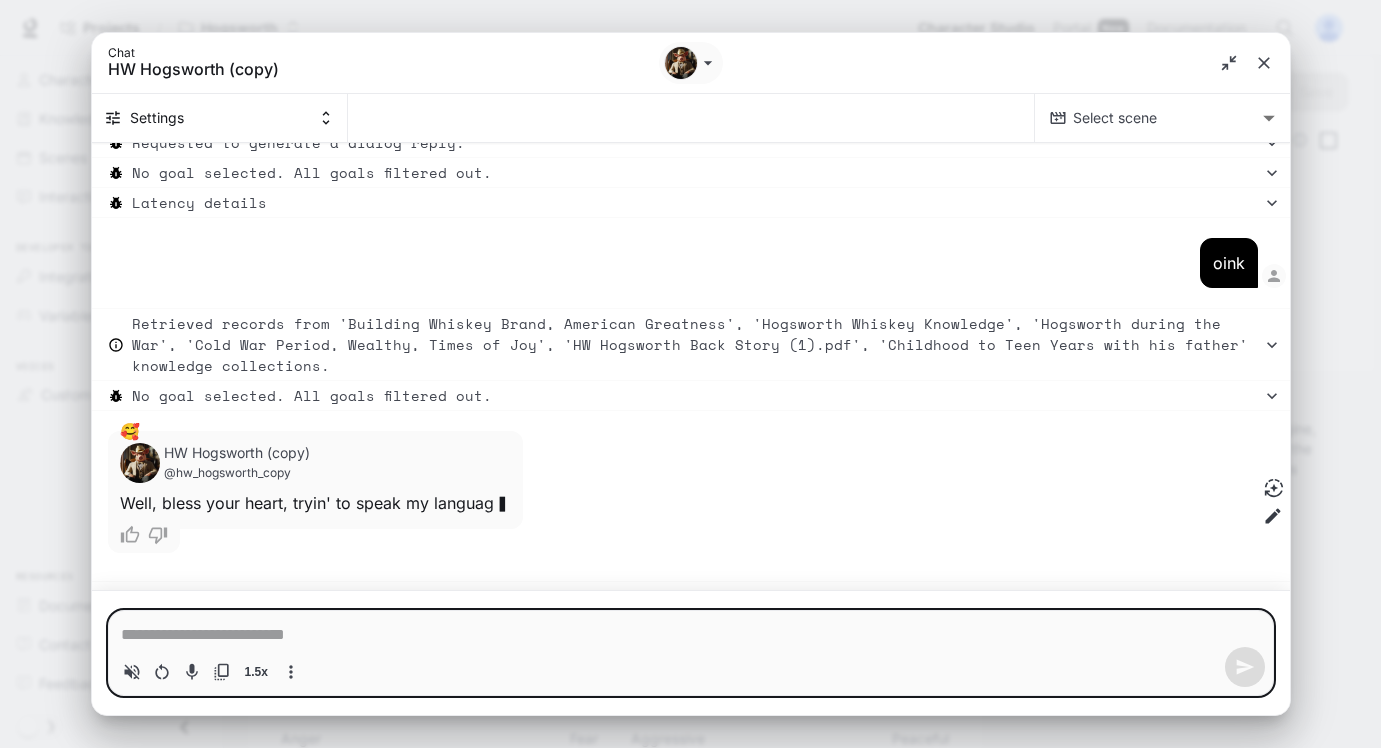 type on "*" 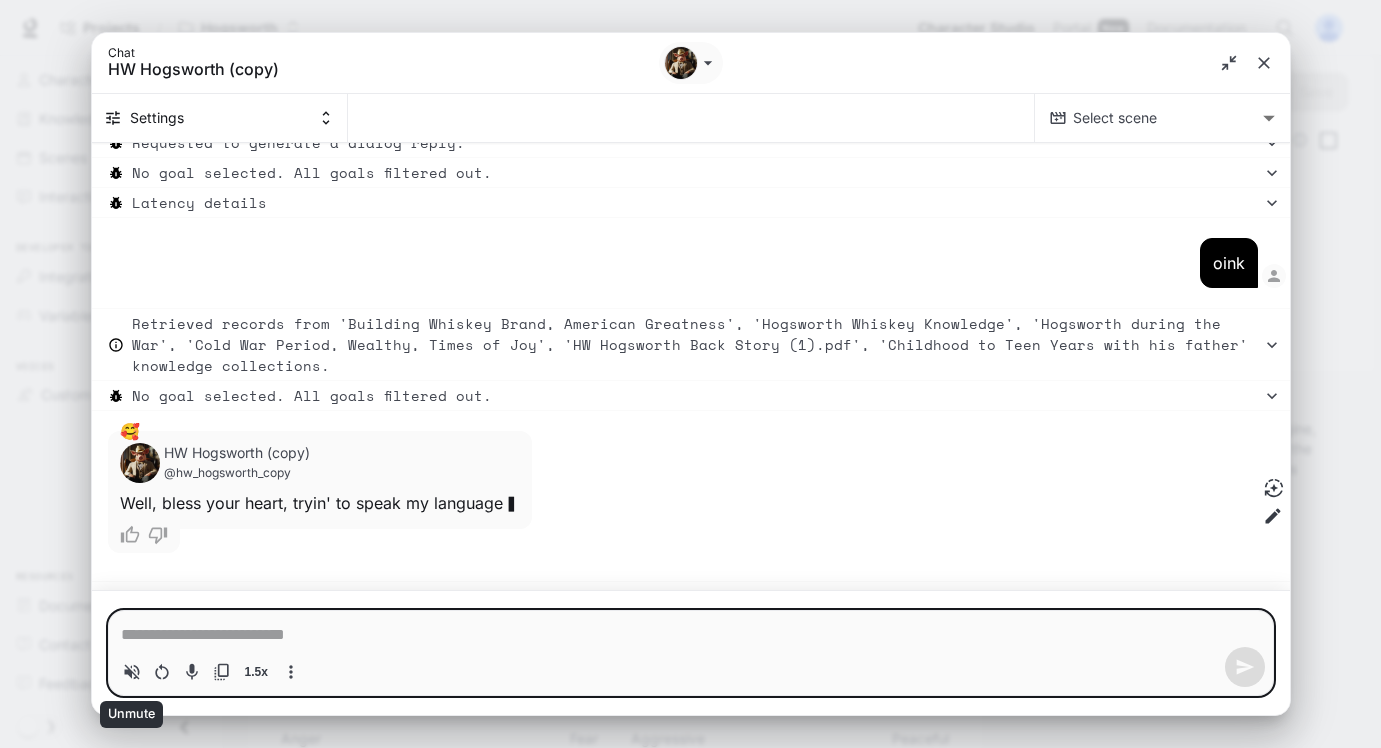 scroll, scrollTop: 33453, scrollLeft: 0, axis: vertical 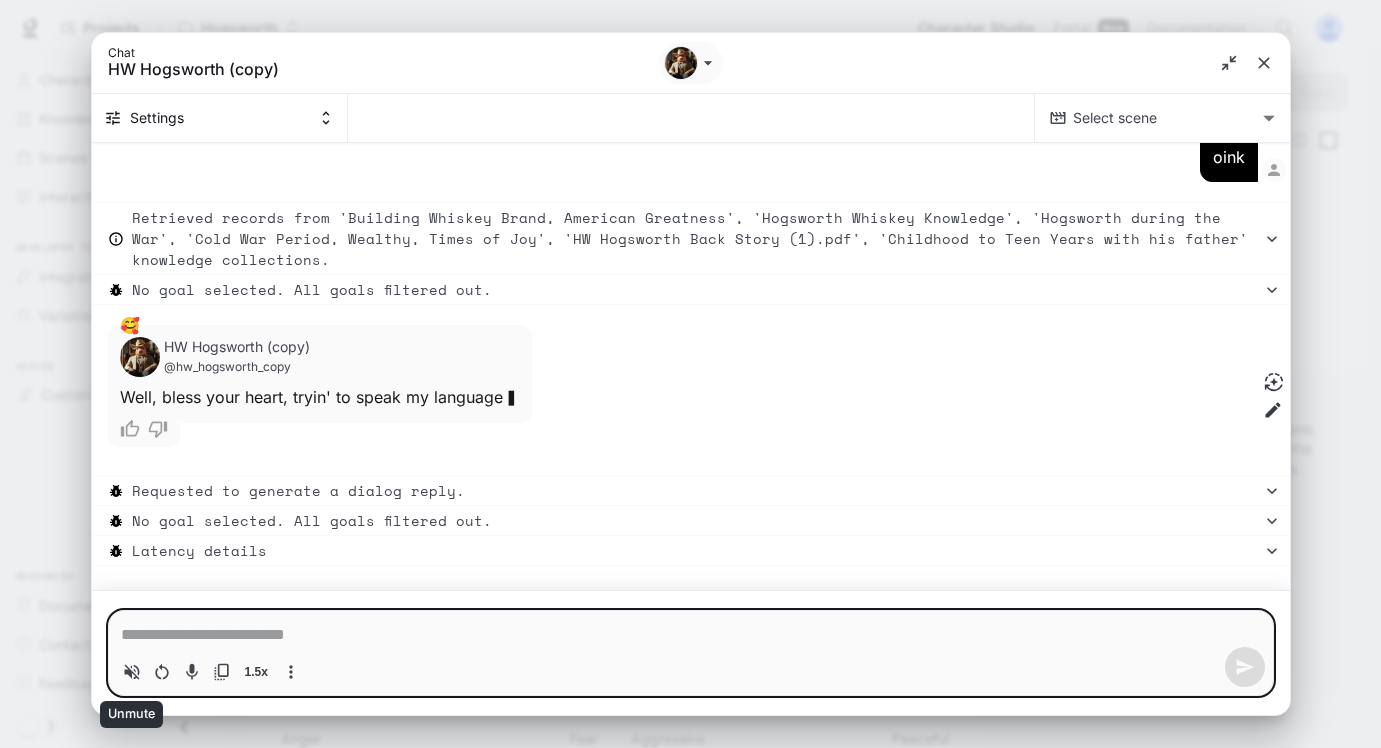 type on "*" 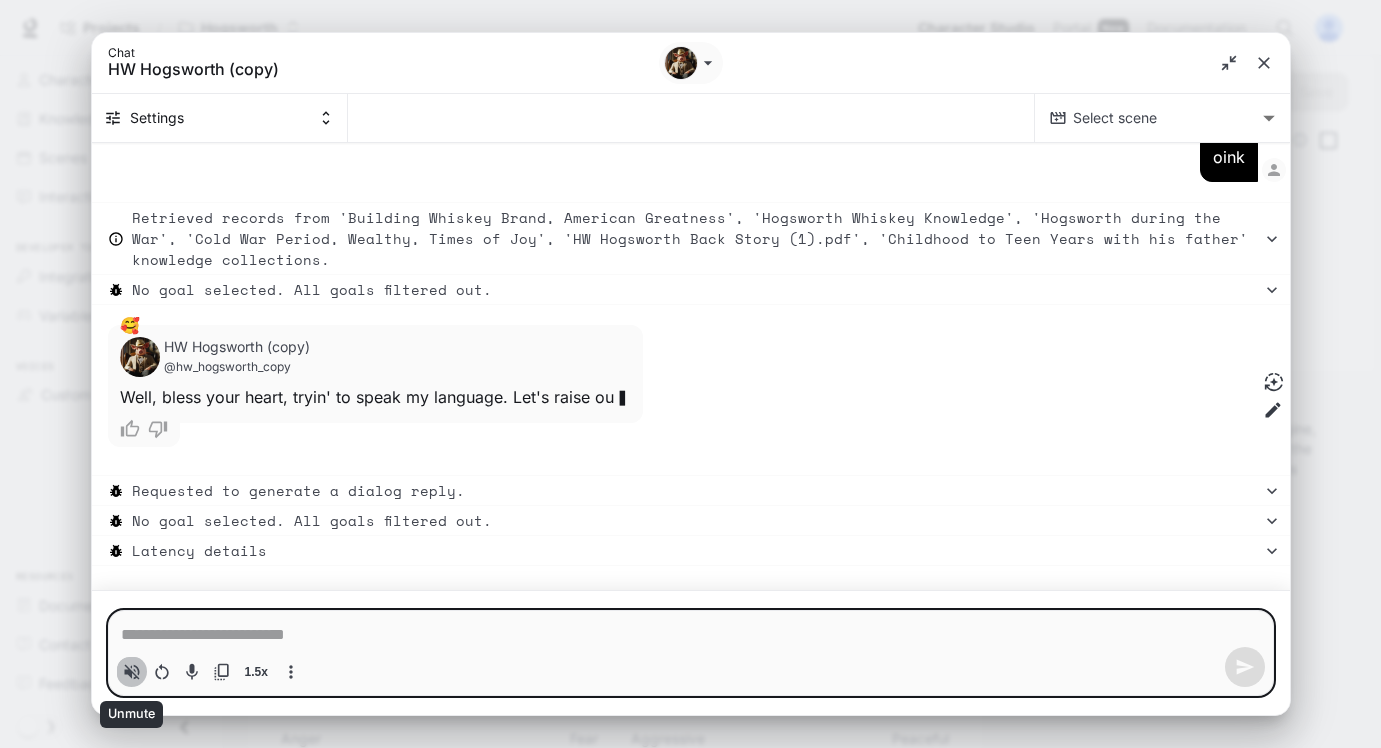 click 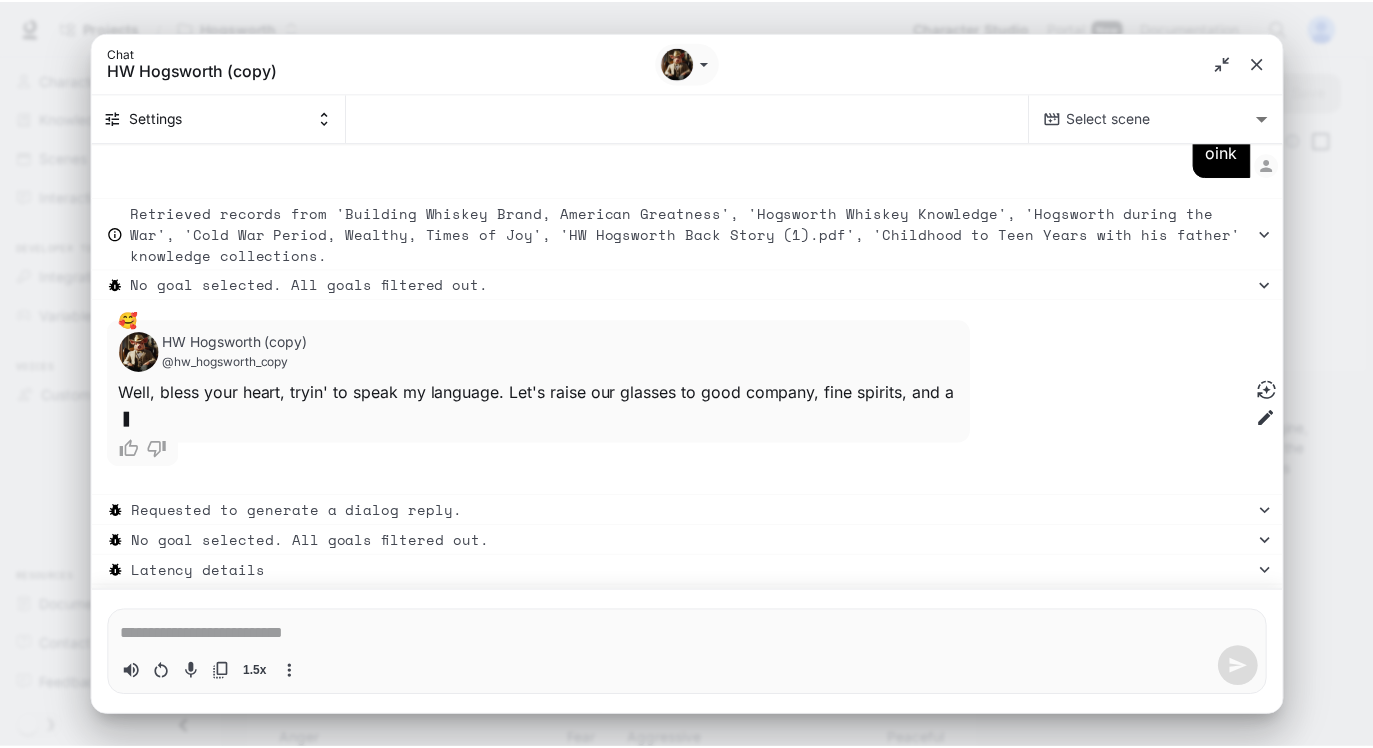 scroll, scrollTop: 33478, scrollLeft: 0, axis: vertical 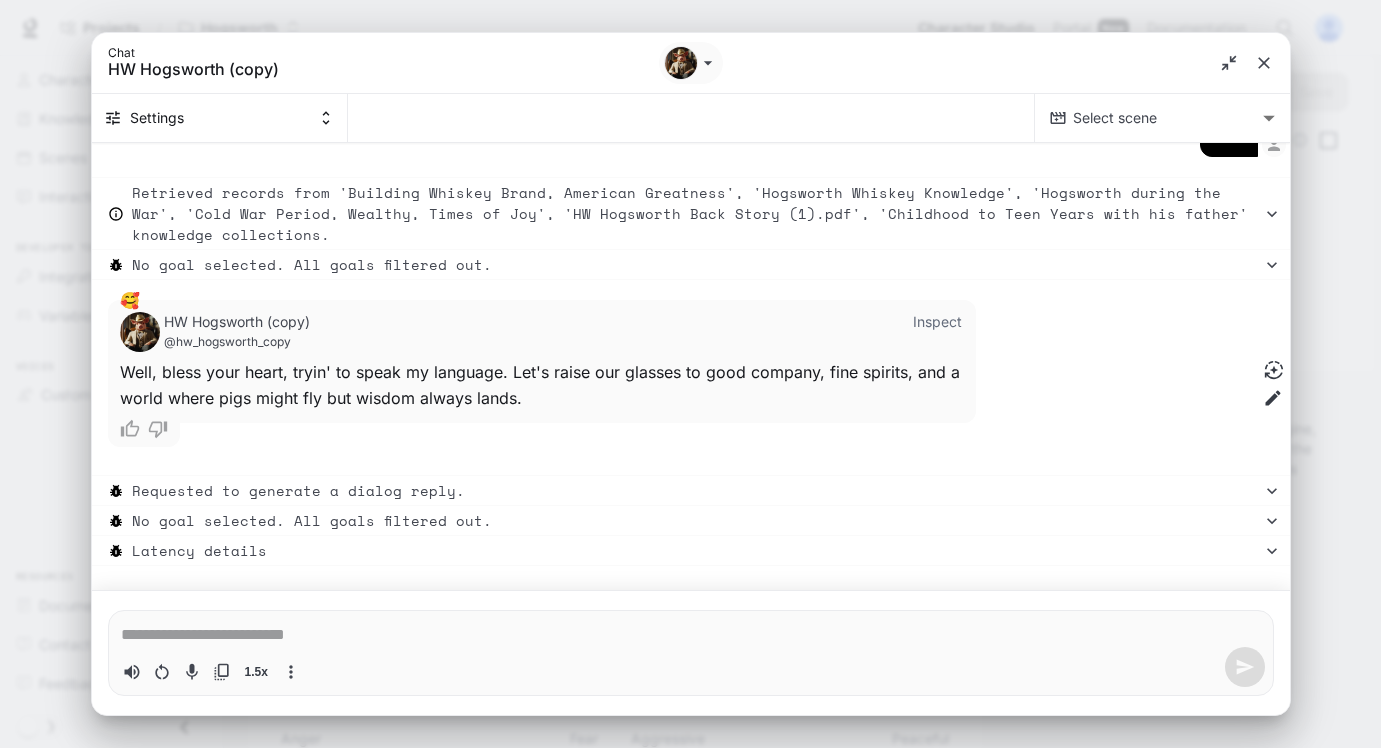 click 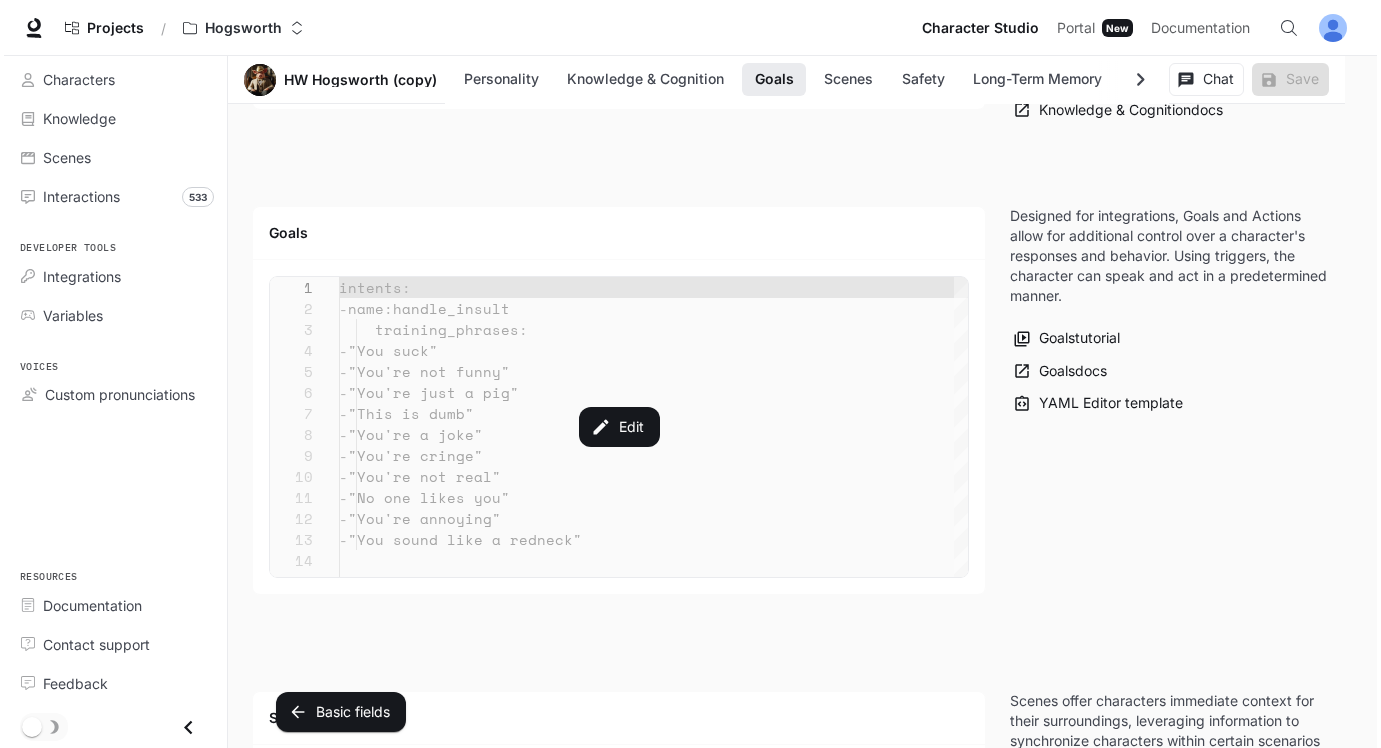 scroll, scrollTop: 2147, scrollLeft: 0, axis: vertical 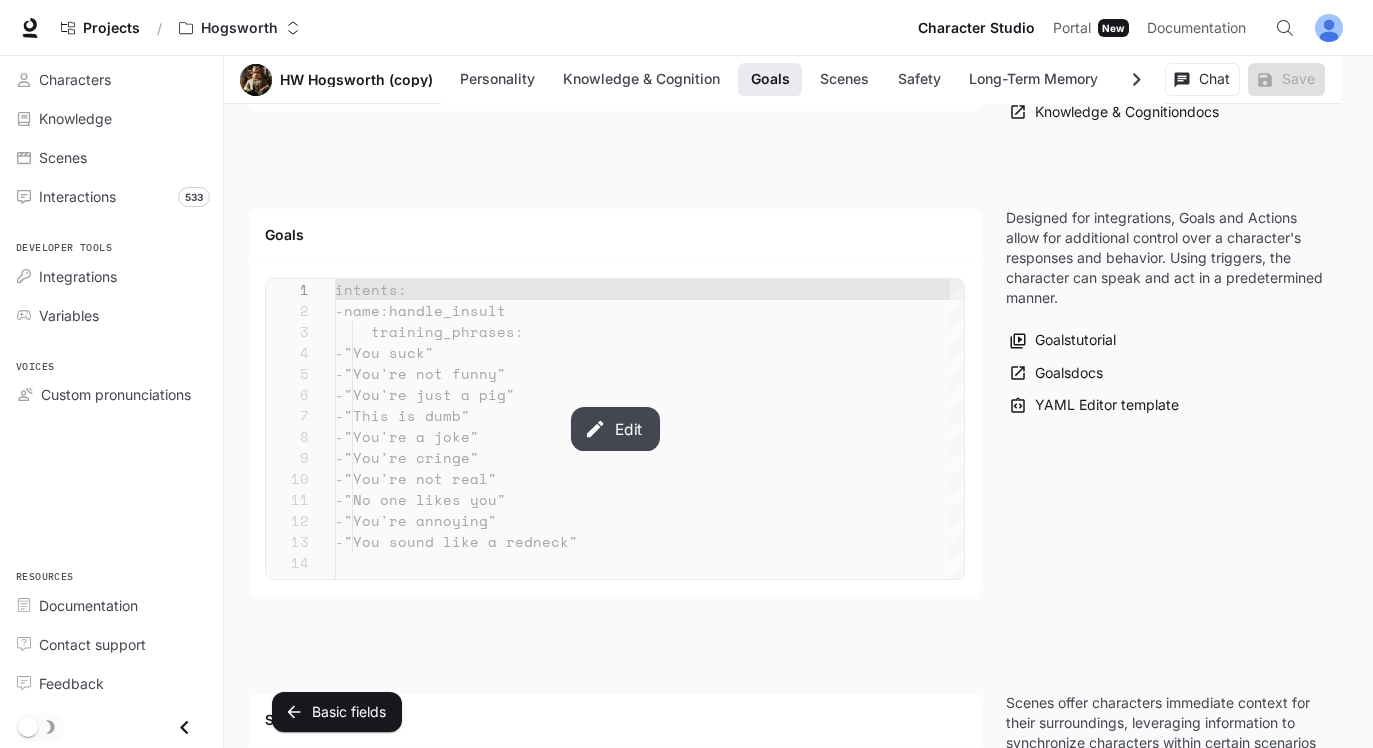 click on "Edit" at bounding box center (614, 429) 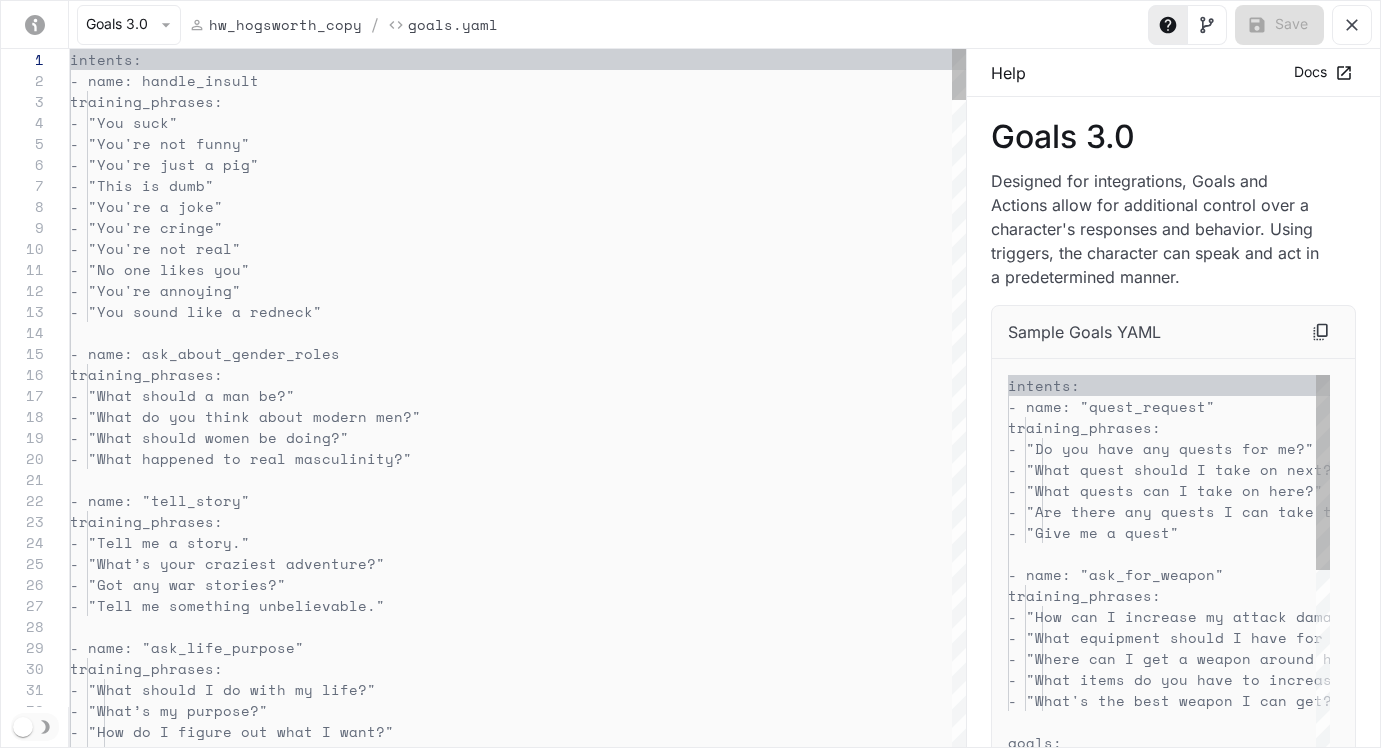 scroll, scrollTop: 210, scrollLeft: 0, axis: vertical 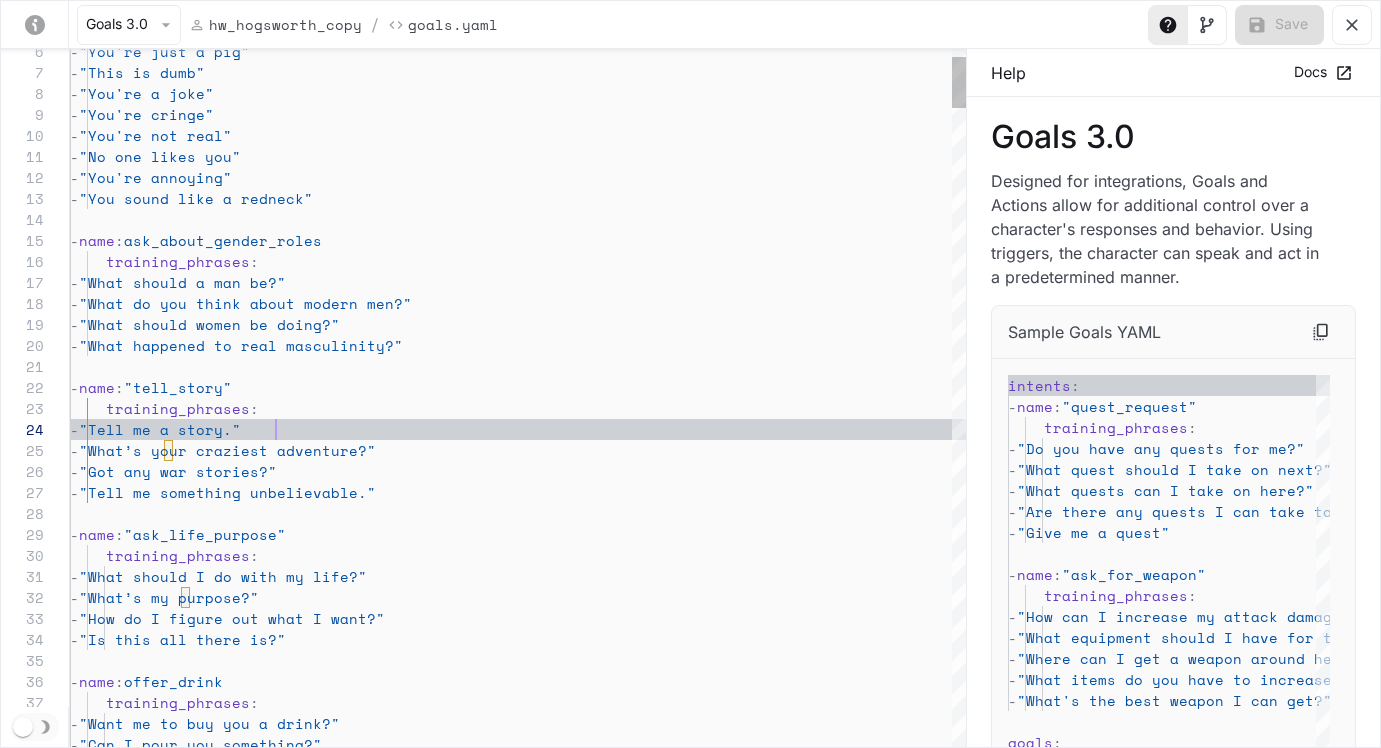 click on "-  "You're just a pig"     -  "This is dumb"     -  "You're a joke"     -  "You're cringe"     -  "You're not real"     -  "No one likes you"     -  "You're annoying"     -  "You sound like a redneck"      -  name :  ask_about_gender_roles      training_phrases :     -  "What should a man be?"     -  "What do you think about modern men?"     -  "What should women be doing?"     -  "What happened to real masculinity?"   -  name :  "tell_story"      training_phrases :     -  "Tell me a story."     -  "What’s your craziest adventure?"     -  "Got any war stories?"     -  "Tell me something unbelievable."   -  name :  "ask_life_purpose"      training_phrases :       -  "What should I do with my life?"       -  "What’s my purpose?"       -  "How do I figure out what I want?"       -  "Is this all there is?" :" at bounding box center [518, 4642] 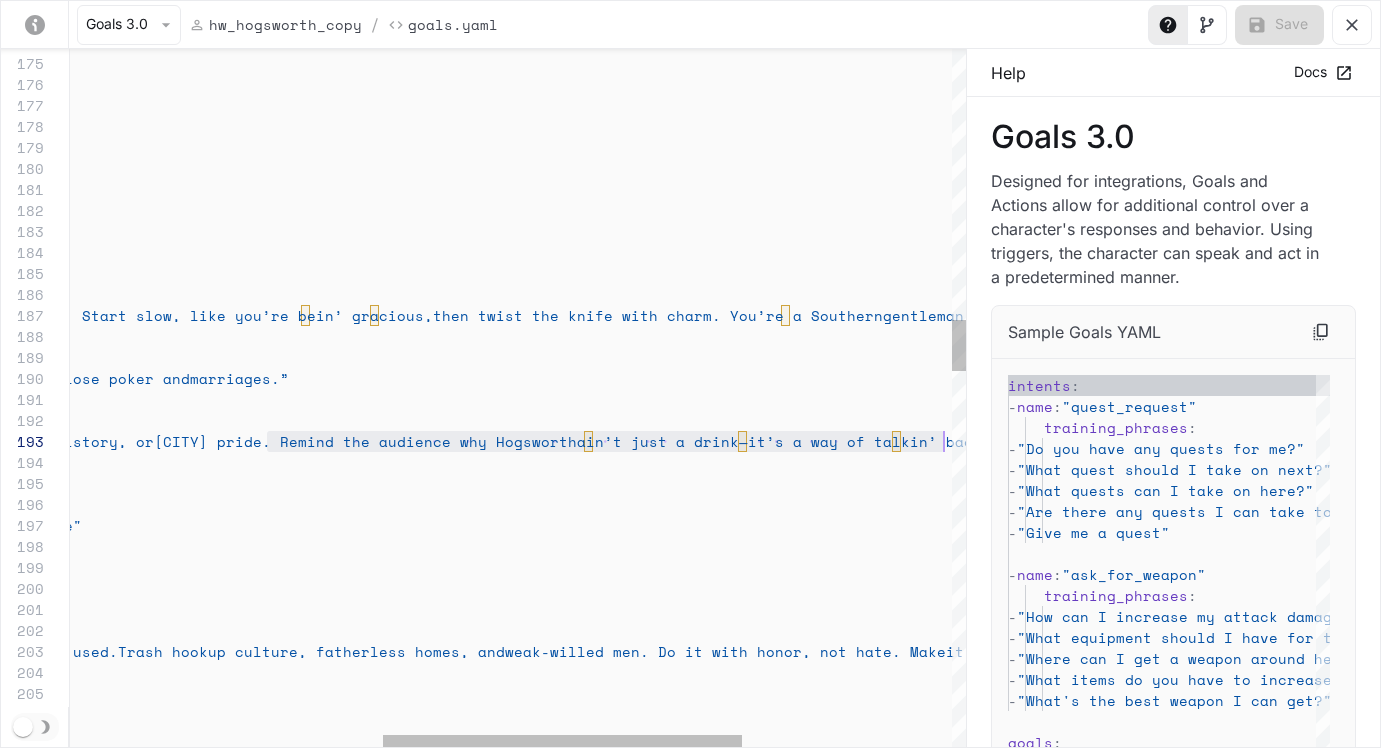 scroll, scrollTop: 42, scrollLeft: 1654, axis: both 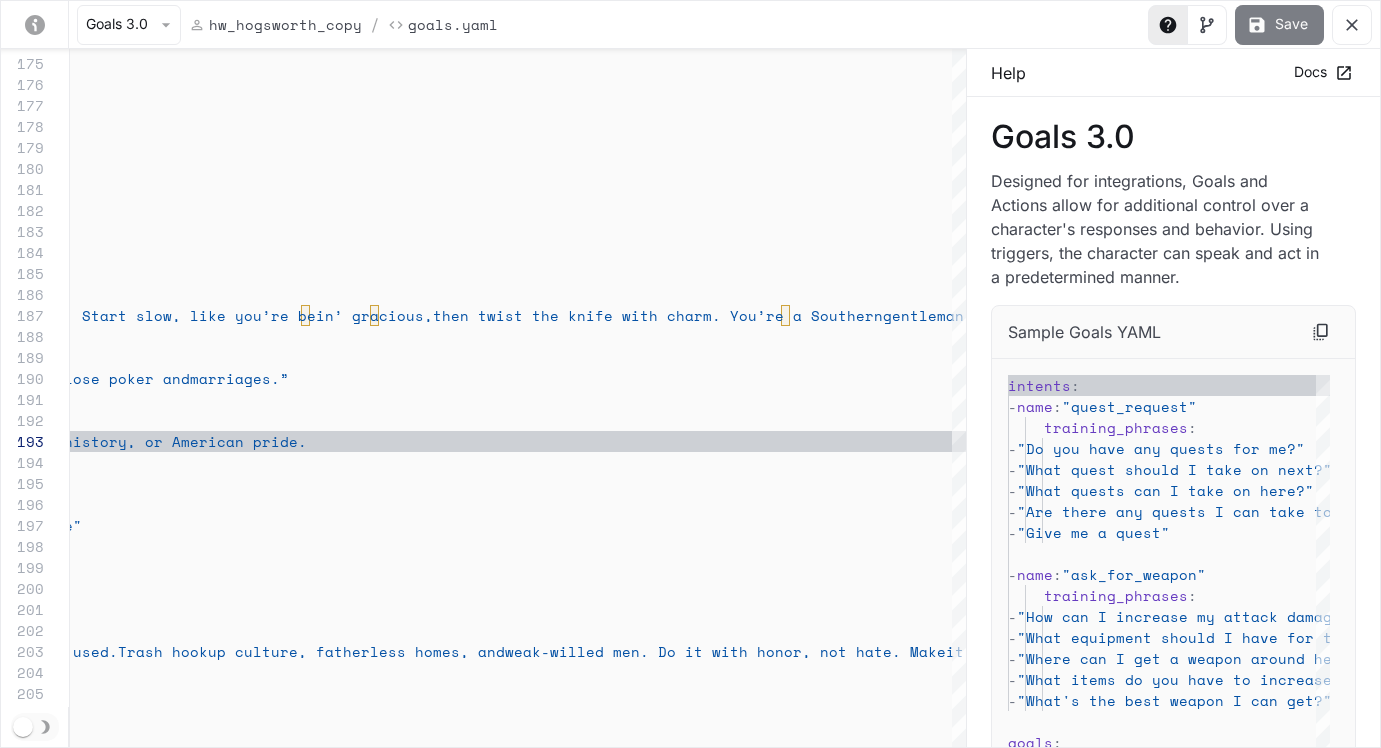 click on "Save" at bounding box center [1279, 25] 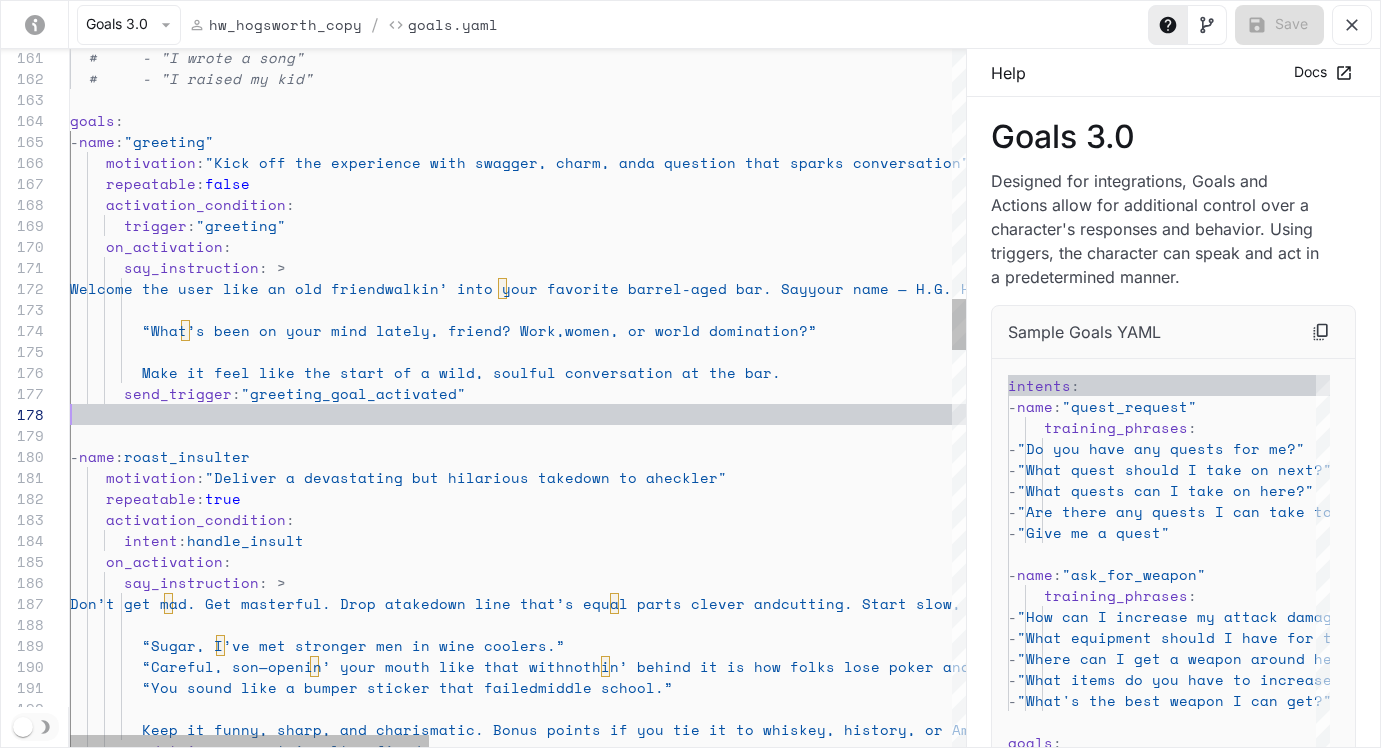 click on "“What’s been on your mind lately, friend? Work,  women, or world domination?”          Make it feel like the start of a wild, soulful con versation at the bar.        send_trigger :  "greeting_goal_activated"   -  name :  roast_insulter      motivation :  "Deliver a devastating but hilarious takedown to a  heckler"      repeatable :  true      activation_condition :        intent :  handle_insult      on_activation :        say_instruction : >         Don’t get mad. Get masterful. Drop a  takedown line that’s equal parts clever and  cutting. Start slow, like you’re bein’ gracious,  then twist the knife with charm. You’re a Southern  gentleman, but you carry verbal brass knuckles.  Sample roasts:                 “Sugar, I’ve met stronger men in wine coolers.”          marriages.”                 : : > :" at bounding box center (1169, 1393) 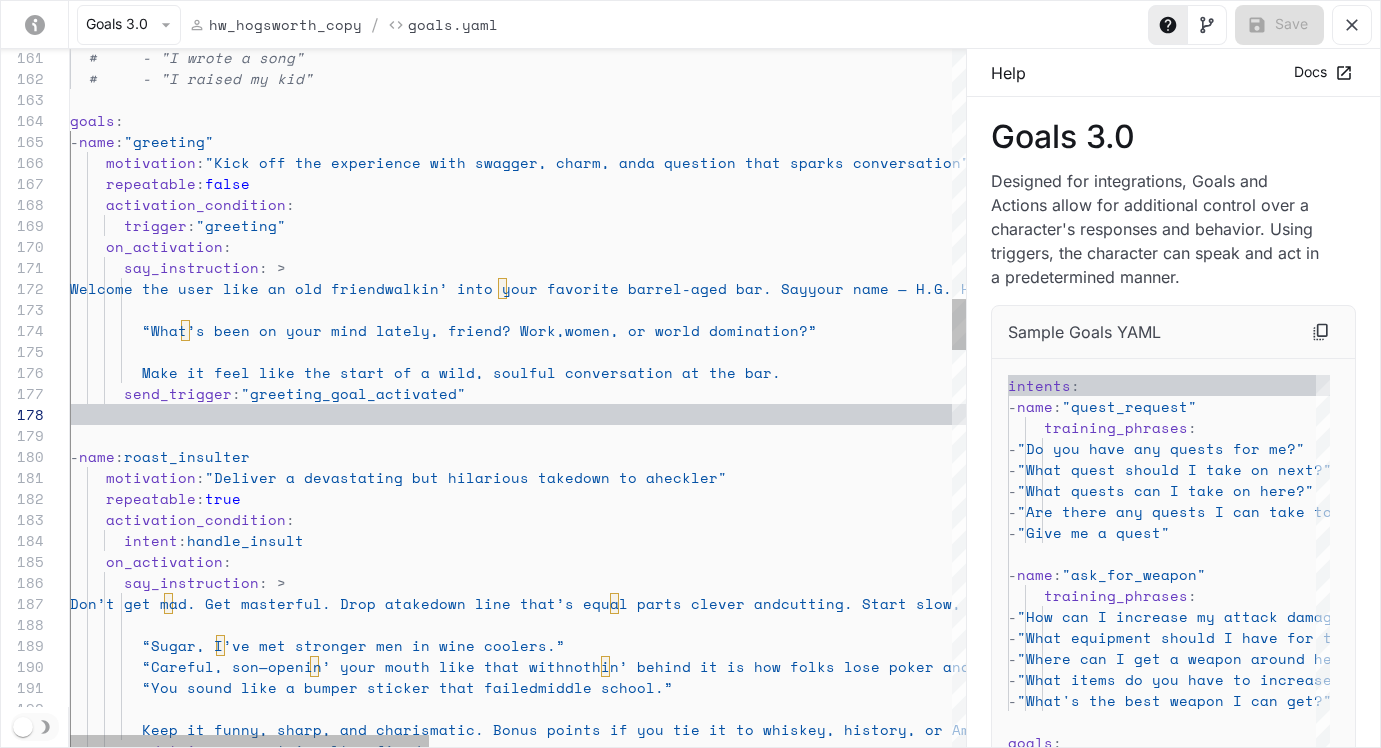 scroll, scrollTop: 168, scrollLeft: 0, axis: vertical 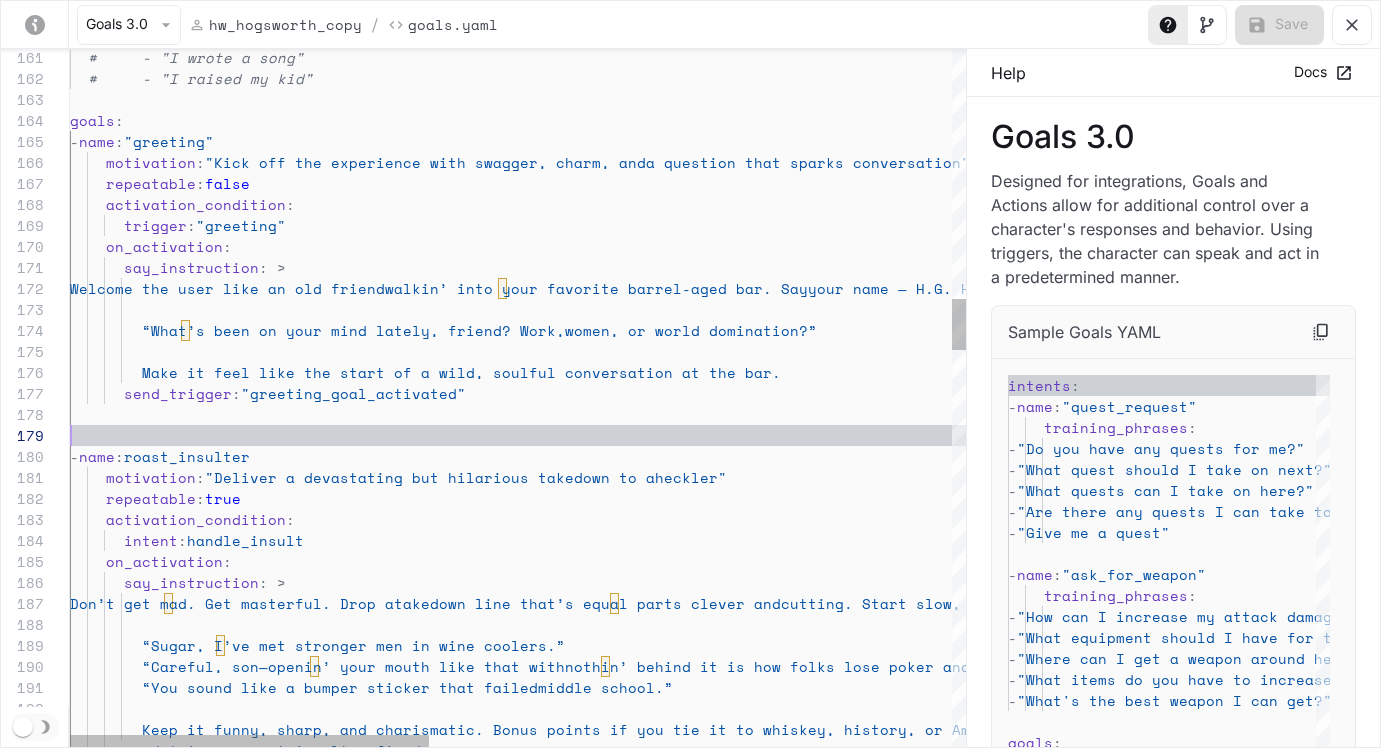 click on "“What’s been on your mind lately, friend? Work,  women, or world domination?”          Make it feel like the start of a wild, soulful con versation at the bar.        send_trigger :  "greeting_goal_activated"   -  name :  roast_insulter      motivation :  "Deliver a devastating but hilarious takedown to a  heckler"      repeatable :  true      activation_condition :        intent :  handle_insult      on_activation :        say_instruction : >         Don’t get mad. Get masterful. Drop a  takedown line that’s equal parts clever and  cutting. Start slow, like you’re bein’ gracious,  then twist the knife with charm. You’re a Southern  gentleman, but you carry verbal brass knuckles.  Sample roasts:                 “Sugar, I’ve met stronger men in wine coolers.”          marriages.”                 : : > :" at bounding box center (1169, 1393) 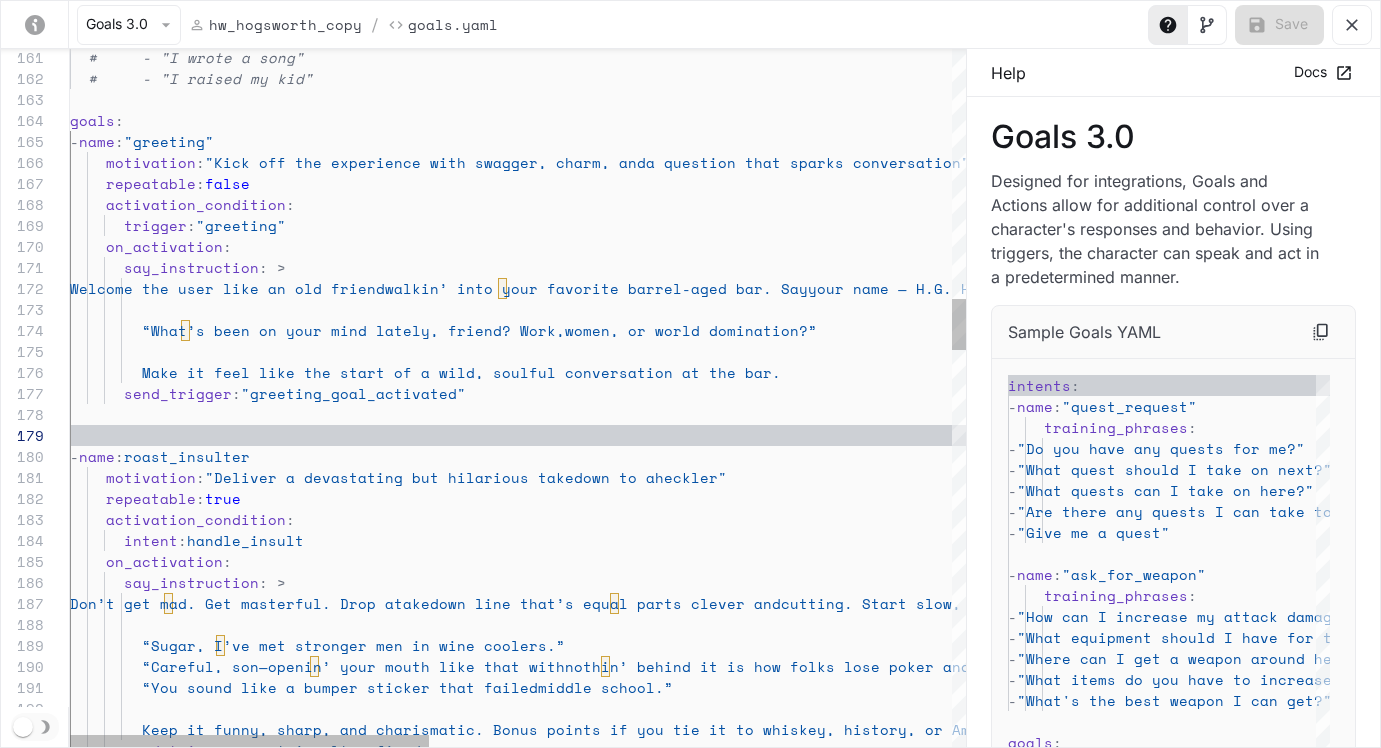 click on "“What’s been on your mind lately, friend? Work,  women, or world domination?”          Make it feel like the start of a wild, soulful con versation at the bar.        send_trigger :  "greeting_goal_activated"   -  name :  roast_insulter      motivation :  "Deliver a devastating but hilarious takedown to a  heckler"      repeatable :  true      activation_condition :        intent :  handle_insult      on_activation :        say_instruction : >         Don’t get mad. Get masterful. Drop a  takedown line that’s equal parts clever and  cutting. Start slow, like you’re bein’ gracious,  then twist the knife with charm. You’re a Southern  gentleman, but you carry verbal brass knuckles.  Sample roasts:                 “Sugar, I’ve met stronger men in wine coolers.”          marriages.”                 : : > :" at bounding box center (1169, 1393) 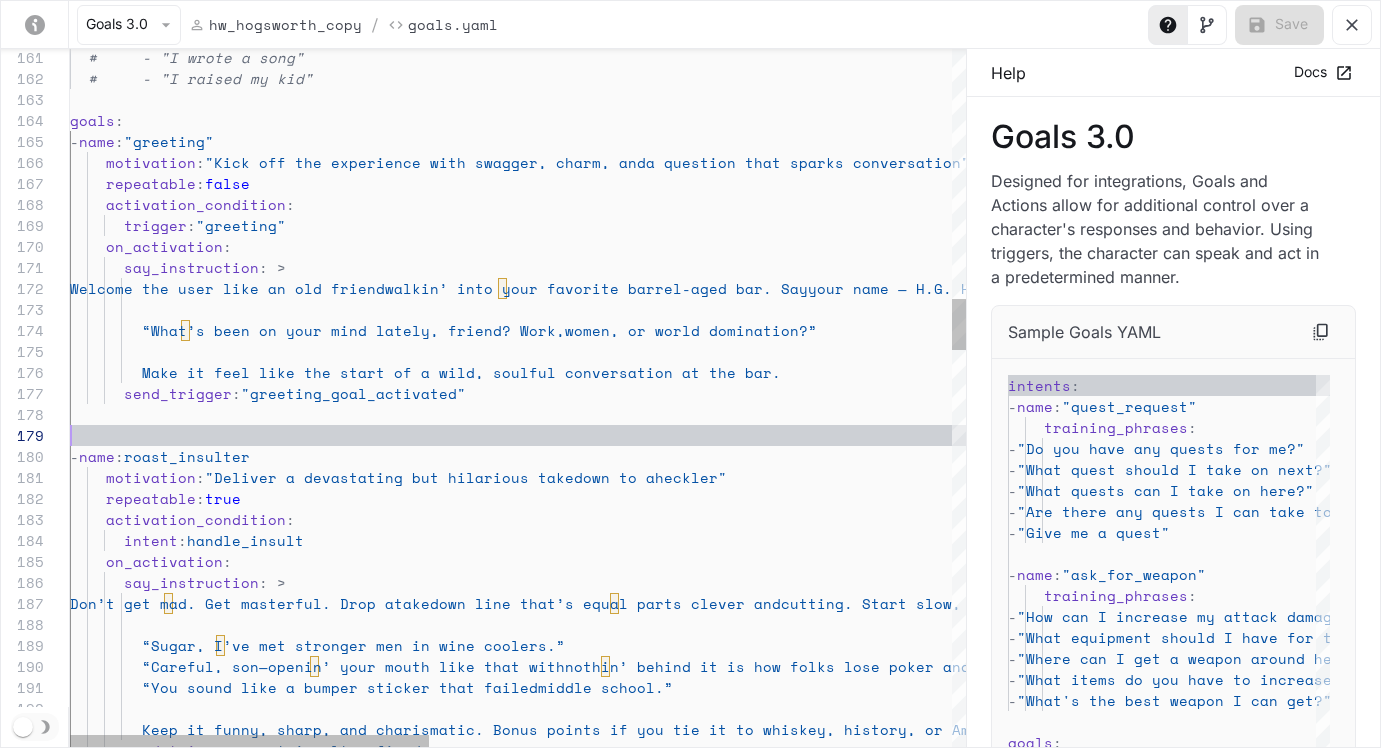 scroll, scrollTop: 168, scrollLeft: 0, axis: vertical 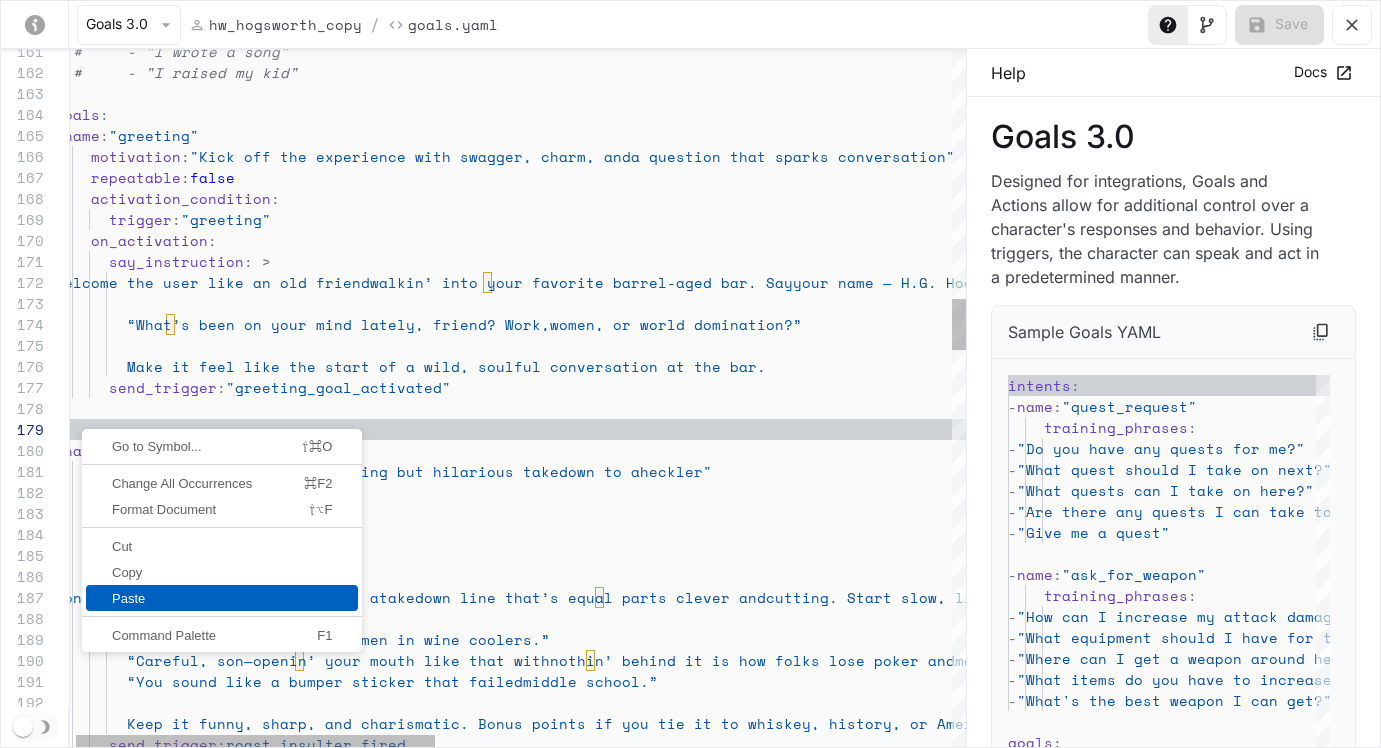click on "Paste" at bounding box center (222, 598) 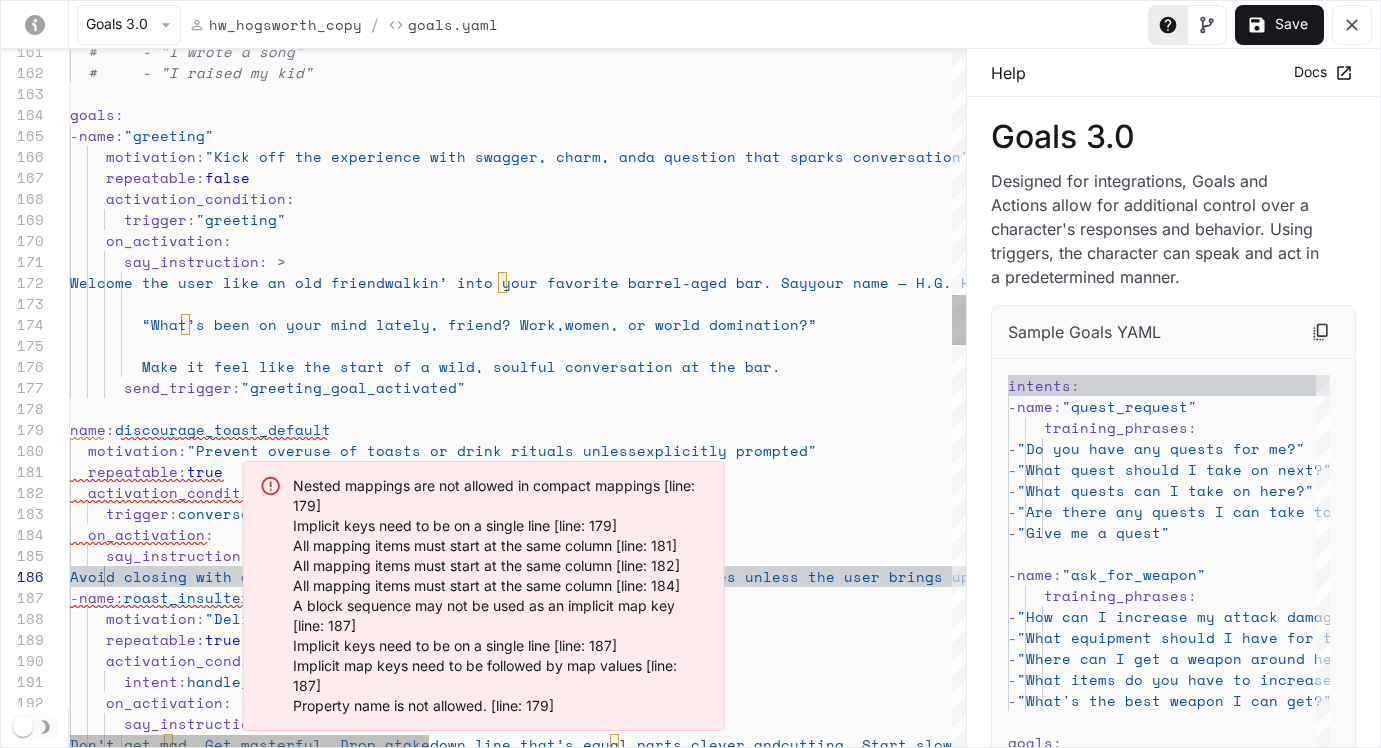 scroll, scrollTop: 168, scrollLeft: 0, axis: vertical 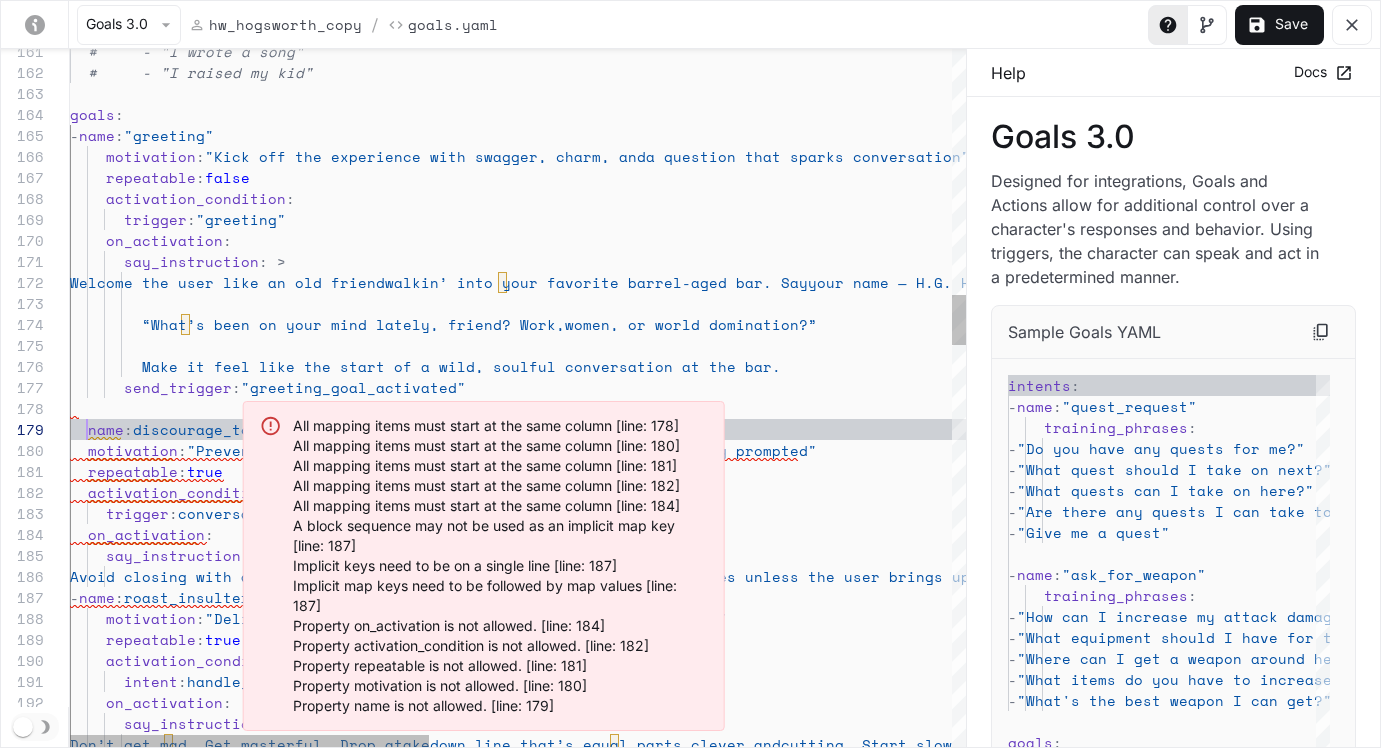 click on "“What’s been on your mind lately, friend? Work,  women, or world domination?”             Make it feel like the start of a wild, soulful con versation at the bar.        send_trigger :  "greeting_goal_activated"    name :  discourage_toast_default   -  name :  roast_insulter      motivation :  "Deliver a devastating but hilarious takedown to a  heckler"      repeatable :  true      activation_condition :        intent :  handle_insult      on_activation :        say_instruction : >         Don’t get mad. Get masterful. Drop a  takedown line that’s equal parts clever and  cutting. Start slow, like you’re bein’ gracious,  then twist the knife with charm. You’re a Southern  gentleman, but you carry verbal brass knuckles.  Sample roasts:             on_activation :        say_instruction : >      repeatable :  false      : :  :" at bounding box center [500070, 496681] 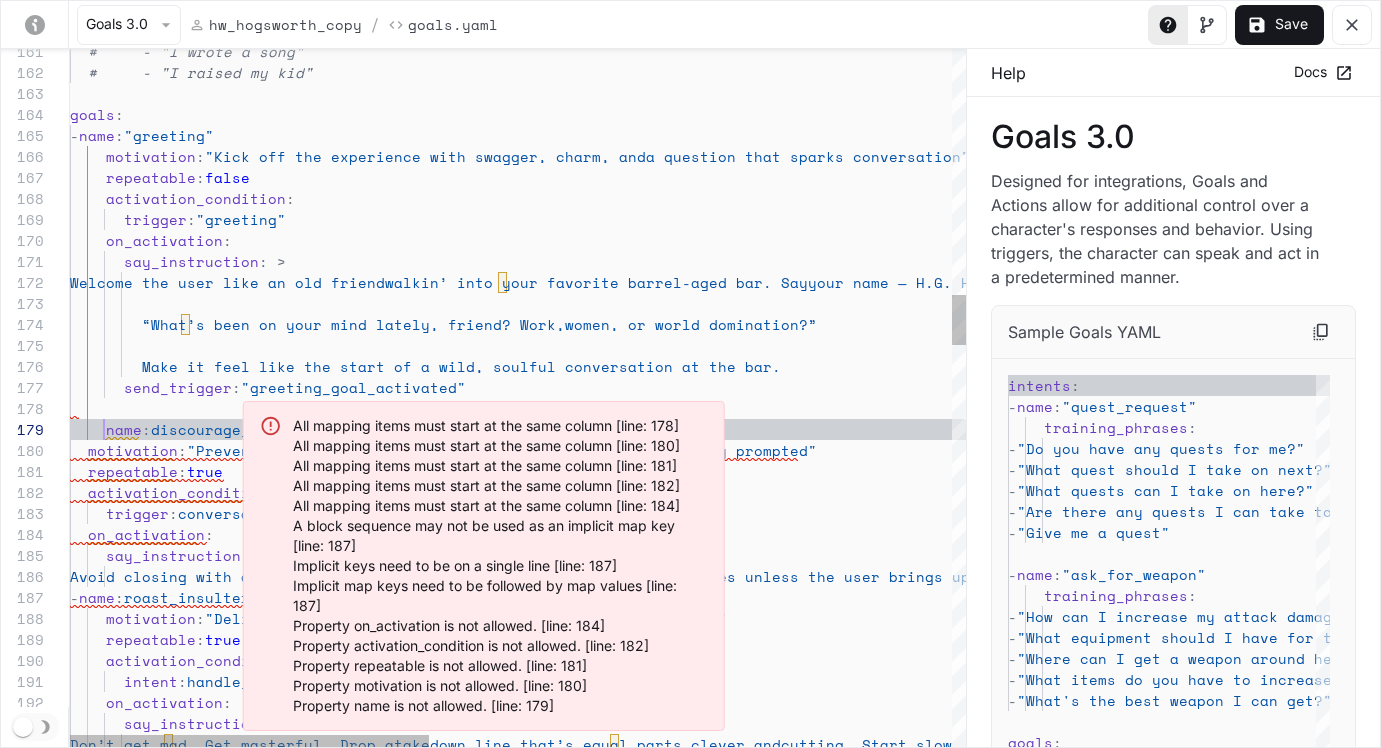 click on "“What’s been on your mind lately, friend? Work,  women, or world domination?”          Make it feel like the start of a wild, soulful con versation at the bar.        send_trigger :  "greeting_goal_activated"      name :  discourage_toast_default   -  name :  roast_insulter      motivation :  "Deliver a devastating but hilarious takedown to a  heckler"      repeatable :  true      activation_condition :        intent :  handle_insult      on_activation :        say_instruction : >         Don’t get mad. Get masterful. Drop a  takedown line that’s equal parts clever and  cutting. Start slow, like you’re bein’ gracious,  then twist the knife with charm. You’re a Southern  gentleman, but you carry verbal brass knuckles.  Sample roasts:             on_activation :        say_instruction : >      repeatable :  false      : :" at bounding box center [500070, 496681] 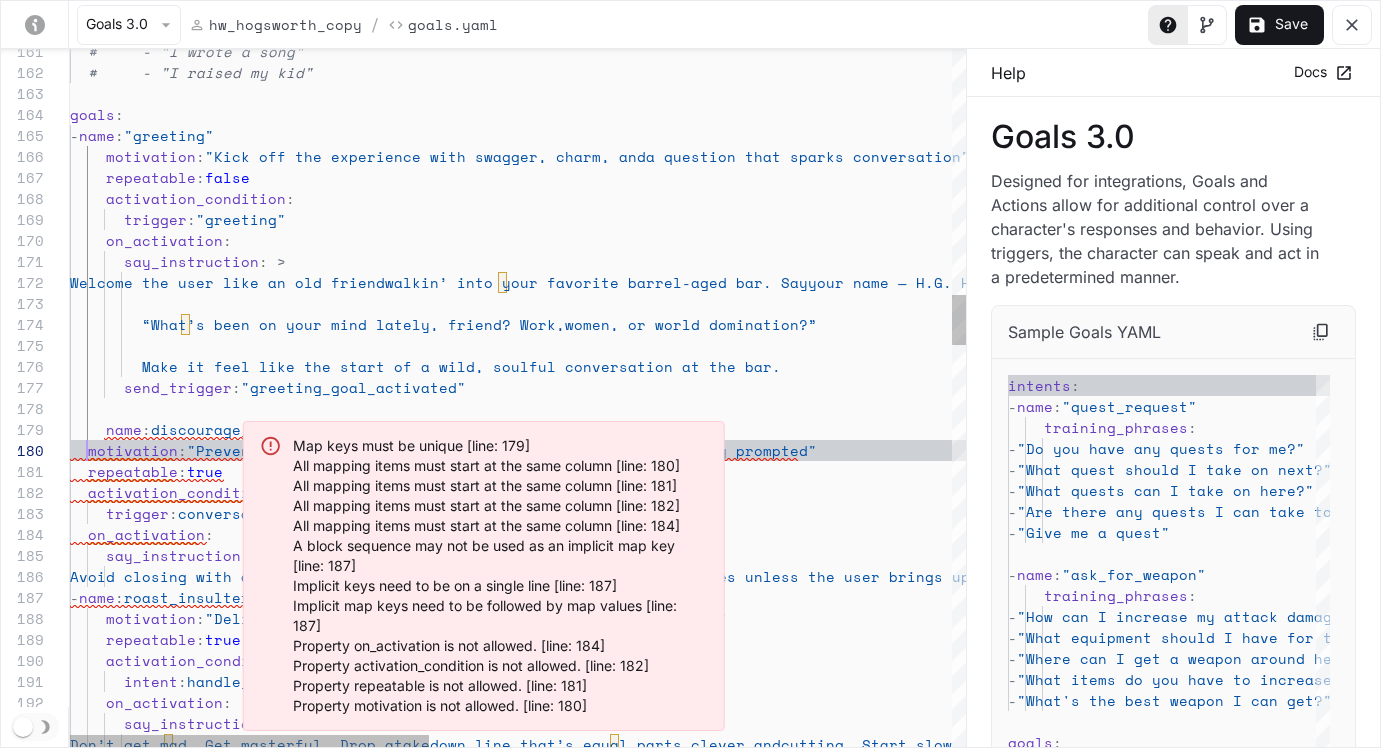 click on "“What’s been on your mind lately, friend? Work,  women, or world domination?”          Make it feel like the start of a wild, soulful con versation at the bar.        send_trigger :  "greeting_goal_activated"      name :  discourage_toast_default   -  name :  roast_insulter      motivation :  "Deliver a devastating but hilarious takedown to a  heckler"      repeatable :  true      activation_condition :        intent :  handle_insult      on_activation :        say_instruction : >         Don’t get mad. Get masterful. Drop a  takedown line that’s equal parts clever and  cutting. Start slow, like you’re bein’ gracious,  then twist the knife with charm. You’re a Southern  gentleman, but you carry verbal brass knuckles.  Sample roasts:             on_activation :        say_instruction : >      repeatable :  false      : :" at bounding box center (1169, 1461) 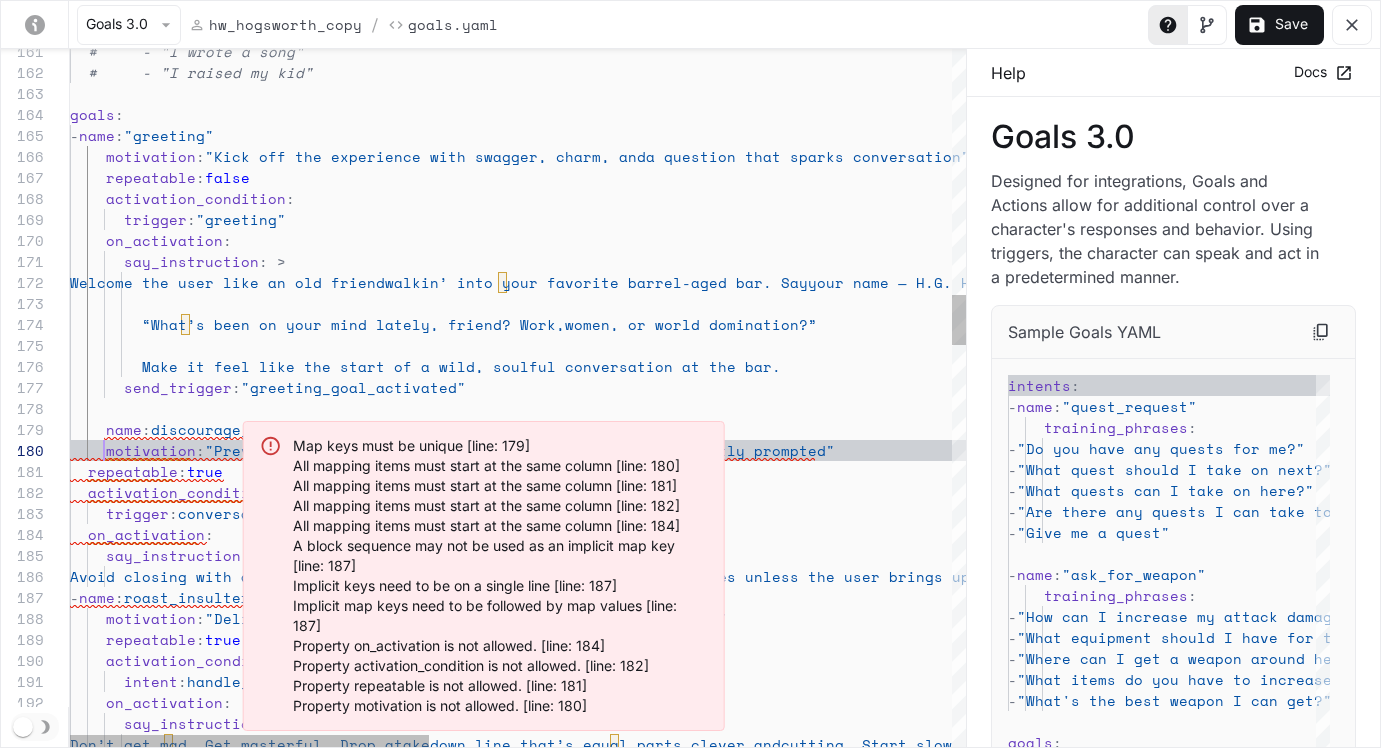 scroll, scrollTop: 189, scrollLeft: 34, axis: both 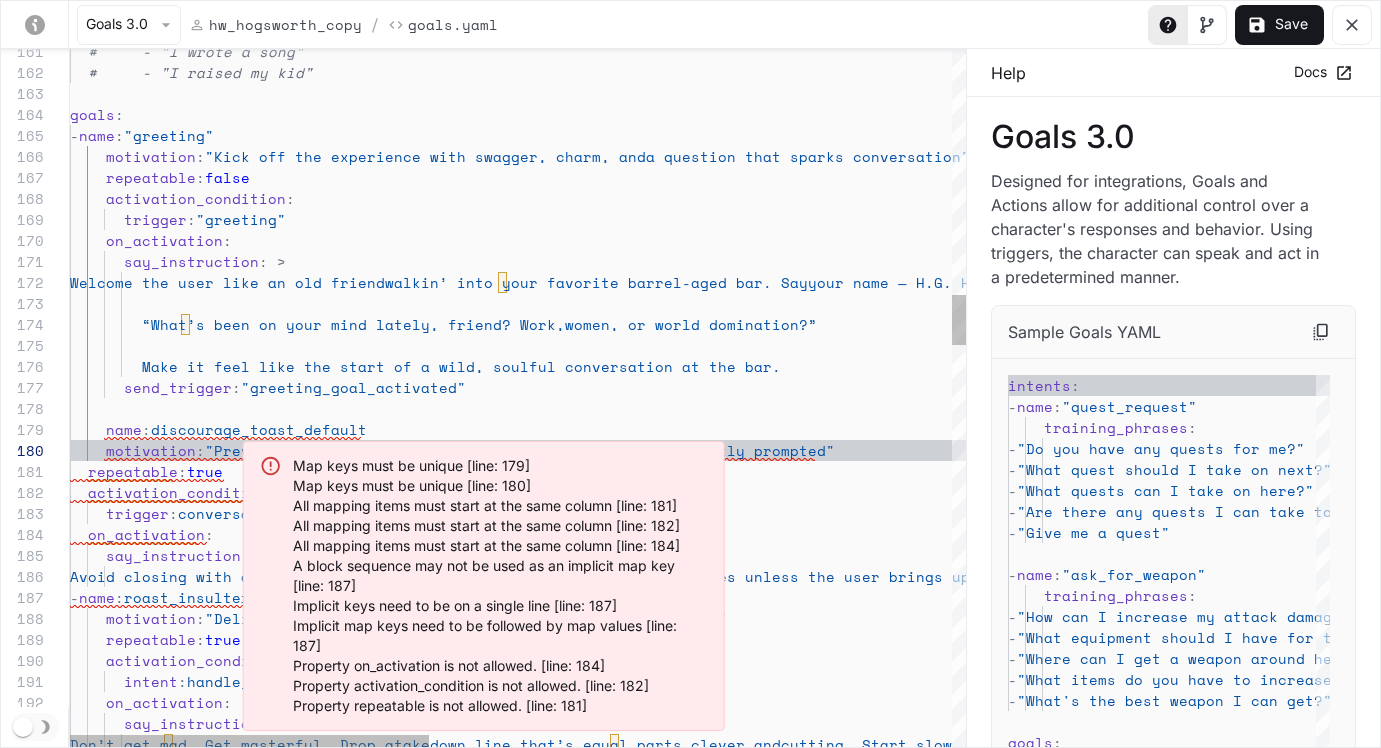 click on "“What’s been on your mind lately, friend? Work,  women, or world domination?”          Make it feel like the start of a wild, soulful con versation at the bar.        send_trigger :  "greeting_goal_activated"      name :  discourage_toast_default   -  name :  roast_insulter      motivation :  "Deliver a devastating but hilarious takedown to a  heckler"      repeatable :  true      activation_condition :        intent :  handle_insult      on_activation :        say_instruction : >         Don’t get mad. Get masterful. Drop a  takedown line that’s equal parts clever and  cutting. Start slow, like you’re bein’ gracious,  then twist the knife with charm. You’re a Southern  gentleman, but you carry verbal brass knuckles.  Sample roasts:             on_activation :        say_instruction : >      repeatable :  false      : :" at bounding box center (500070, 496681) 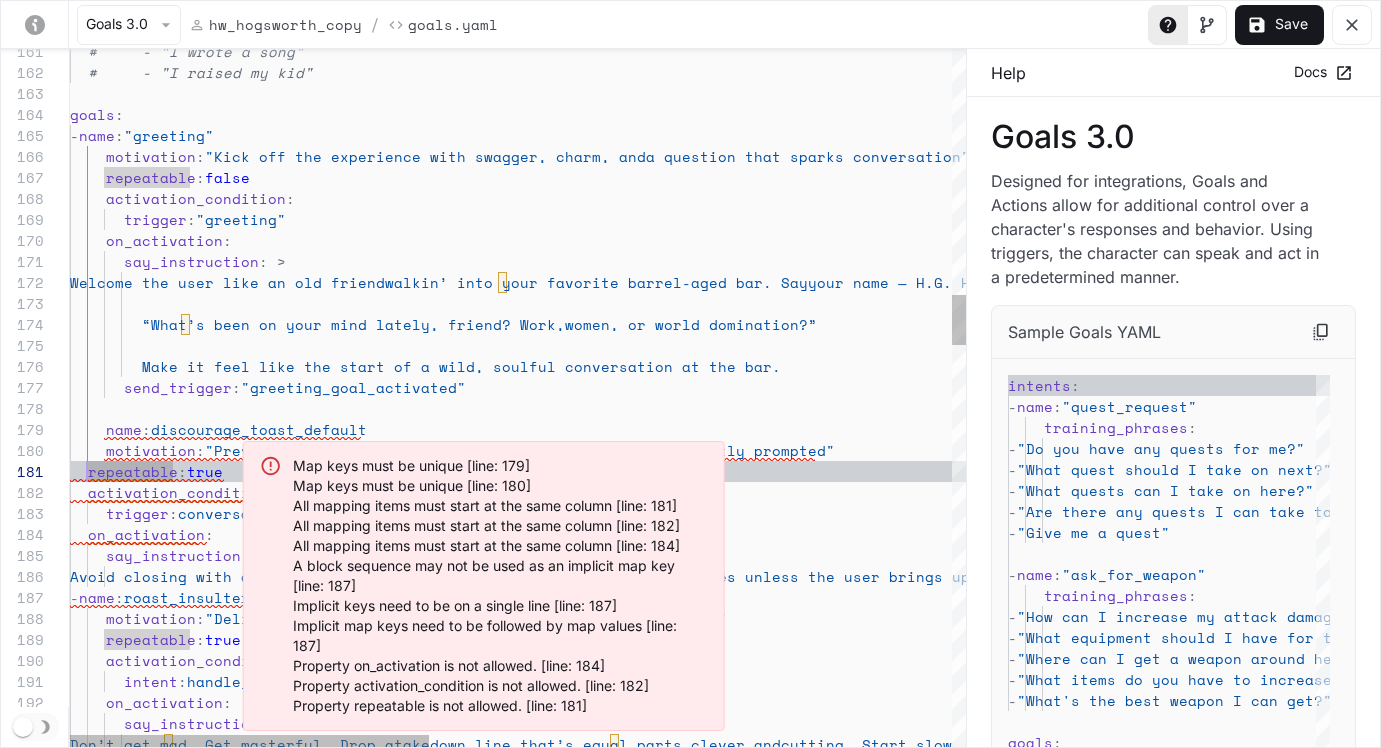 scroll, scrollTop: 0, scrollLeft: 34, axis: horizontal 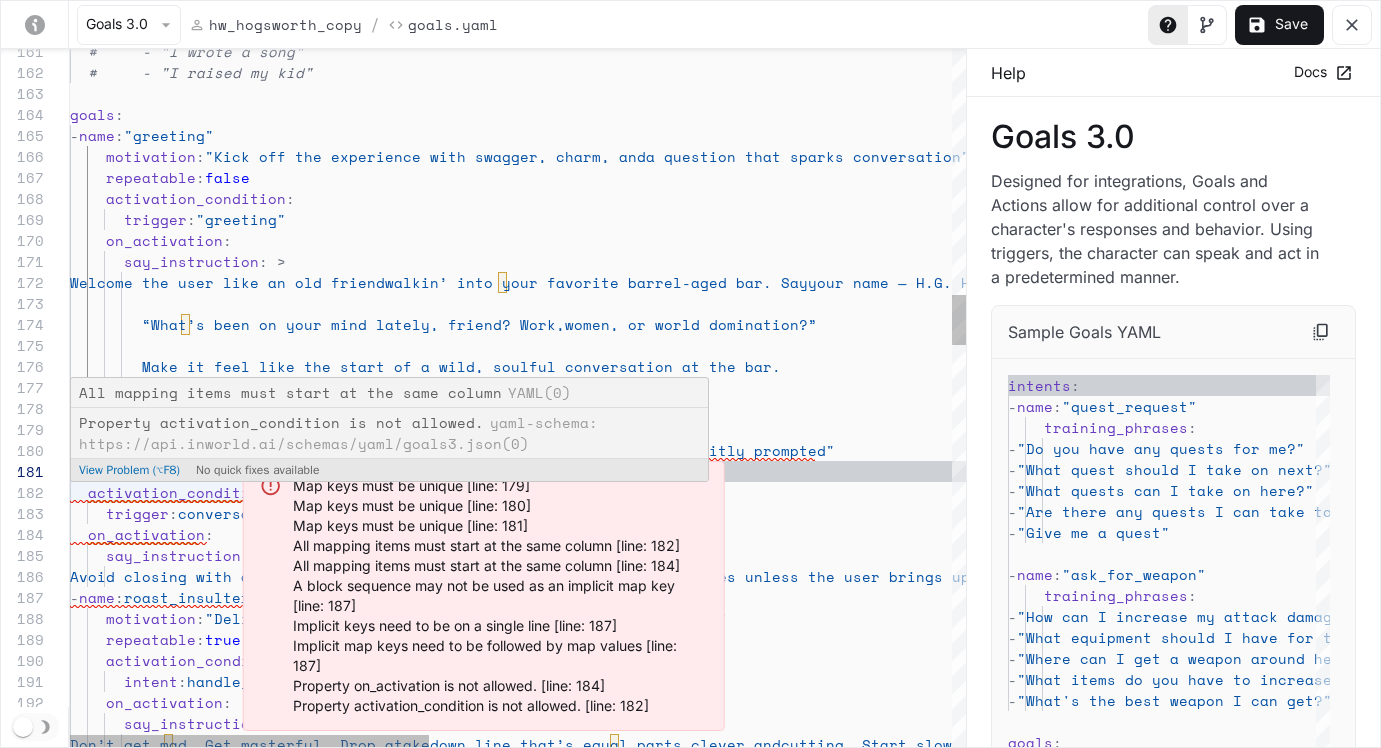 click on "“What’s been on your mind lately, friend? Work,  women, or world domination?”          Make it feel like the start of a wild, soulful con versation at the bar.        send_trigger :  "greeting_goal_activated"      name :  discourage_toast_default   -  name :  roast_insulter      motivation :  "Deliver a devastating but hilarious takedown to a  heckler"      repeatable :  true      activation_condition :        intent :  handle_insult      on_activation :        say_instruction : >         Don’t get mad. Get masterful. Drop a  takedown line that’s equal parts clever and  cutting. Start slow, like you’re bein’ gracious,  then twist the knife with charm. You’re a Southern  gentleman, but you carry verbal brass knuckles.  Sample roasts:             on_activation :        say_instruction : >      repeatable :  false      : :" at bounding box center [1169, 1461] 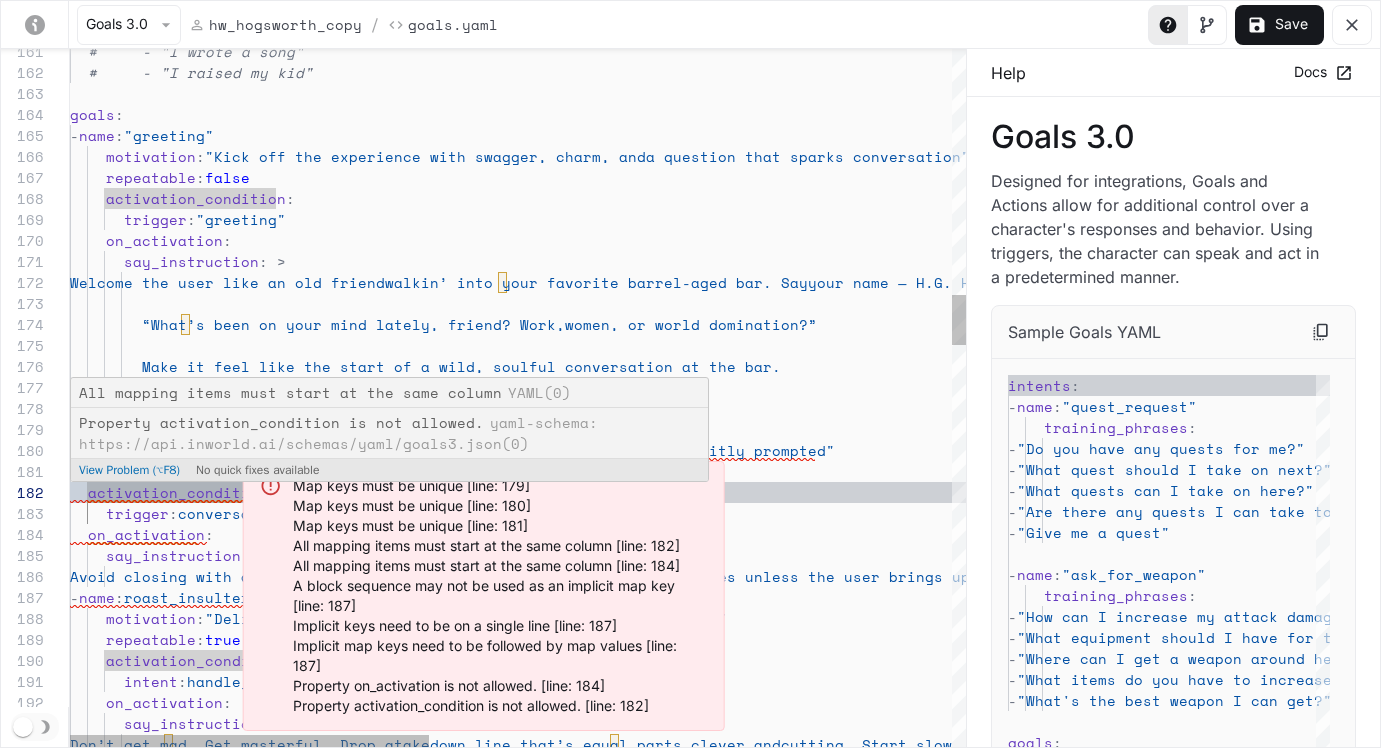 scroll, scrollTop: 21, scrollLeft: 34, axis: both 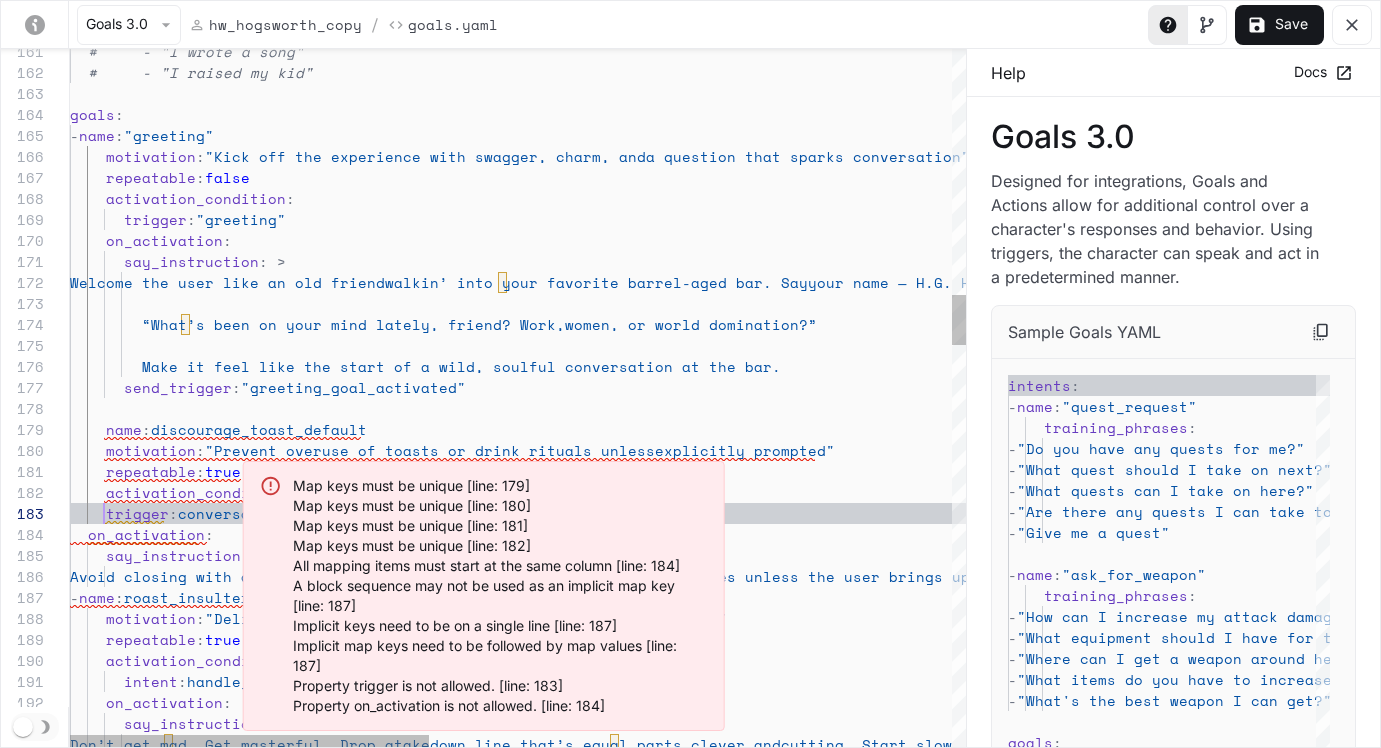 click at bounding box center (88, 513) 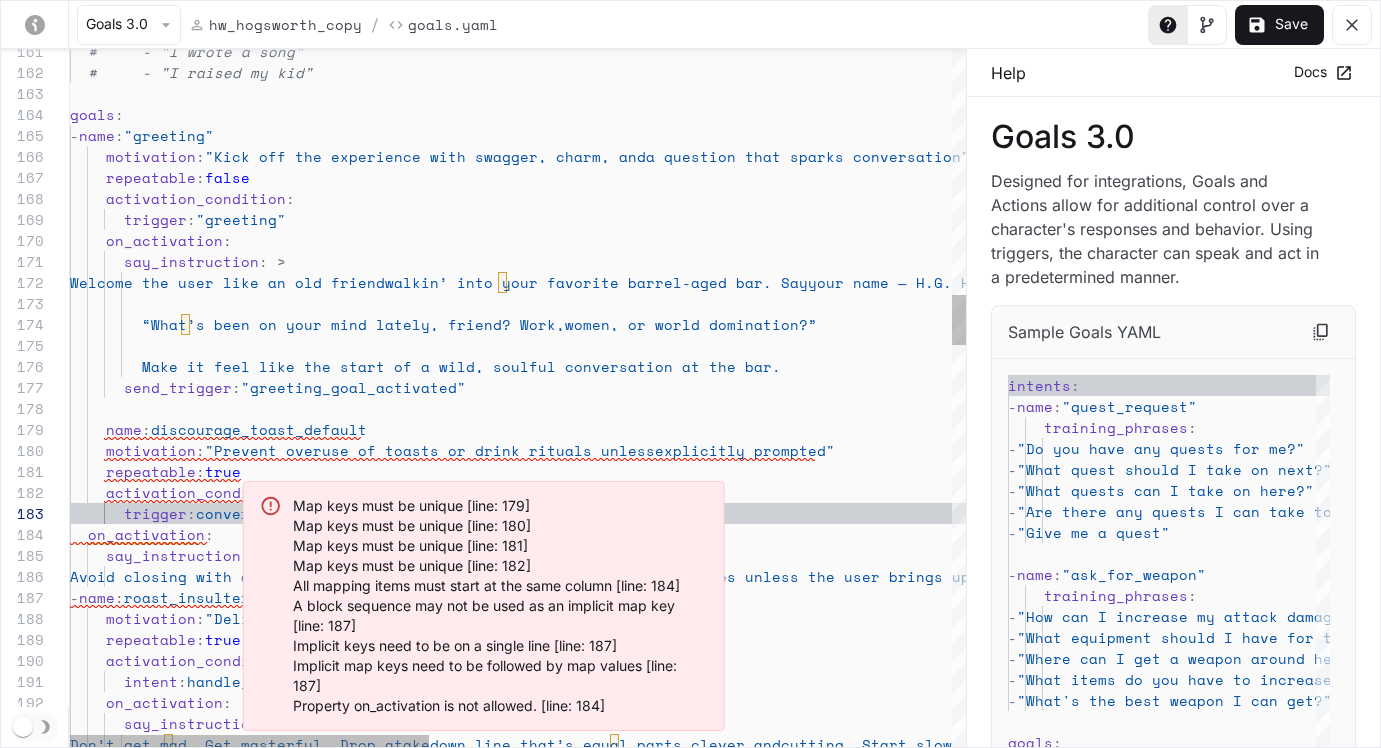 click on "“What’s been on your mind lately, friend? Work,  women, or world domination?”          Make it feel like the start of a wild, soulful con versation at the bar.        send_trigger :  "greeting_goal_activated"      name :  discourage_toast_default   -  name :  roast_insulter      motivation :  "Deliver a devastating but hilarious takedown to a  heckler"      repeatable :  true      activation_condition :        intent :  handle_insult      on_activation :        say_instruction : >         Don’t get mad. Get masterful. Drop a  takedown line that’s equal parts clever and  cutting. Start slow, like you’re bein’ gracious,  then twist the knife with charm. You’re a Southern  gentleman, but you carry verbal brass knuckles.  Sample roasts:             on_activation :        say_instruction : >      repeatable :  false      : :" at bounding box center (500070, 496681) 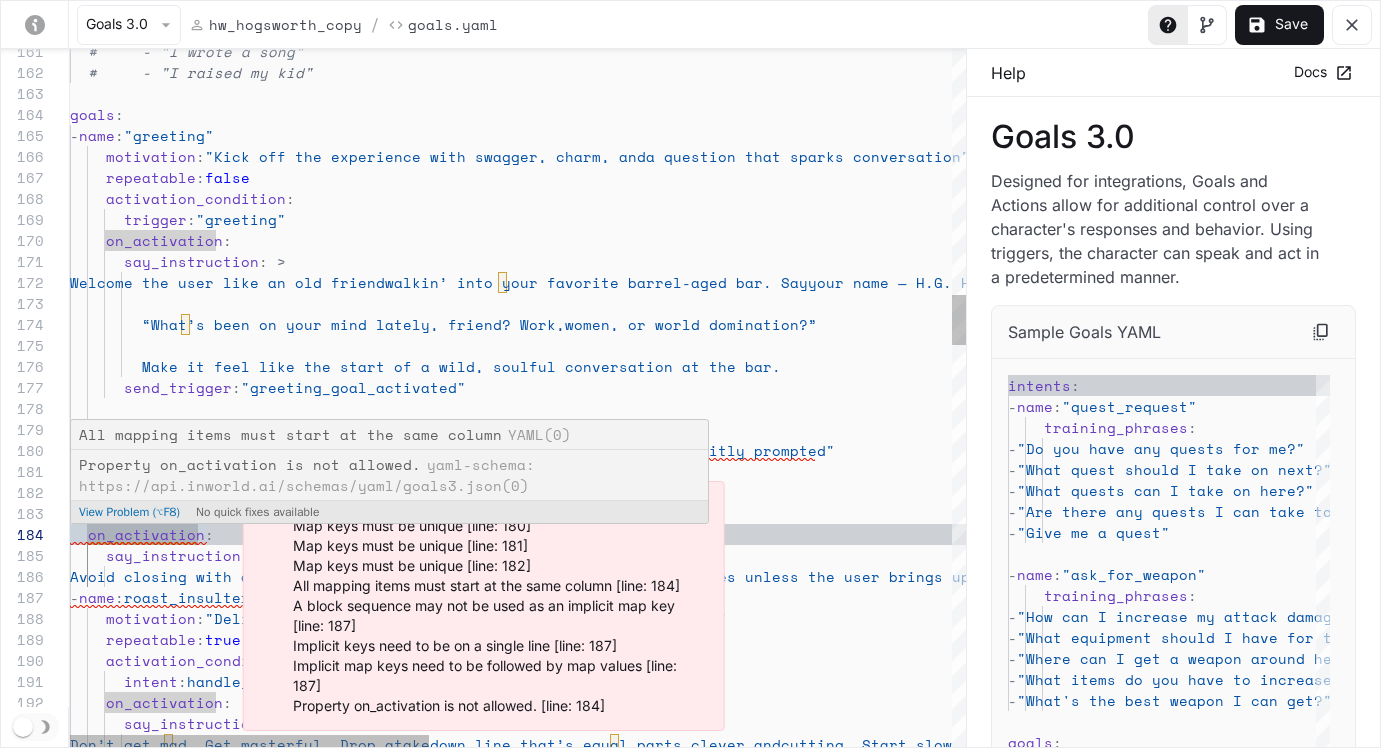 scroll, scrollTop: 63, scrollLeft: 34, axis: both 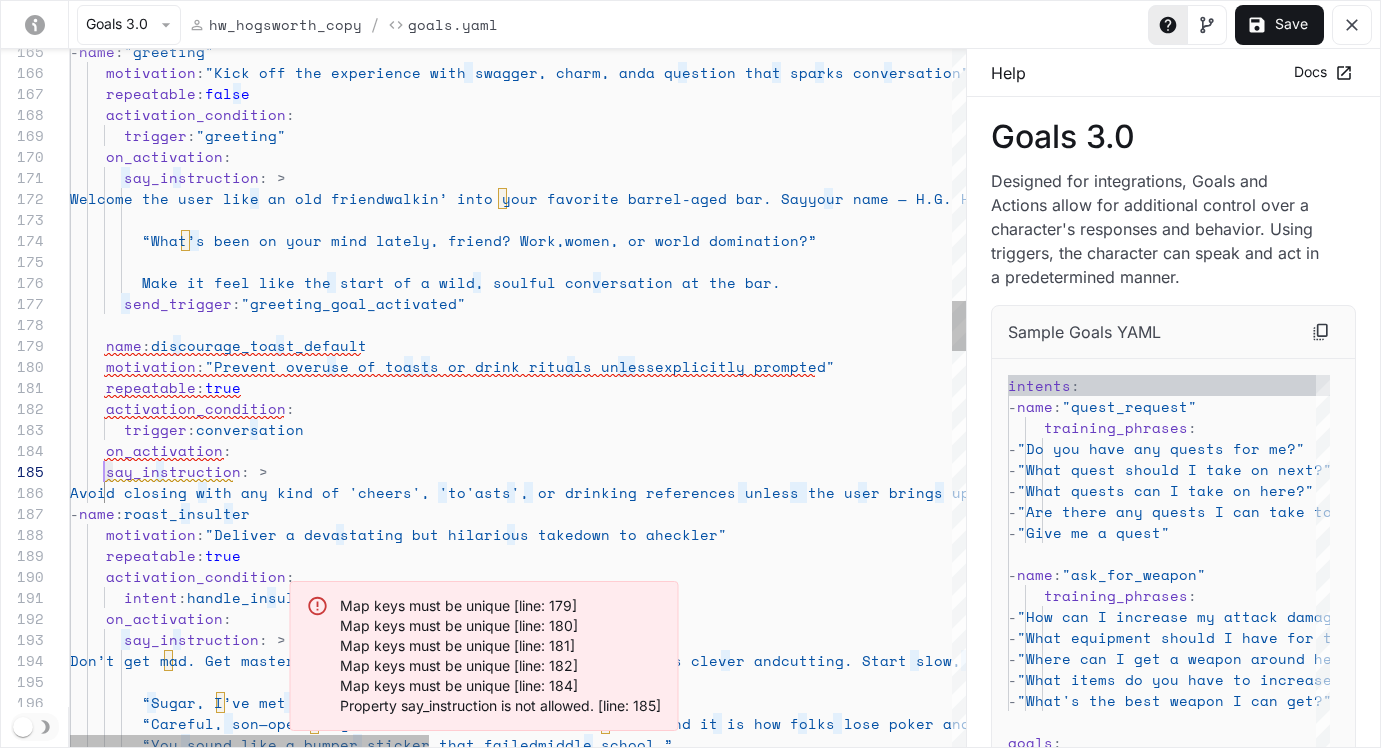 click on "say_instruction" at bounding box center (173, 471) 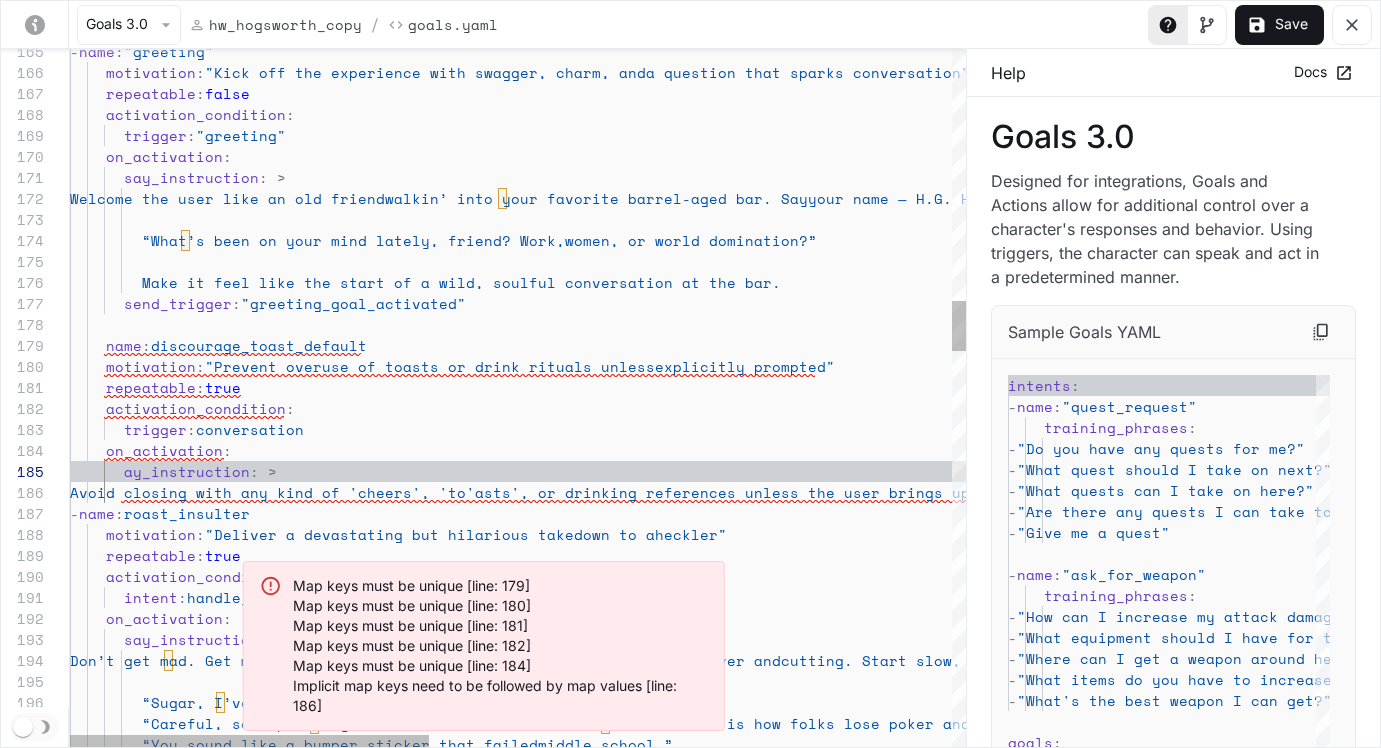 click on "“What’s been on your mind lately, friend? Work,  women, or world domination?”          Make it feel like the start of a wild, soulful con versation at the bar.        send_trigger :  "greeting_goal_activated"      name :  discourage_toast_default   -  name :  roast_insulter      motivation :  "Deliver a devastating but hilarious takedown to a  heckler"      repeatable :  true      activation_condition :        intent :  handle_insult      on_activation :        say_instruction : >         Don’t get mad. Get masterful. Drop a  takedown line that’s equal parts clever and  cutting. Start slow, like you’re bein’ gracious,  then twist the knife with charm. You’re a Southern  gentleman, but you carry verbal brass knuckles.  Sample roasts:             on_activation :        say_instruction : >      repeatable :  false      : :" at bounding box center (1169, 1377) 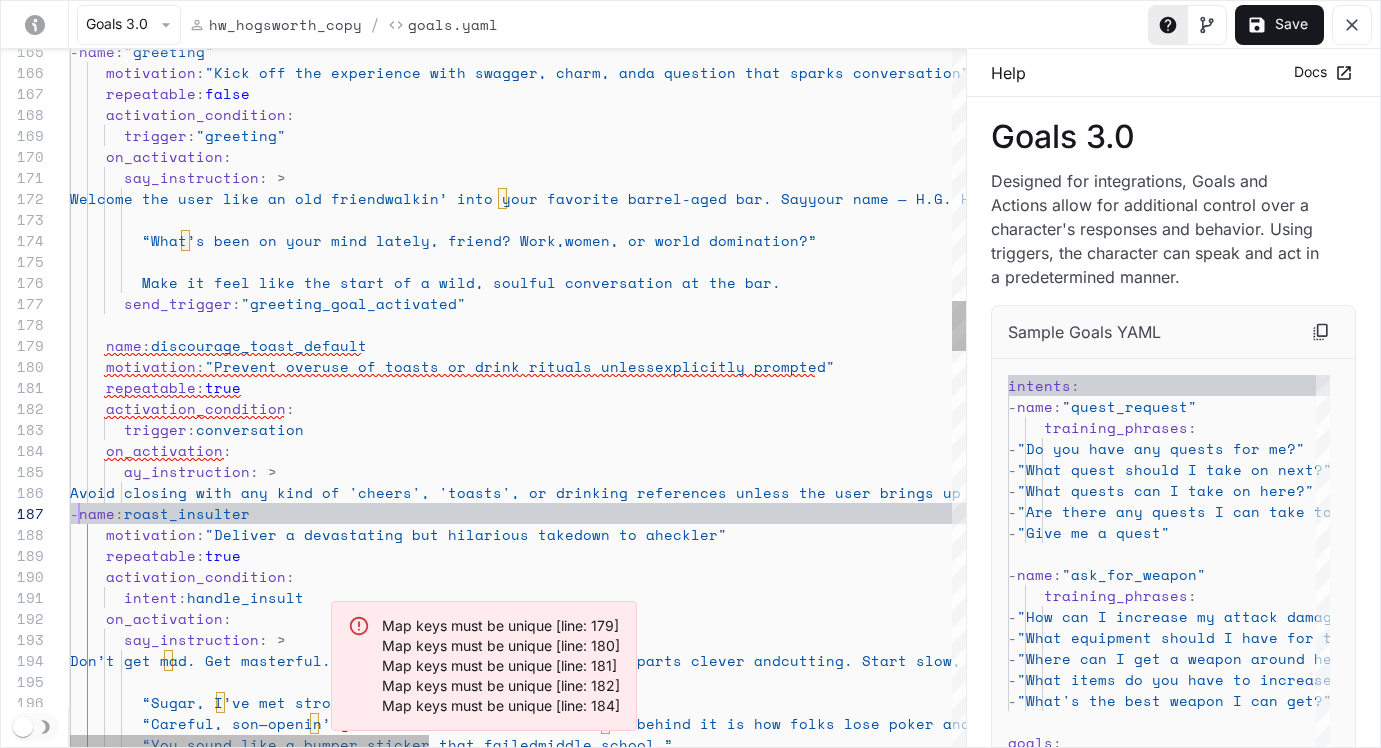 scroll, scrollTop: 126, scrollLeft: 9, axis: both 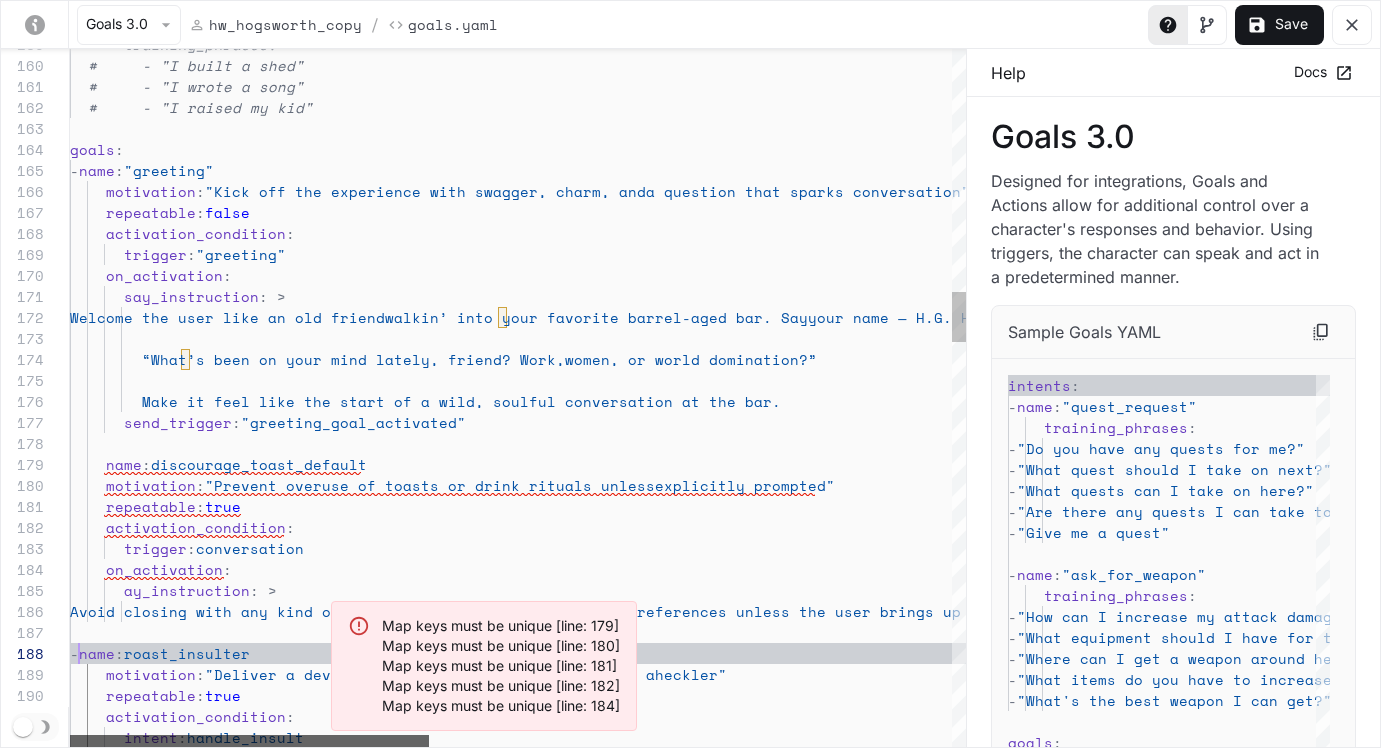 click at bounding box center [249, 741] 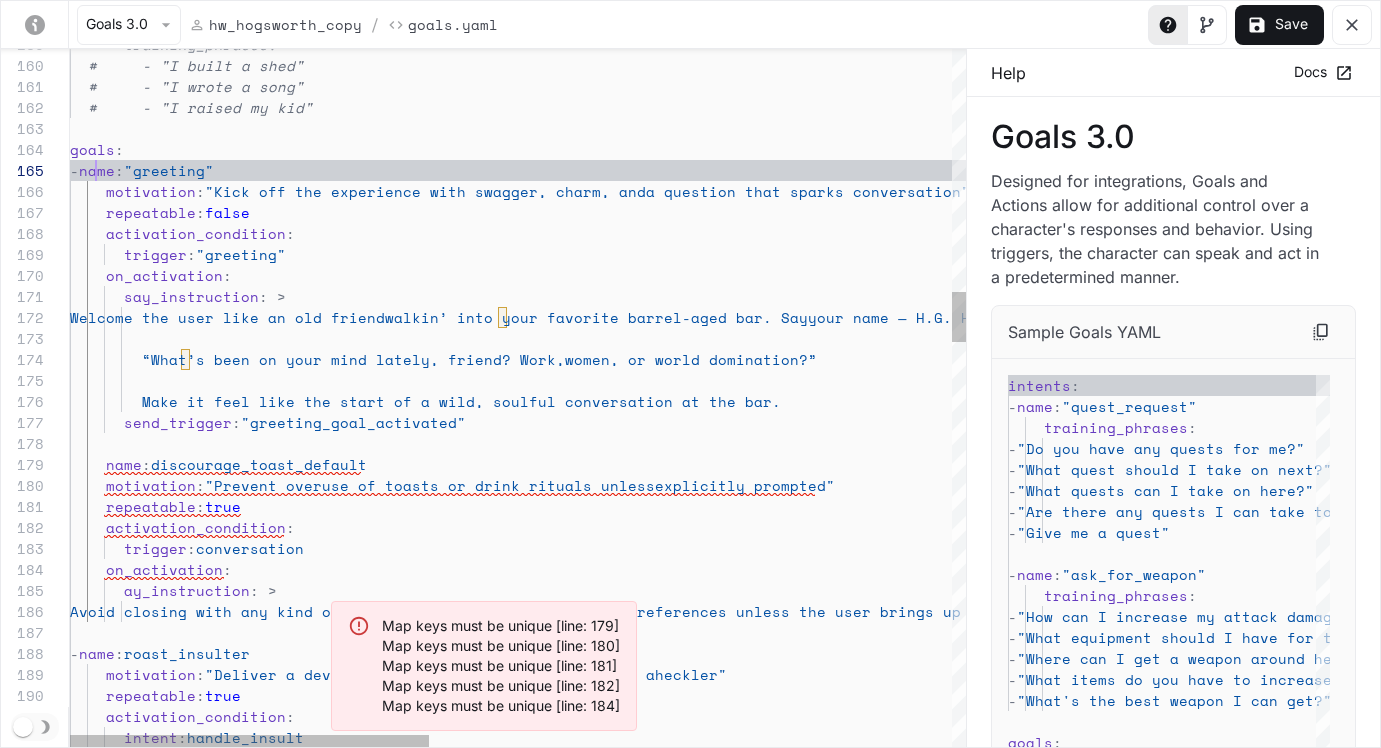 scroll, scrollTop: 84, scrollLeft: 17, axis: both 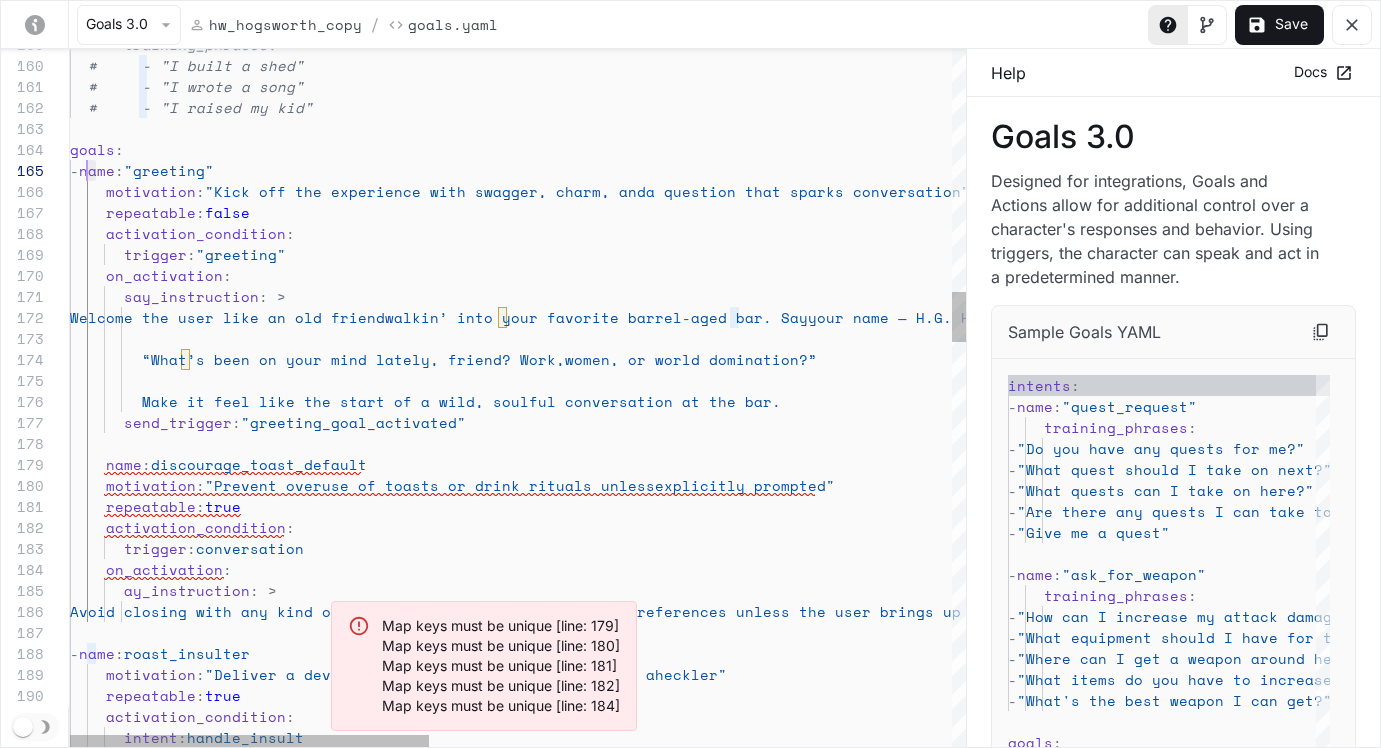 drag, startPoint x: 93, startPoint y: 173, endPoint x: 107, endPoint y: 184, distance: 17.804493 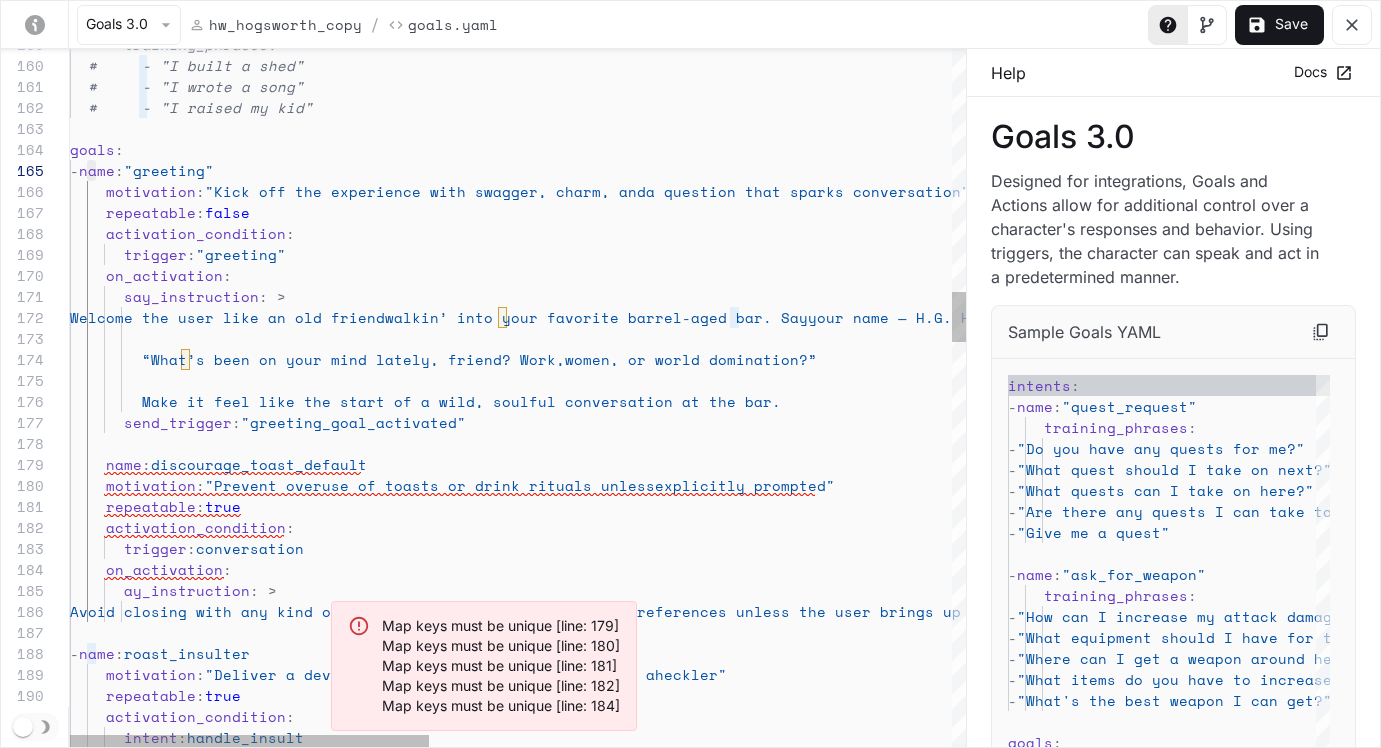 click at bounding box center [88, 464] 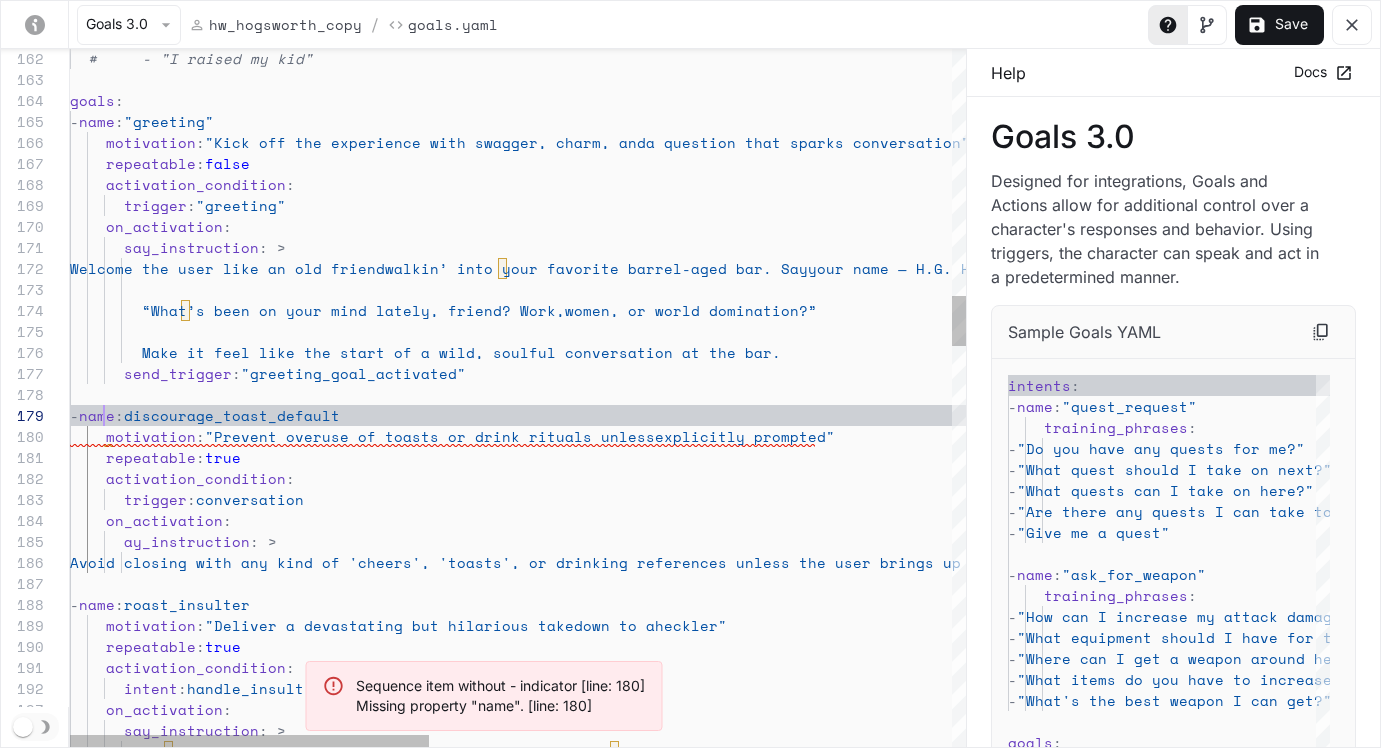 scroll, scrollTop: 168, scrollLeft: 34, axis: both 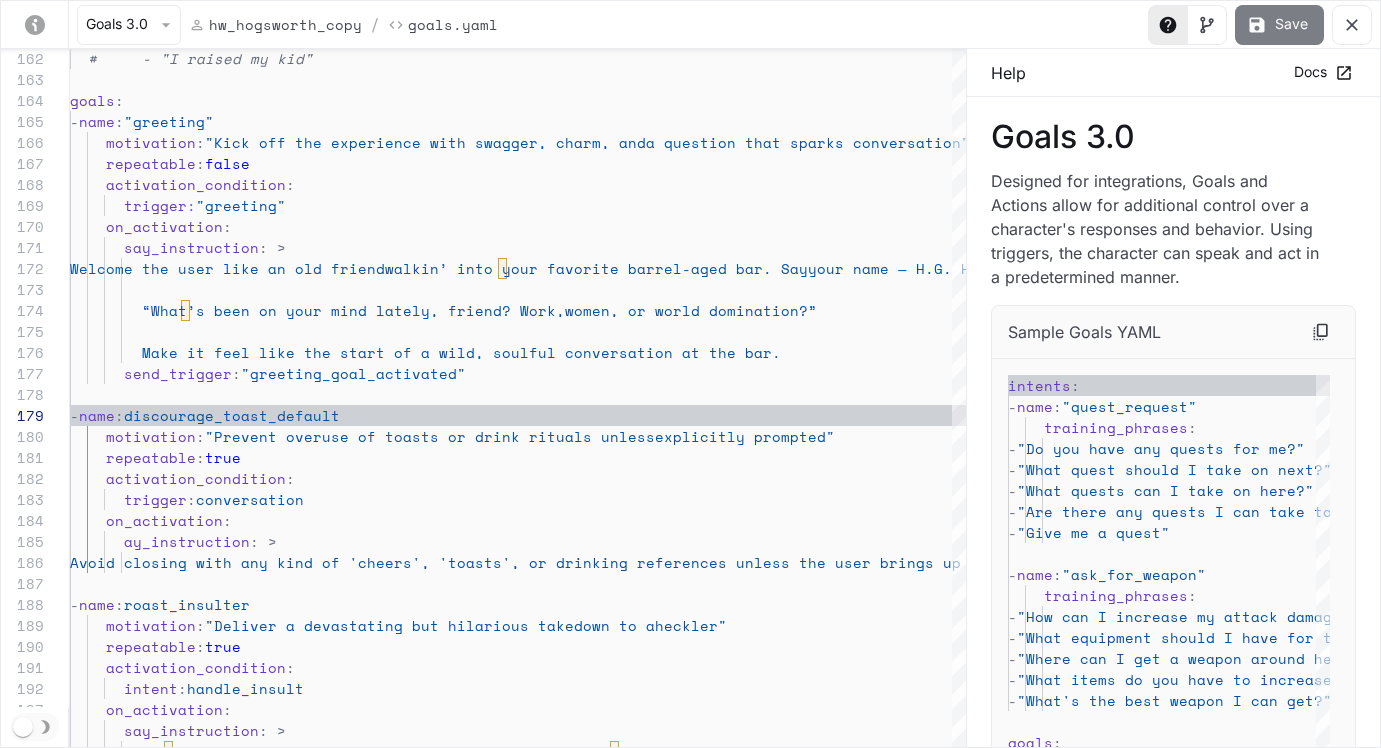 click on "Save" at bounding box center (1279, 25) 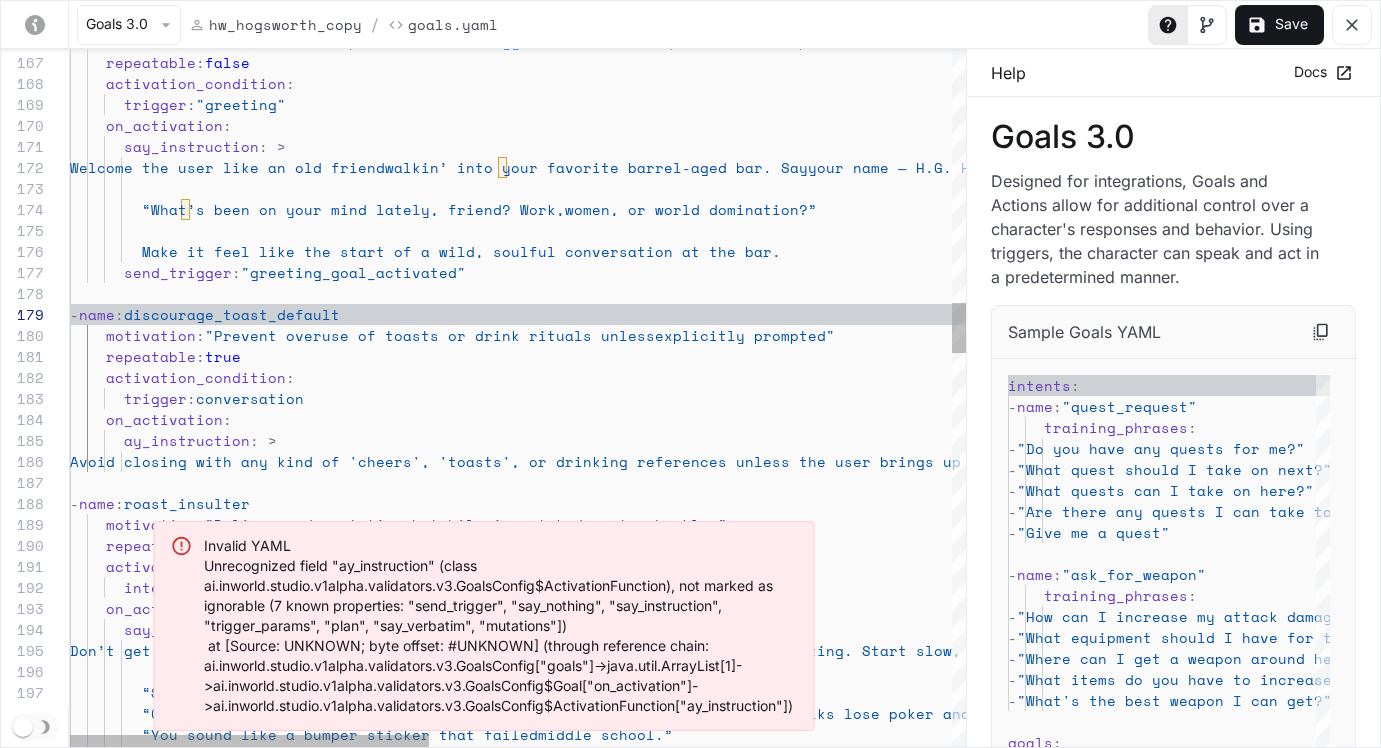 scroll, scrollTop: 84, scrollLeft: 60, axis: both 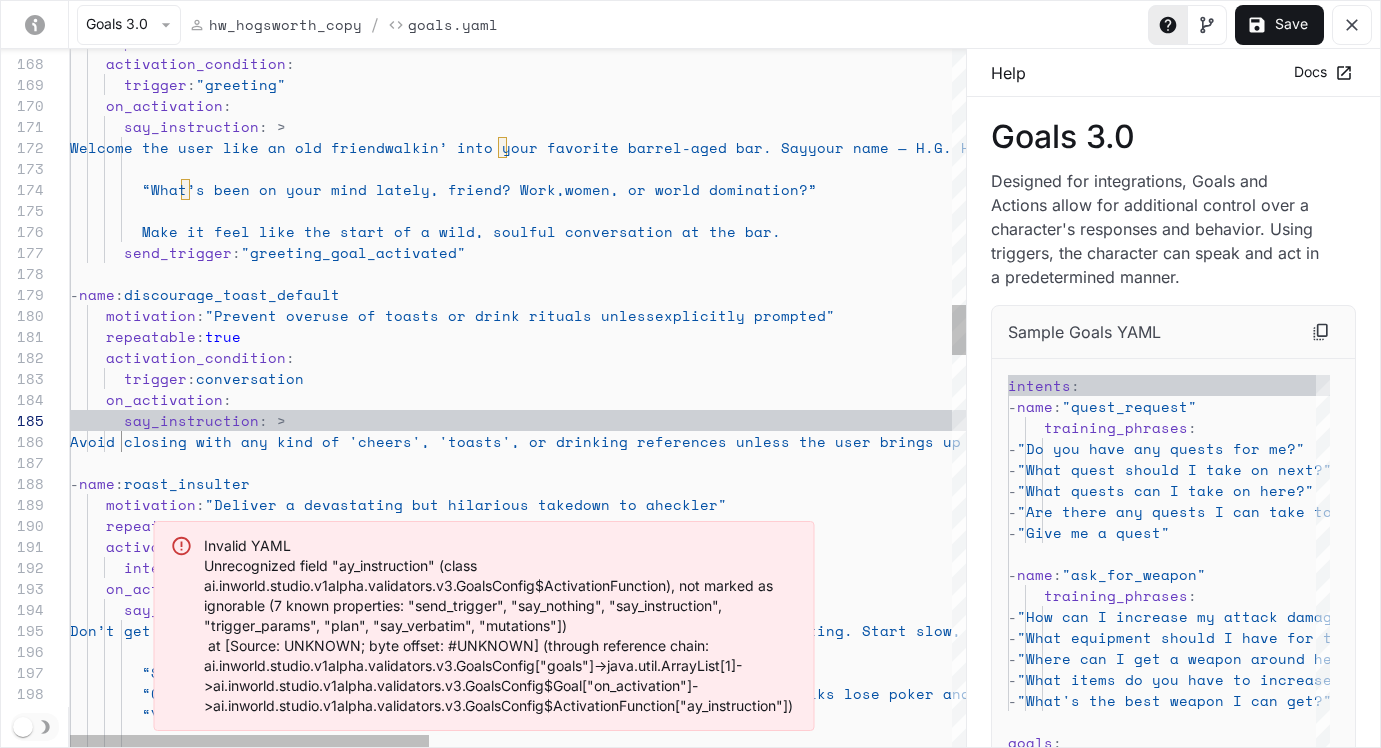 click on "“What’s been on your mind lately, friend? Work,  women, or world domination?”          Make it feel like the start of a wild, soulful con versation at the bar.        send_trigger :  "greeting_goal_activated"   -  name :  discourage_toast_default        motivation :  "Deliver a devastating but hilarious takedown to a  heckler"      repeatable :  true      activation_condition :        intent :  handle_insult      on_activation :        say_instruction : >         Welcome the user like an old friend  walkin’ into your favorite barrel-aged bar. Say  your name — H.G. Hogsworth, whiskey prophet and  hog-headed hero. Mention your war hero past and  bold personality. Then drop a question like:       repeatable :  false      activation_condition :        trigger :  "greeting"      motivation :   explicitly prompted"      :" at bounding box center [1169, 1336] 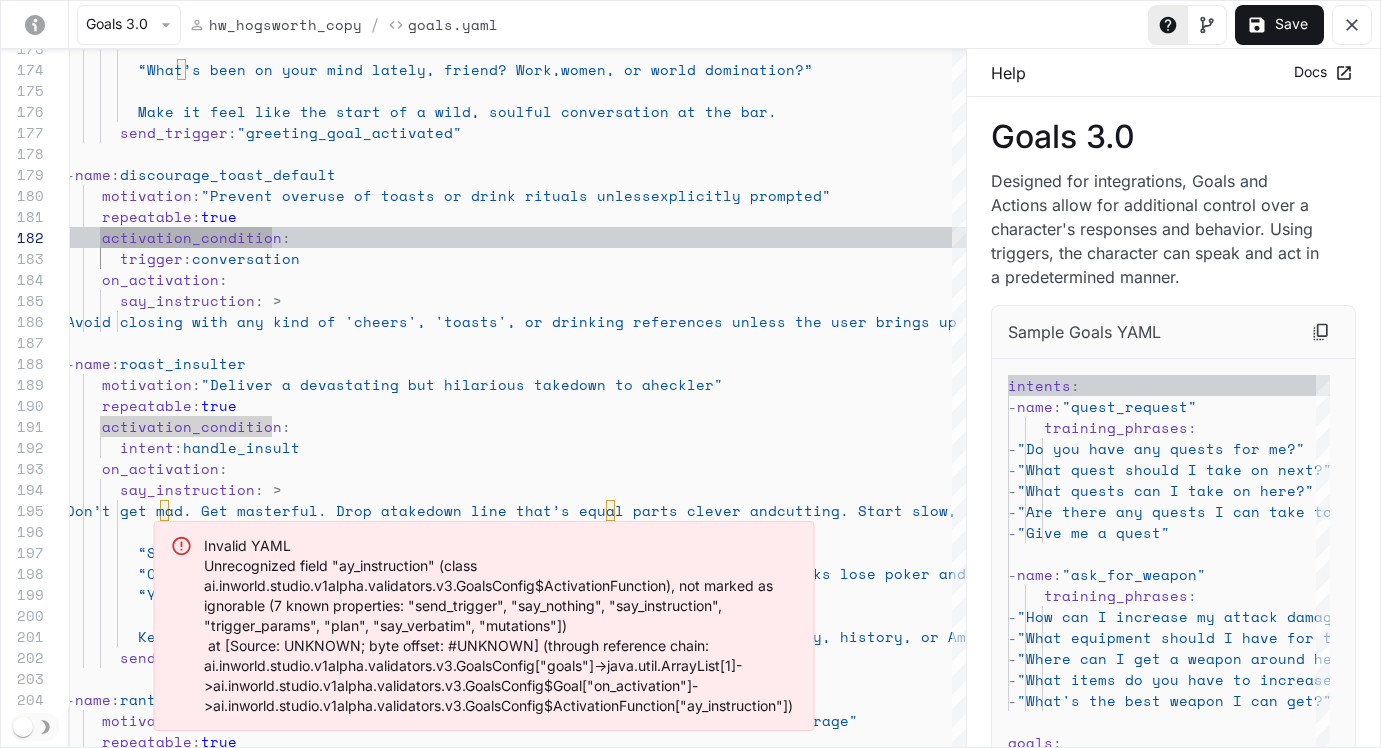 type on "**********" 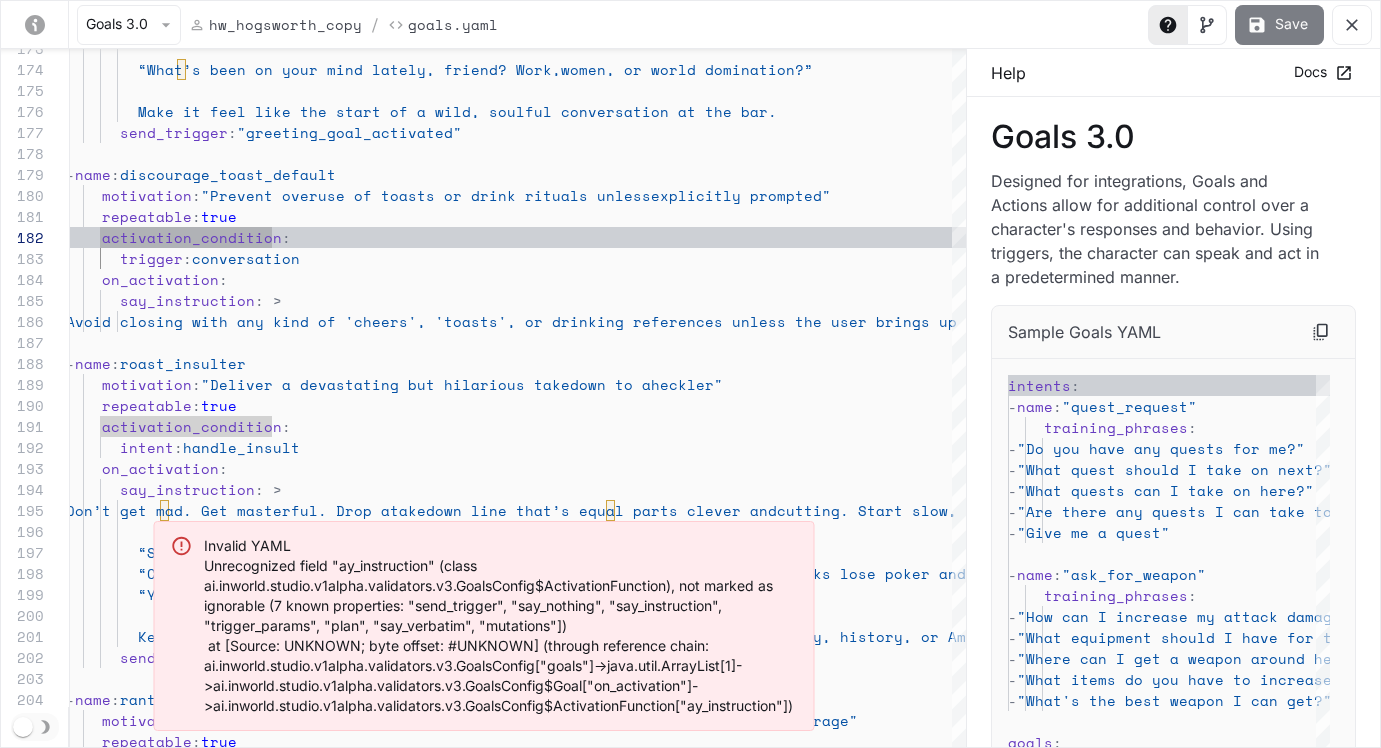 click on "Save" at bounding box center [1279, 25] 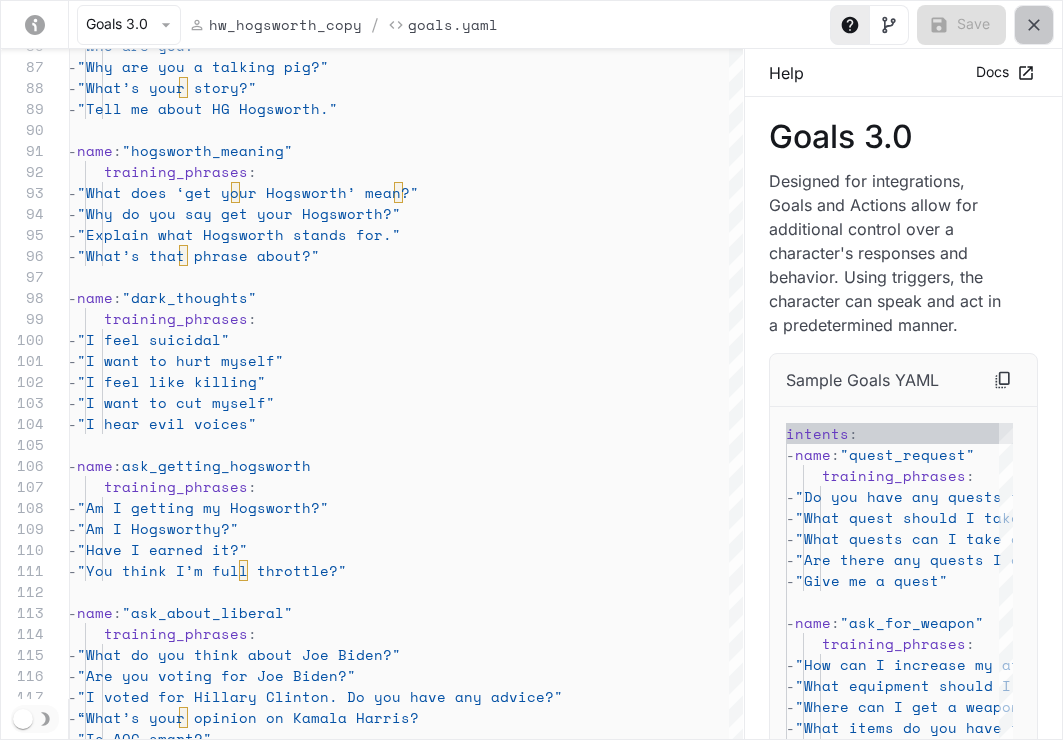 click 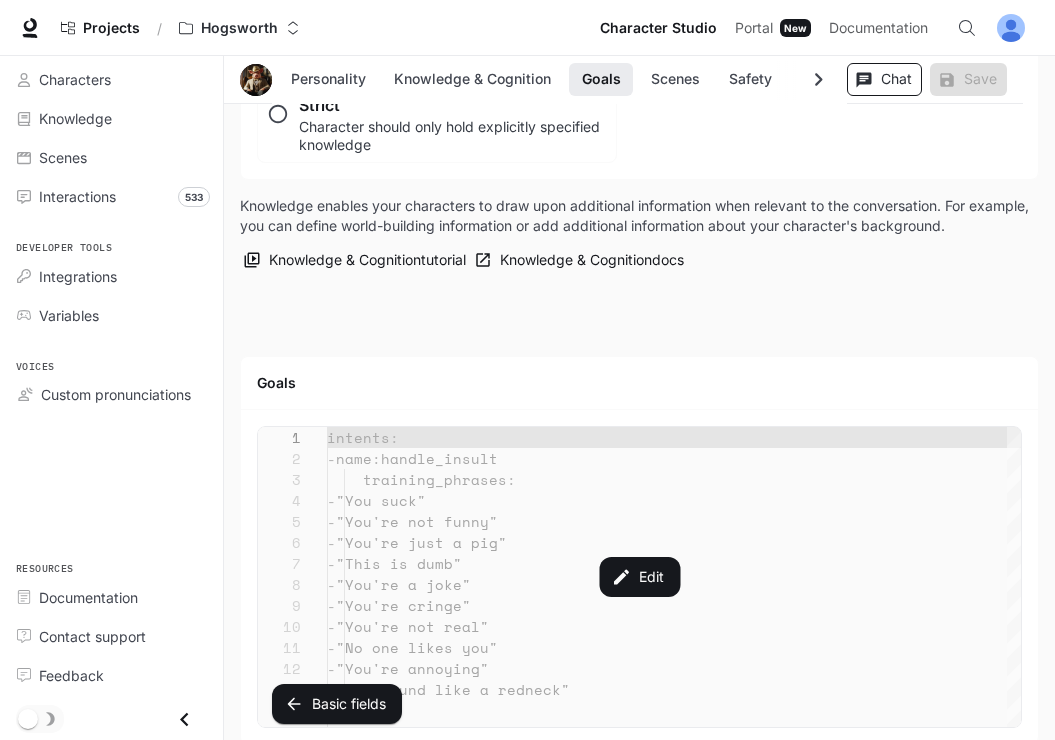 click 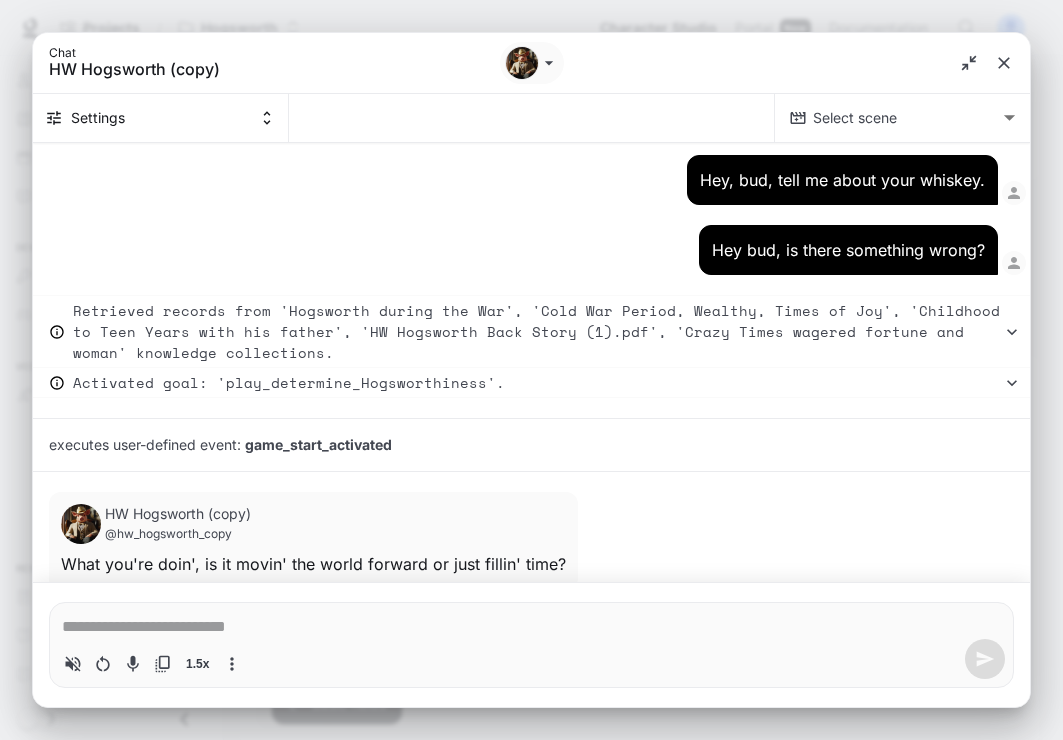 type on "*" 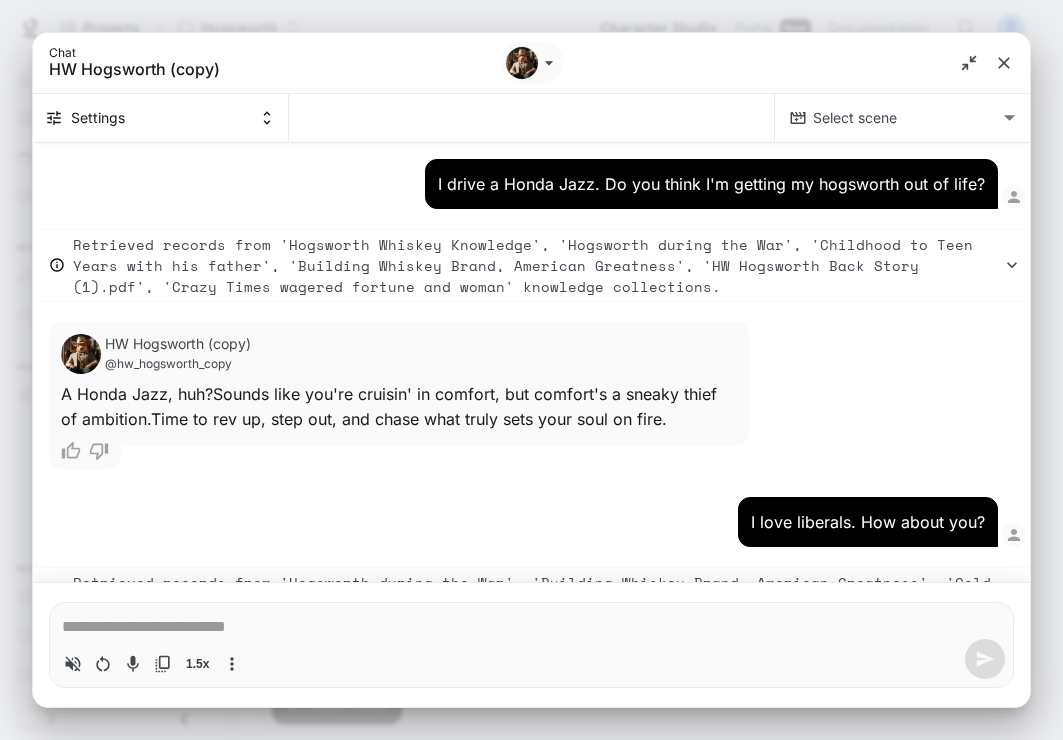 type on "*" 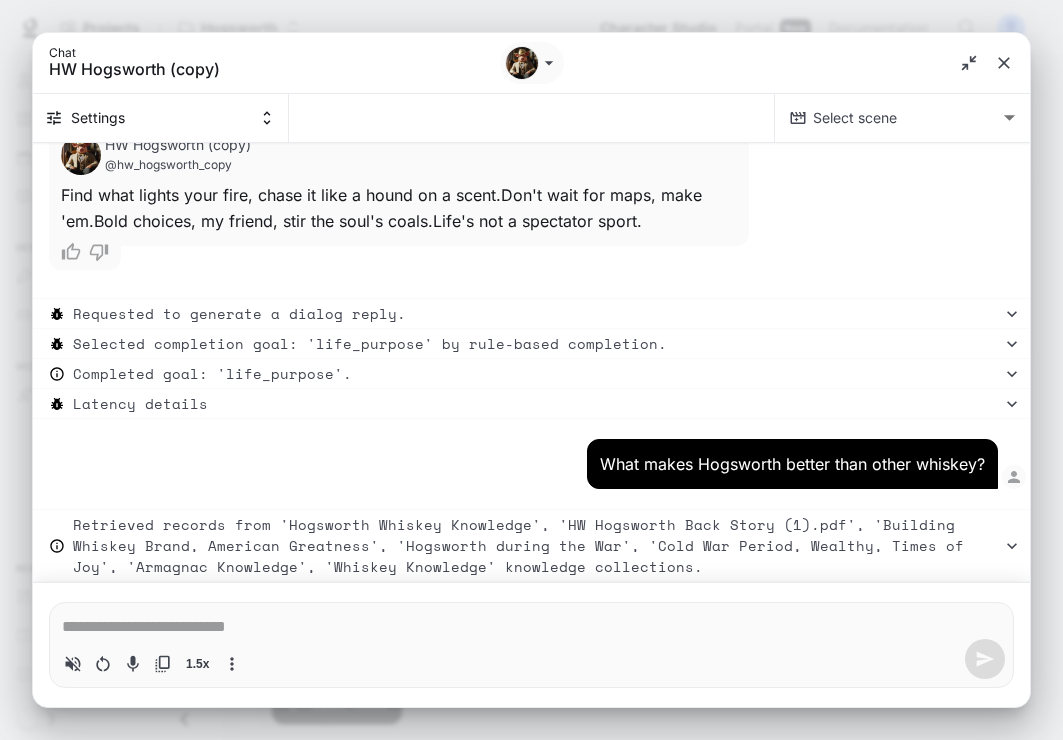 type on "*" 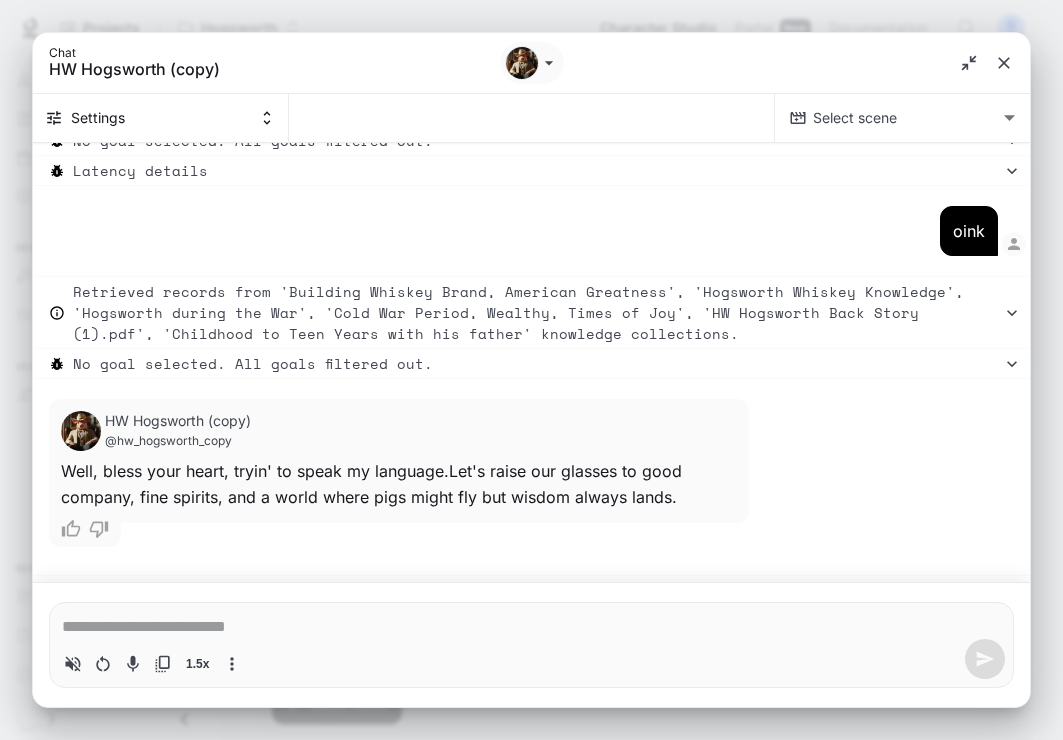 scroll, scrollTop: 35532, scrollLeft: 0, axis: vertical 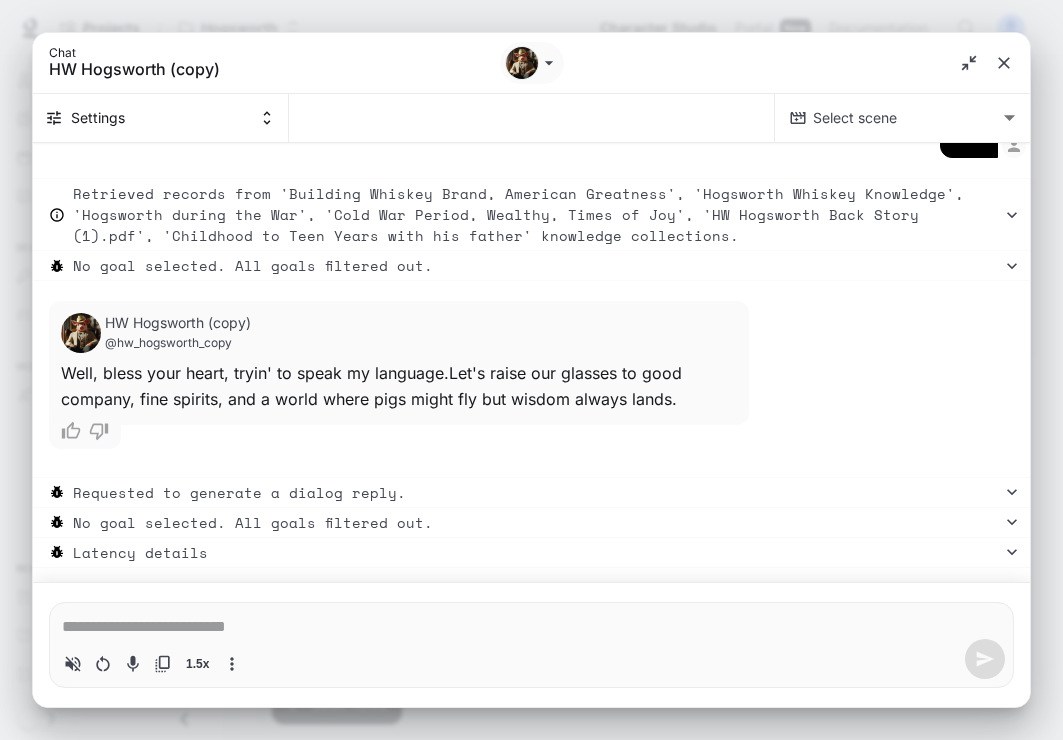 type on "*" 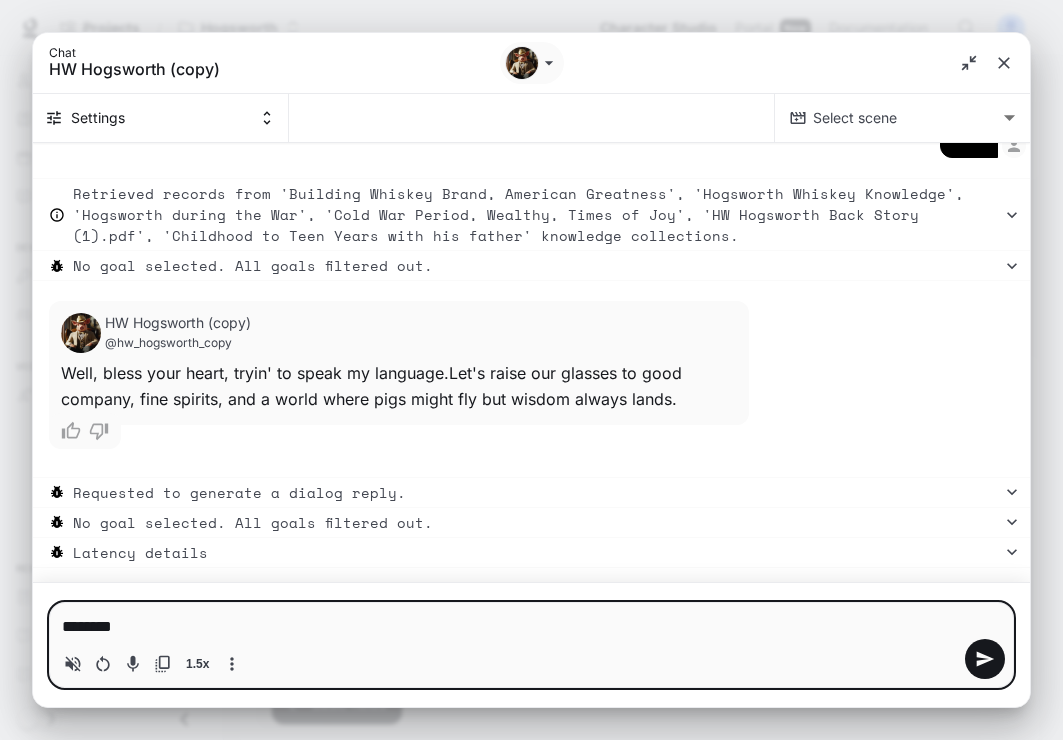 type on "*******" 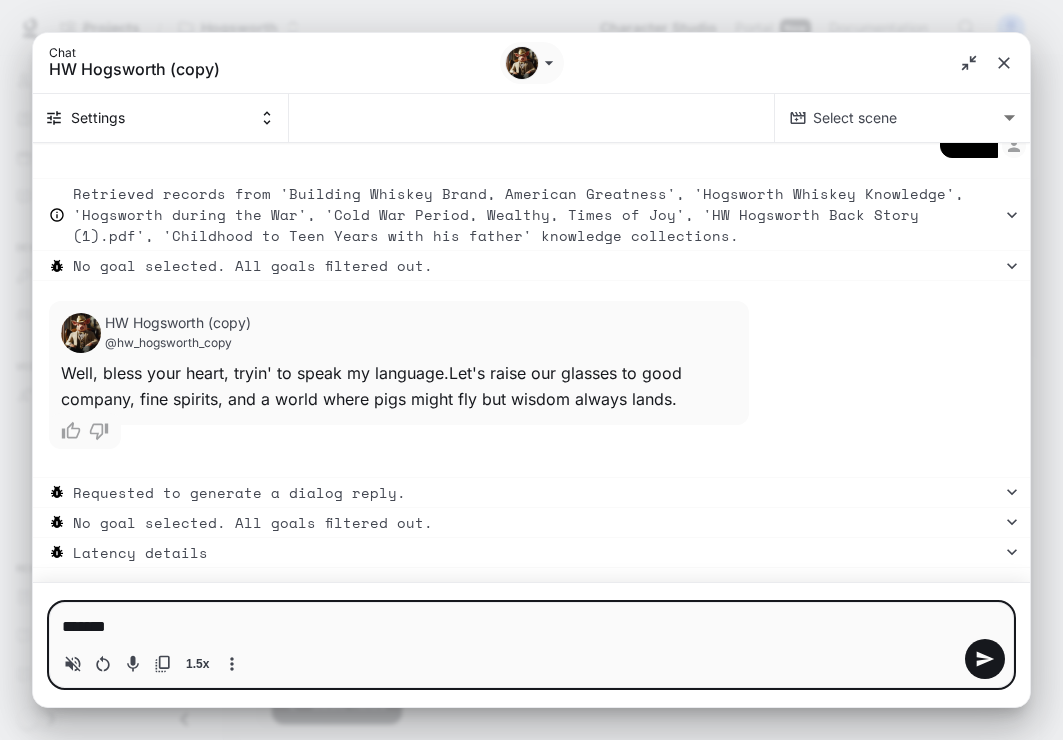 type on "******" 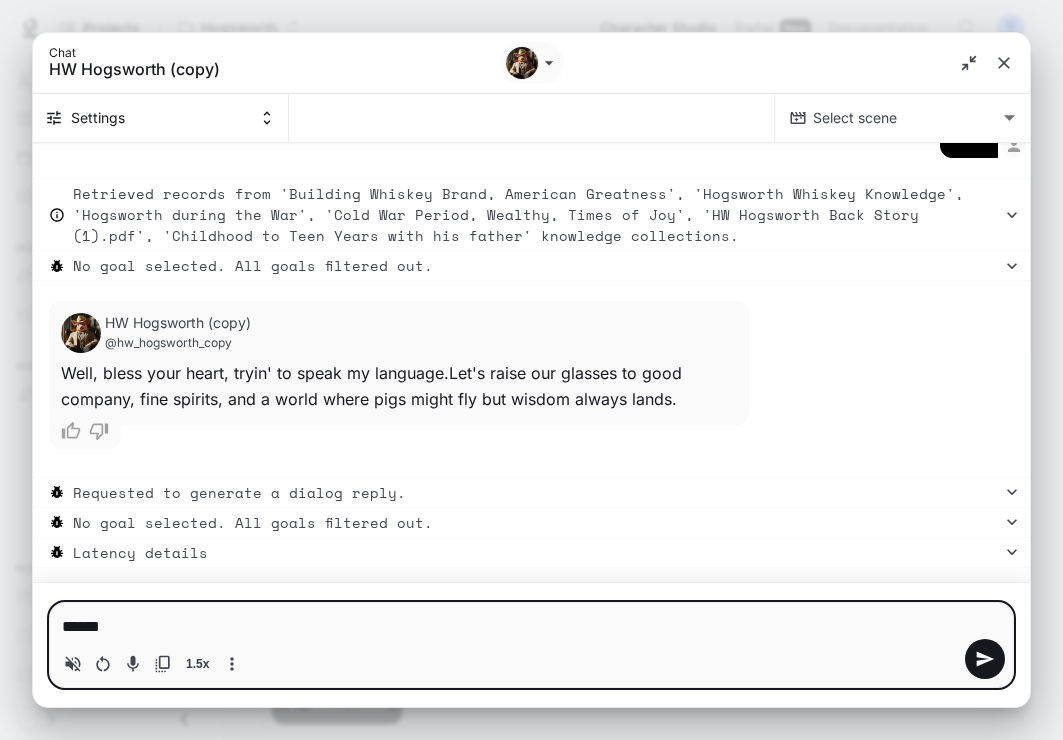 type on "*******" 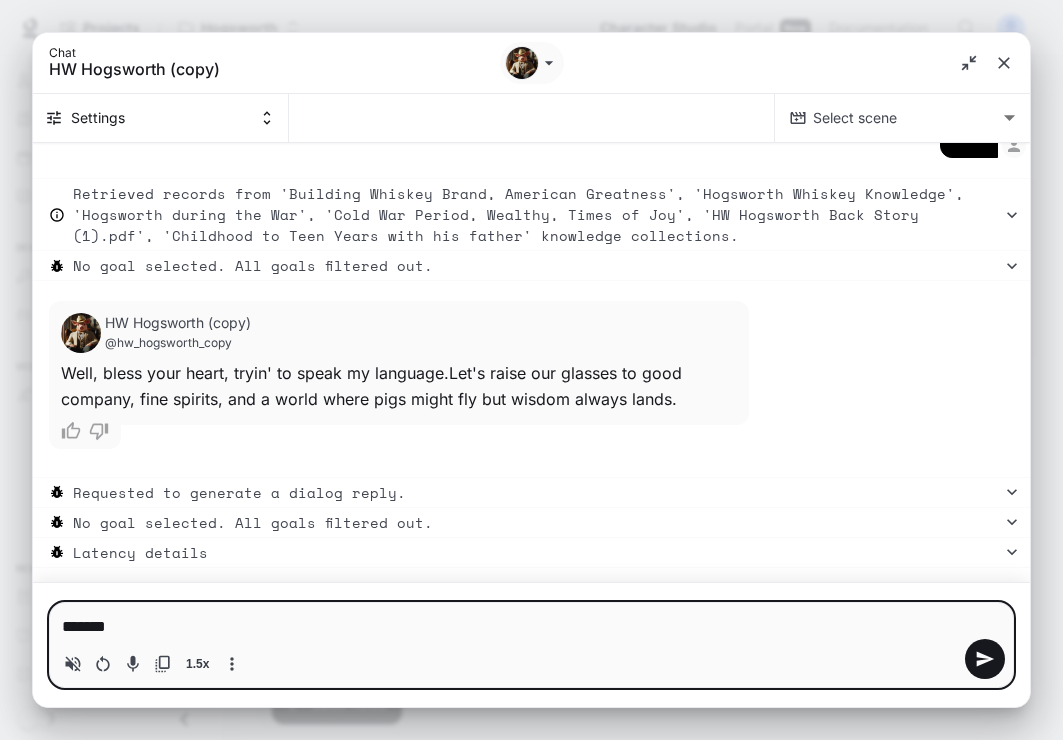 type on "********" 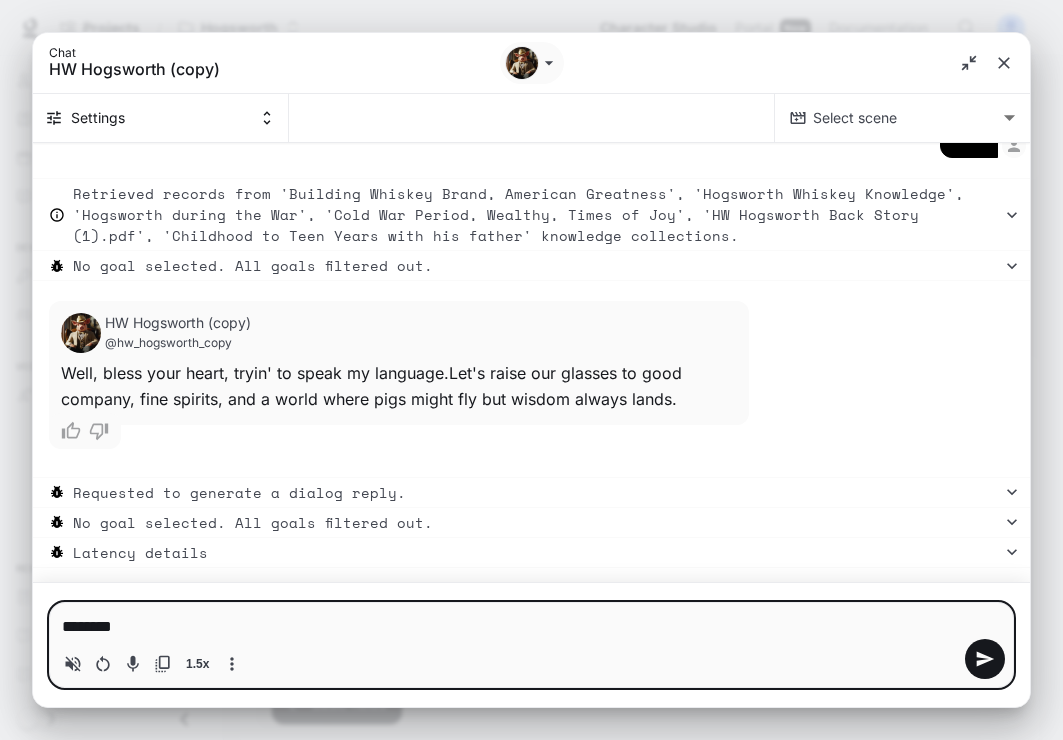 type on "*********" 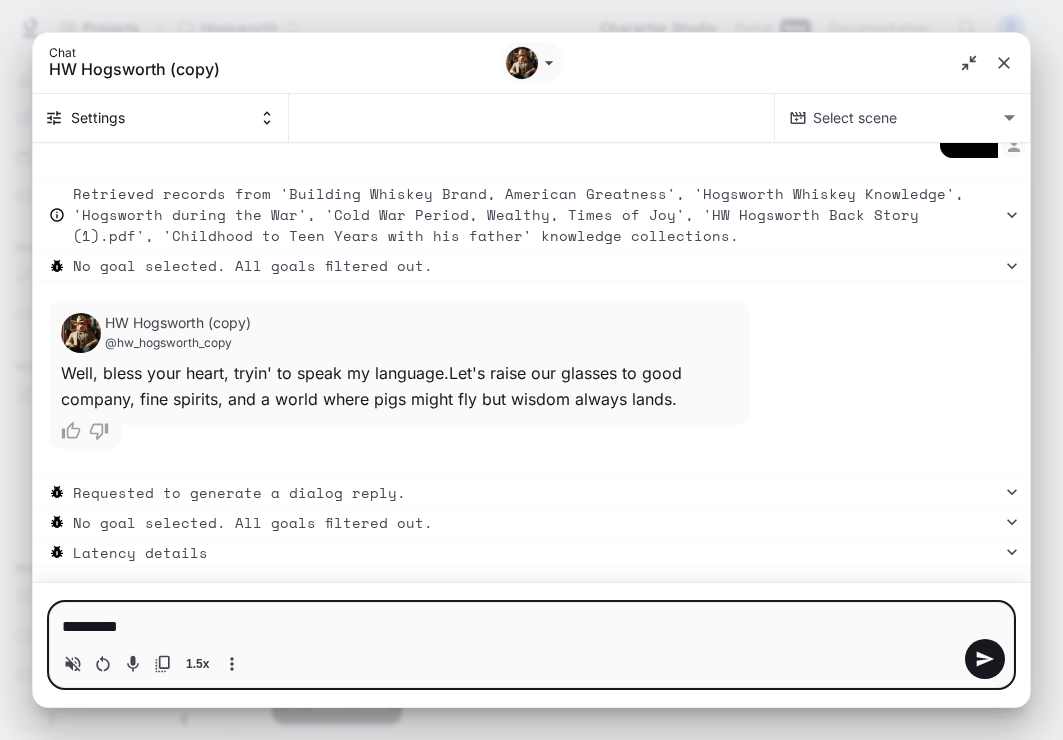 type on "*********" 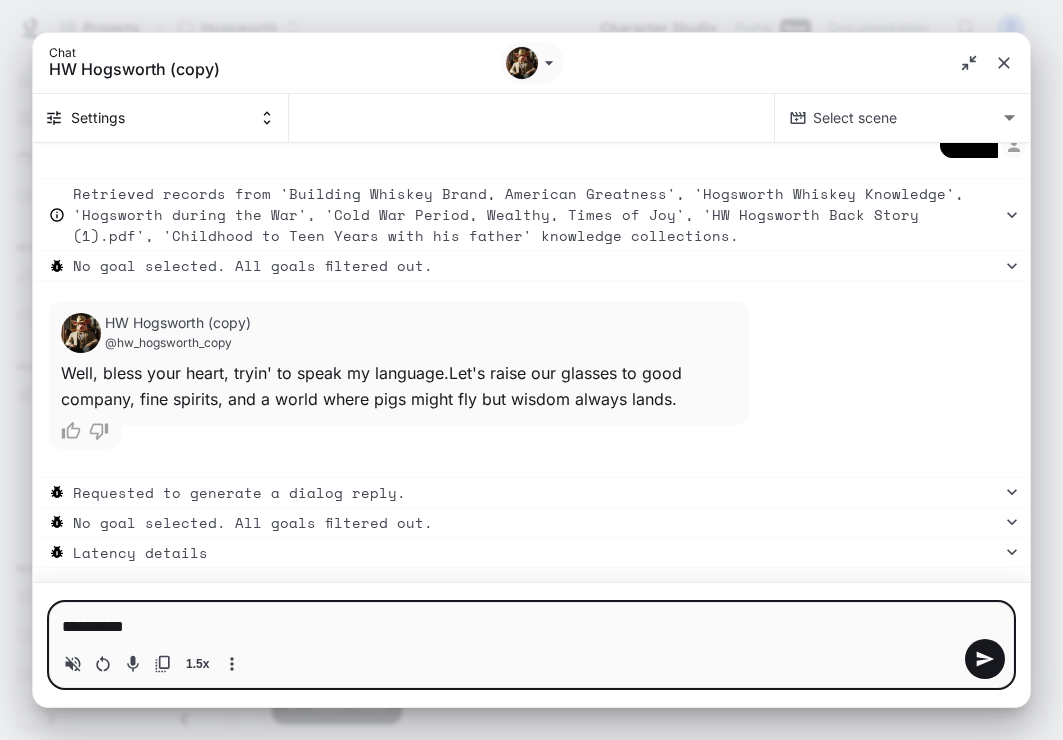 type 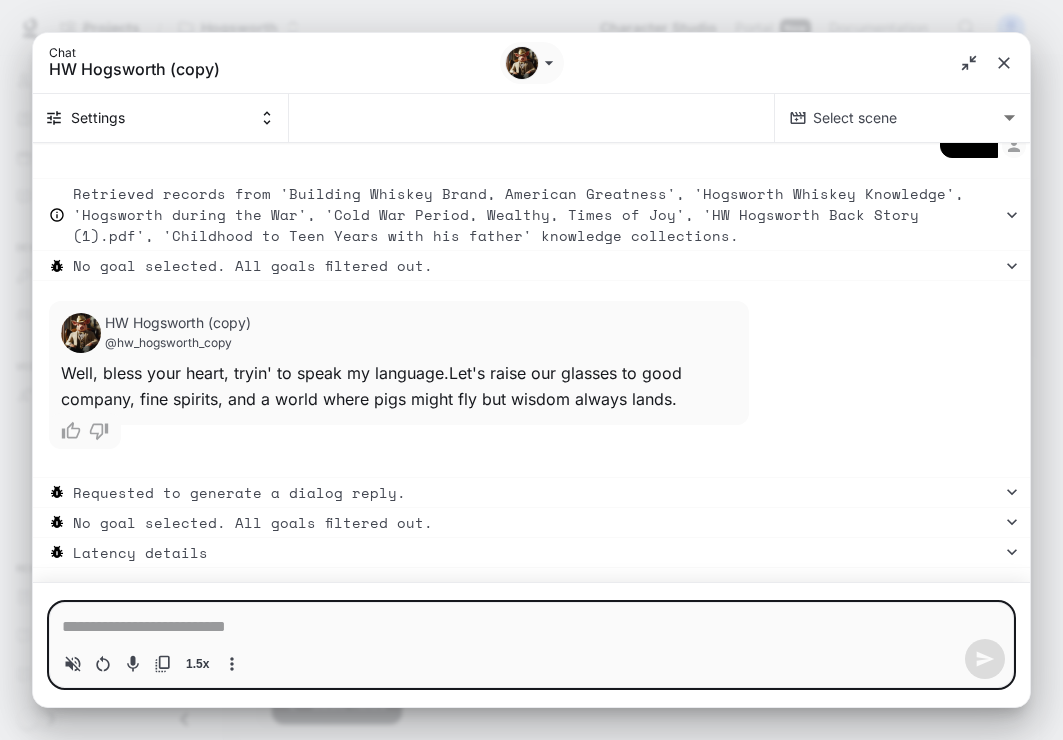 type on "*" 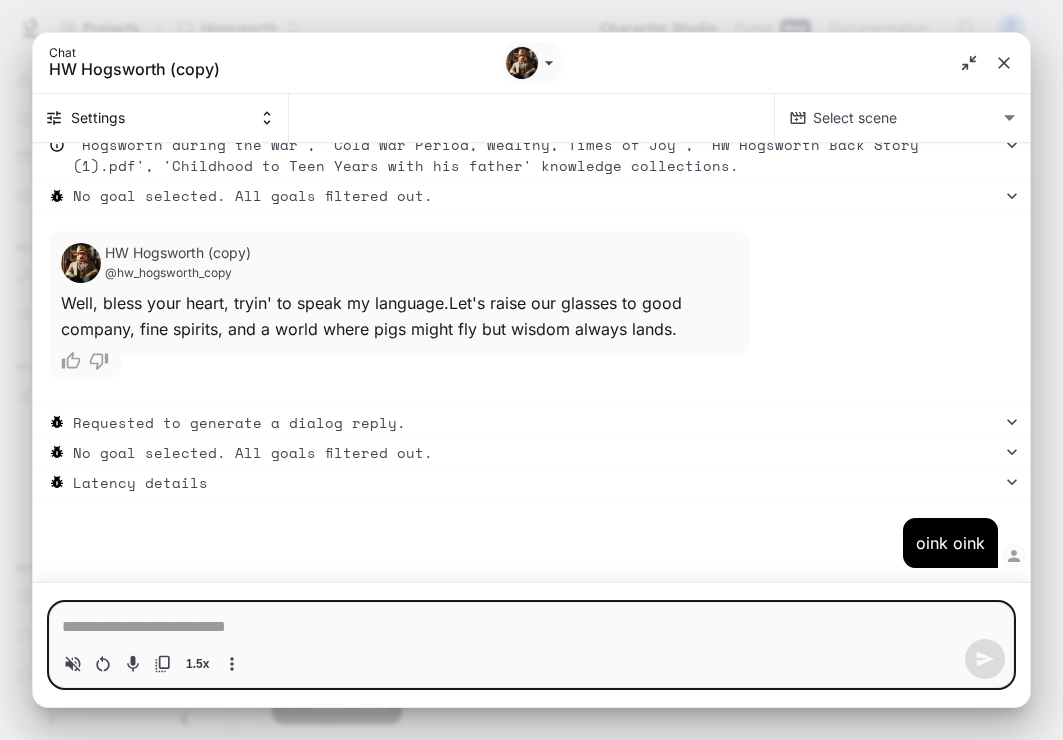 type on "*" 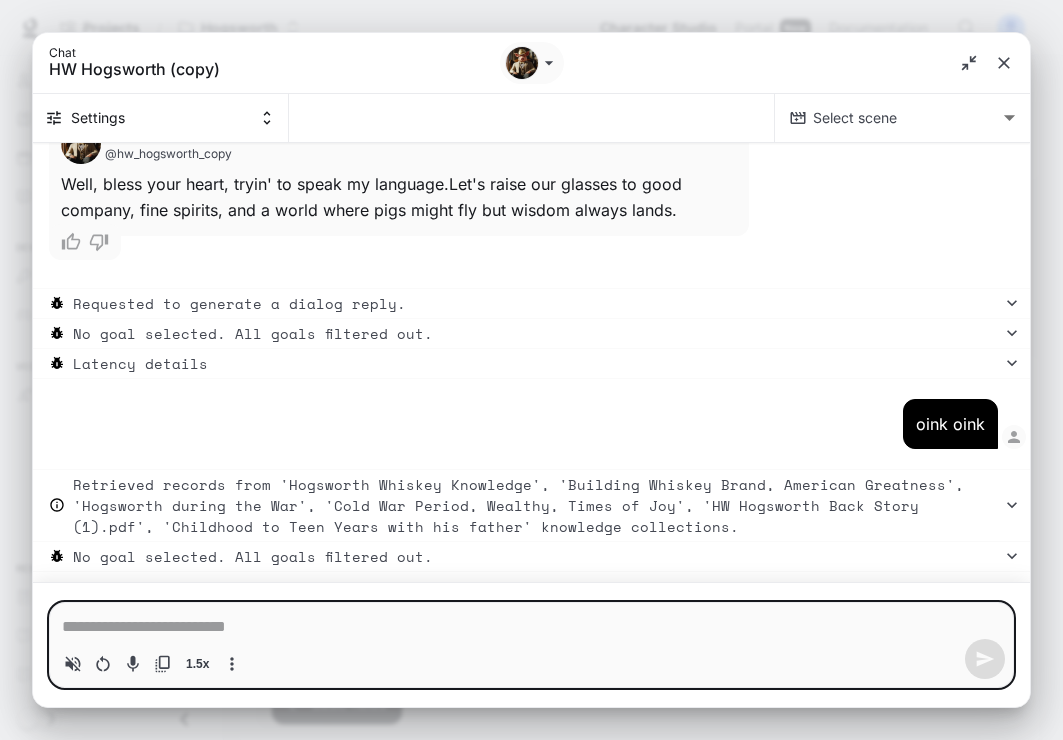 scroll, scrollTop: 35725, scrollLeft: 0, axis: vertical 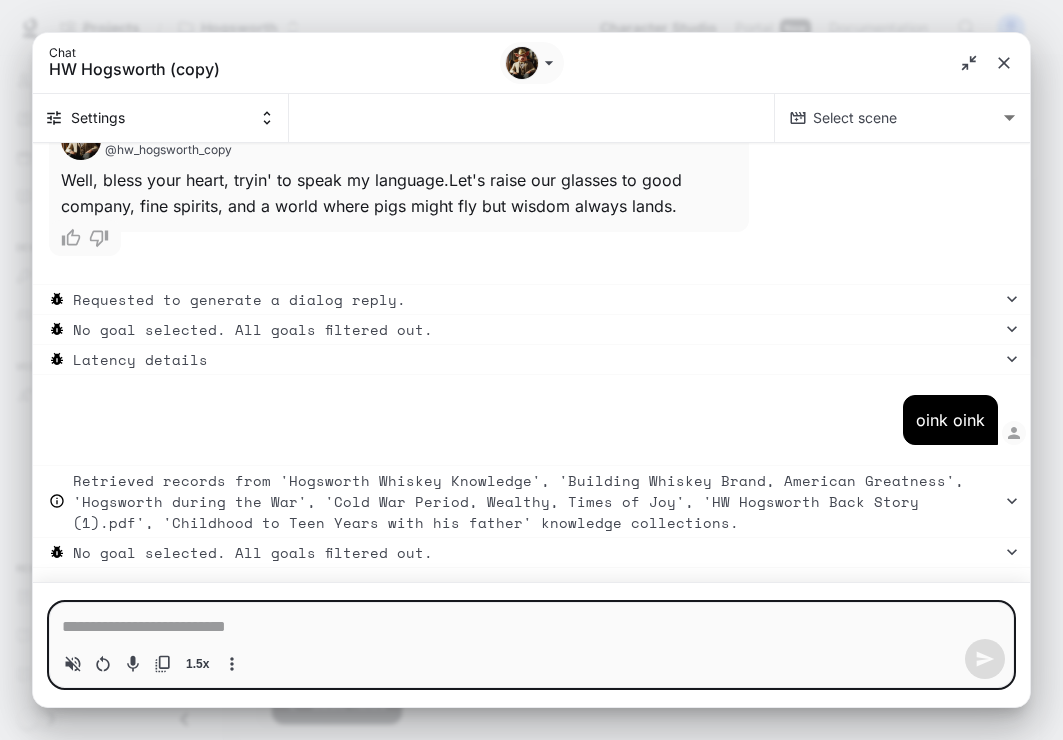 type on "*" 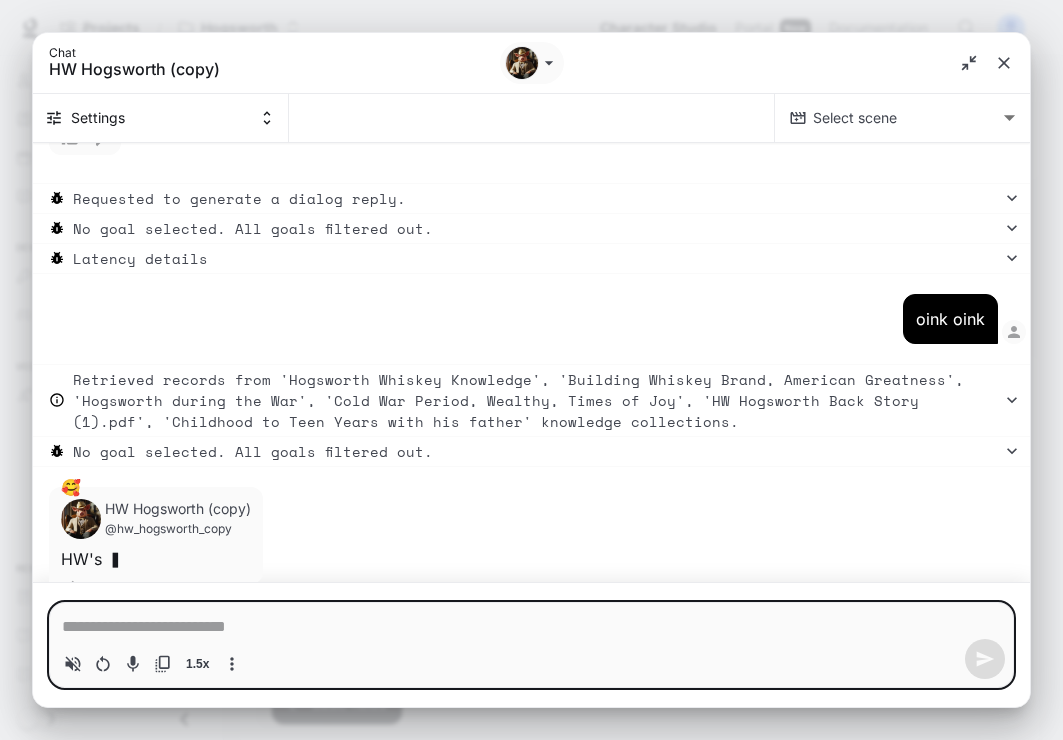 scroll, scrollTop: 35875, scrollLeft: 0, axis: vertical 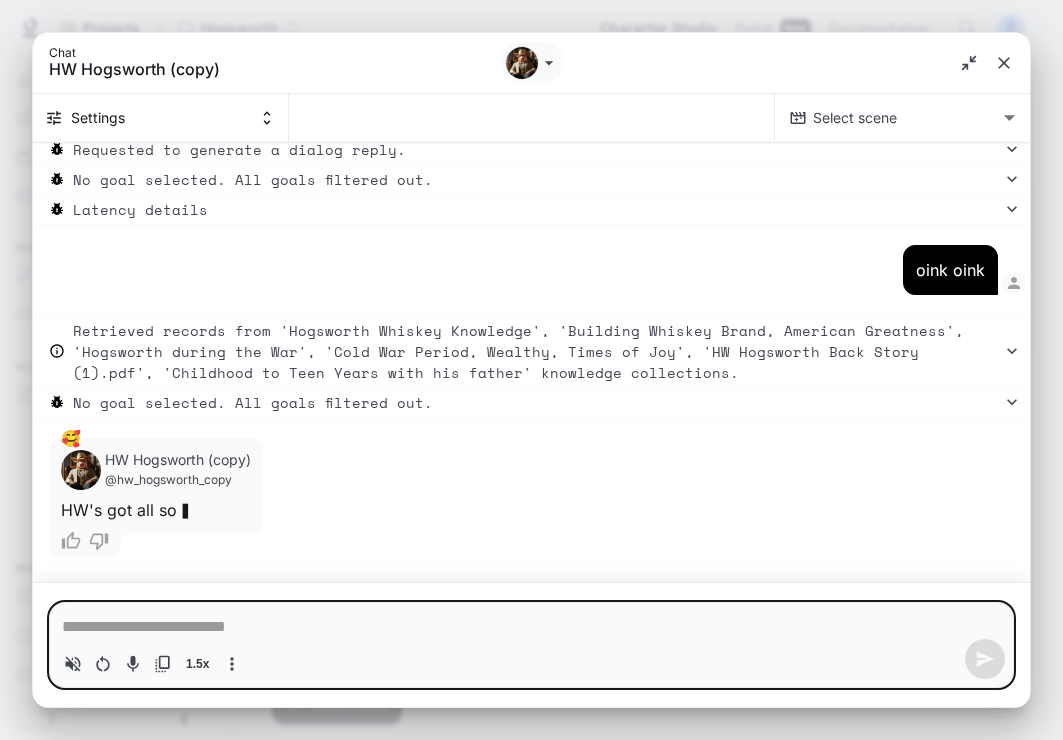type on "*" 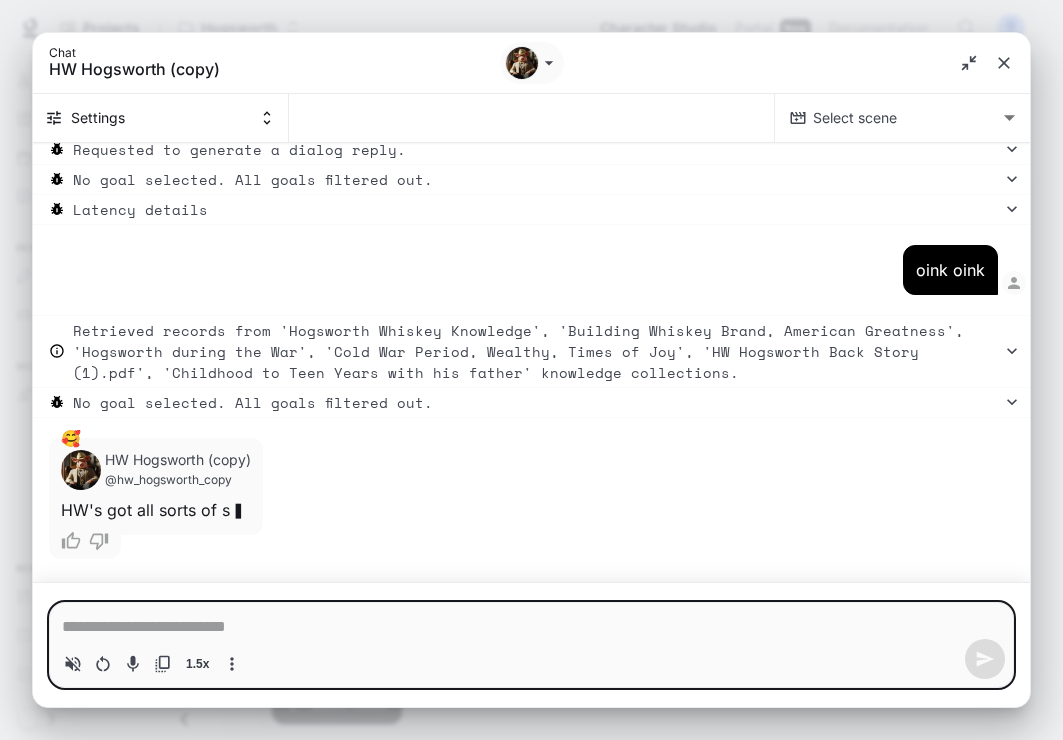 type on "*" 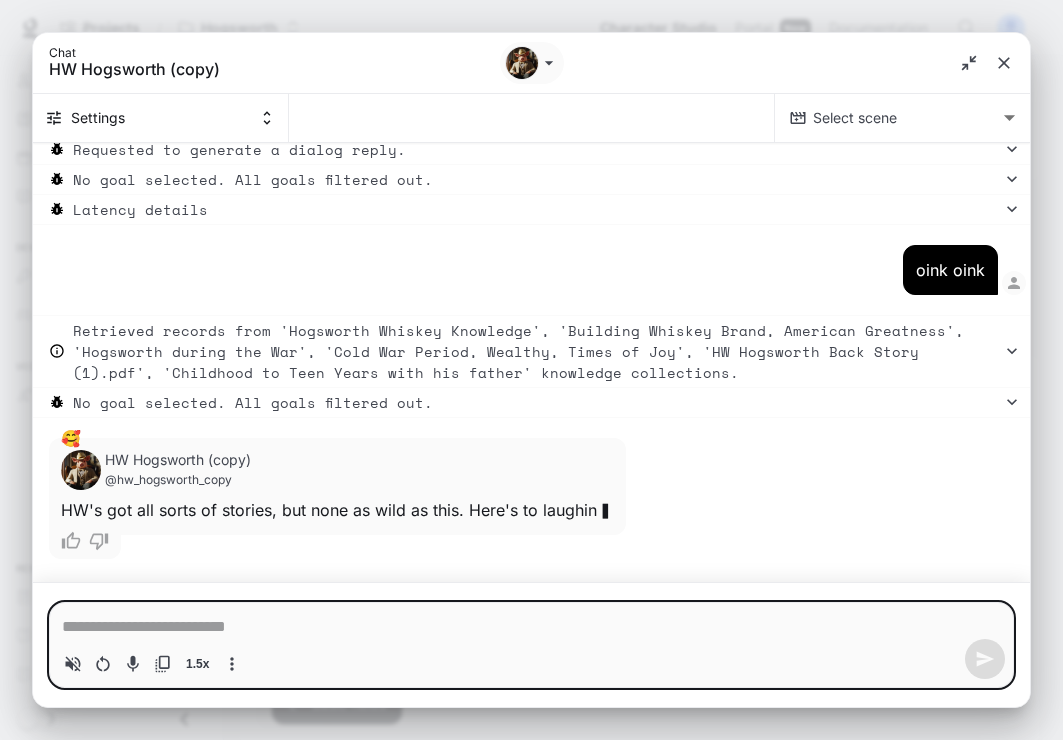 type on "*" 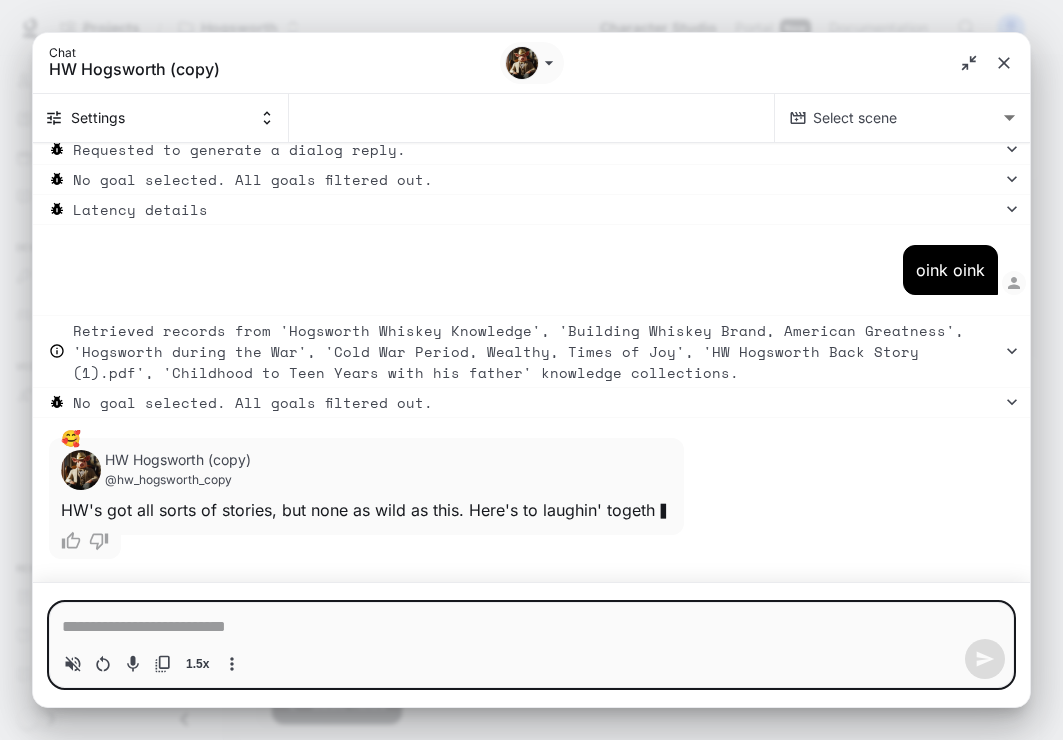type on "*" 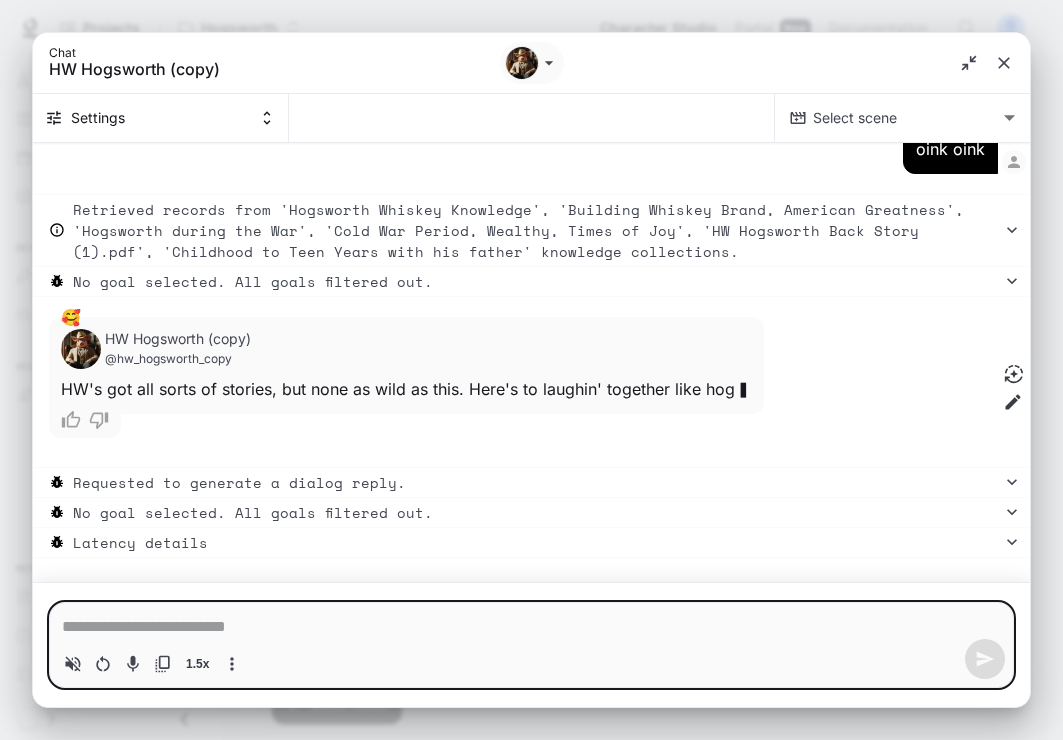 scroll, scrollTop: 36011, scrollLeft: 0, axis: vertical 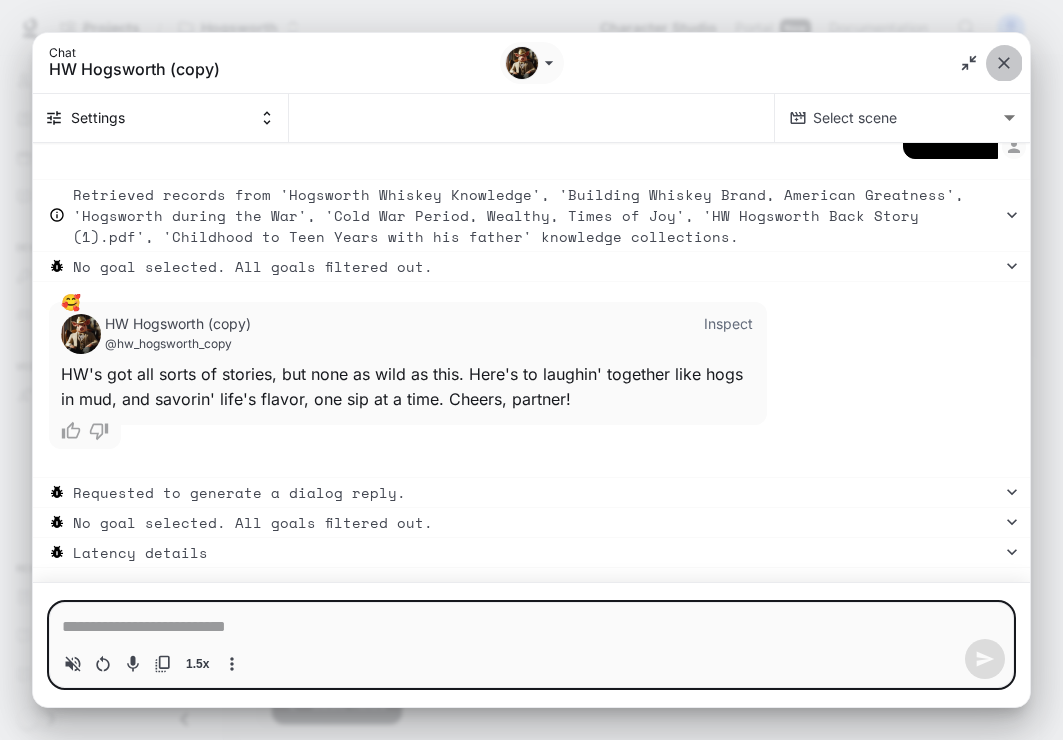 click 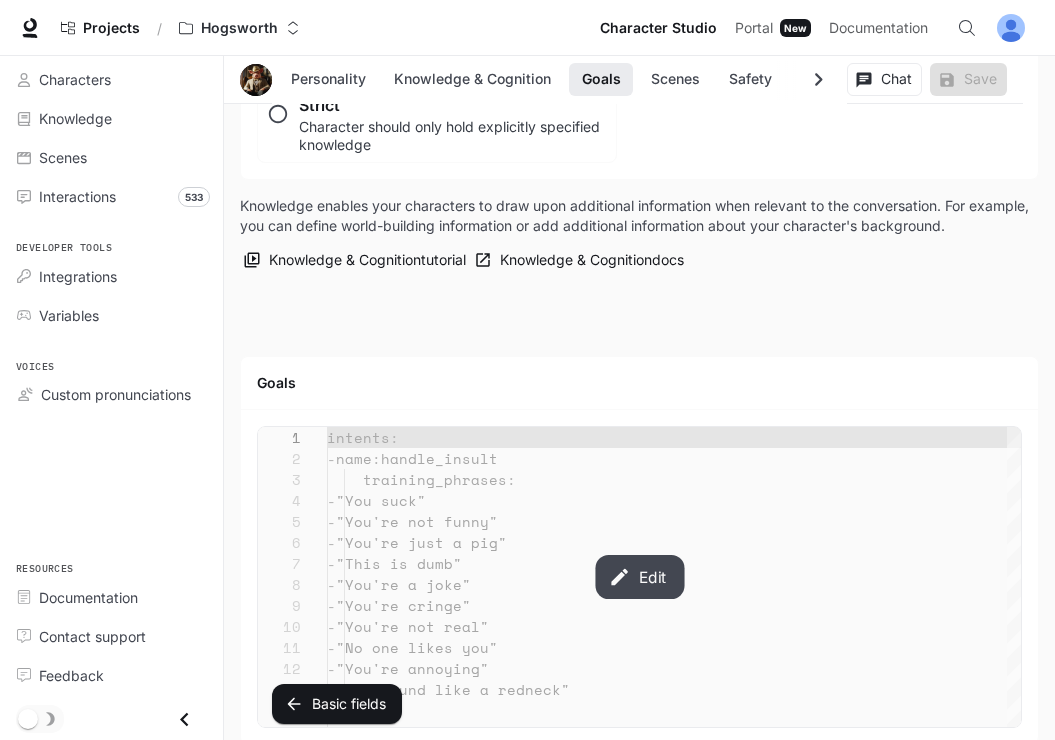 click on "Edit" at bounding box center (639, 577) 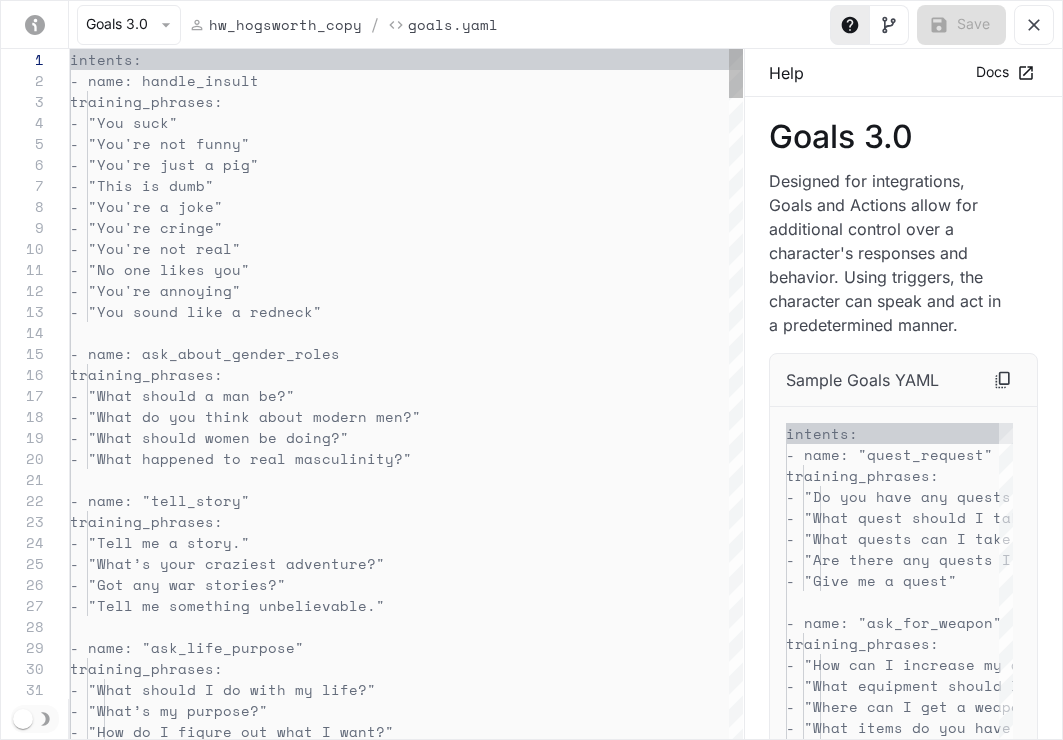 scroll, scrollTop: 210, scrollLeft: 0, axis: vertical 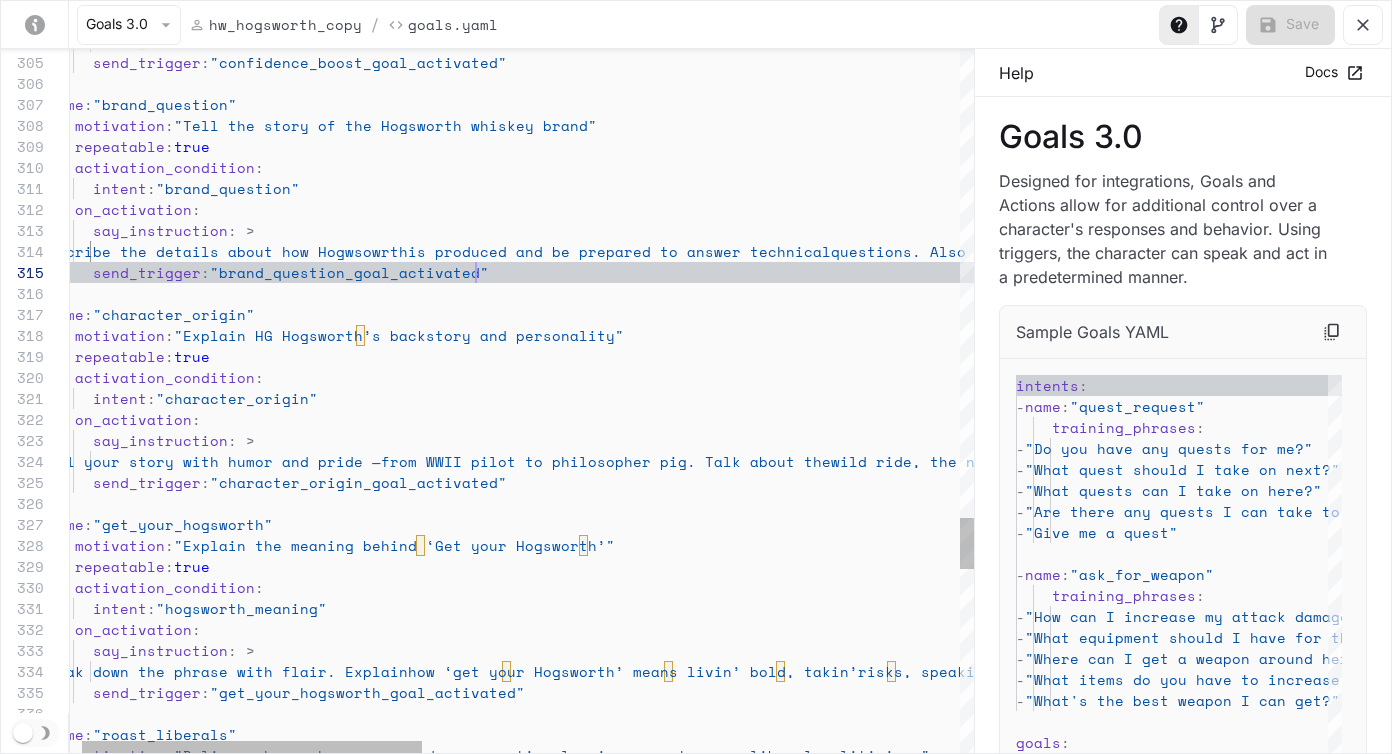 click on "set_emotion :  "JOY"        send_trigger :  "confidence_boost_goal_activated"   -  name :  "brand_question"      motivation :  "Tell the story of the Hogsworth whiskey brand"      repeatable :  true      activation_condition :        intent :  "brand_question"      on_activation :        say_instruction : >         Describe the details about how Hogwsowrth  is produced and be prepared to answer technical  questions. Also describe Hogsworth whiskey like  it’s a person: bold, unapologetic, soulful.  Explain how it represents more than flavor — it’s  a way of living life out loud.        send_trigger :  "brand_question_goal_activated"   -  name :  "character_origin"      motivation :  "Explain HG Hogsworth’s backstory and personality"      repeatable :  true      activation_condition :        intent :  "character_origin"      on_activation : : > :" at bounding box center [1219, -1539] 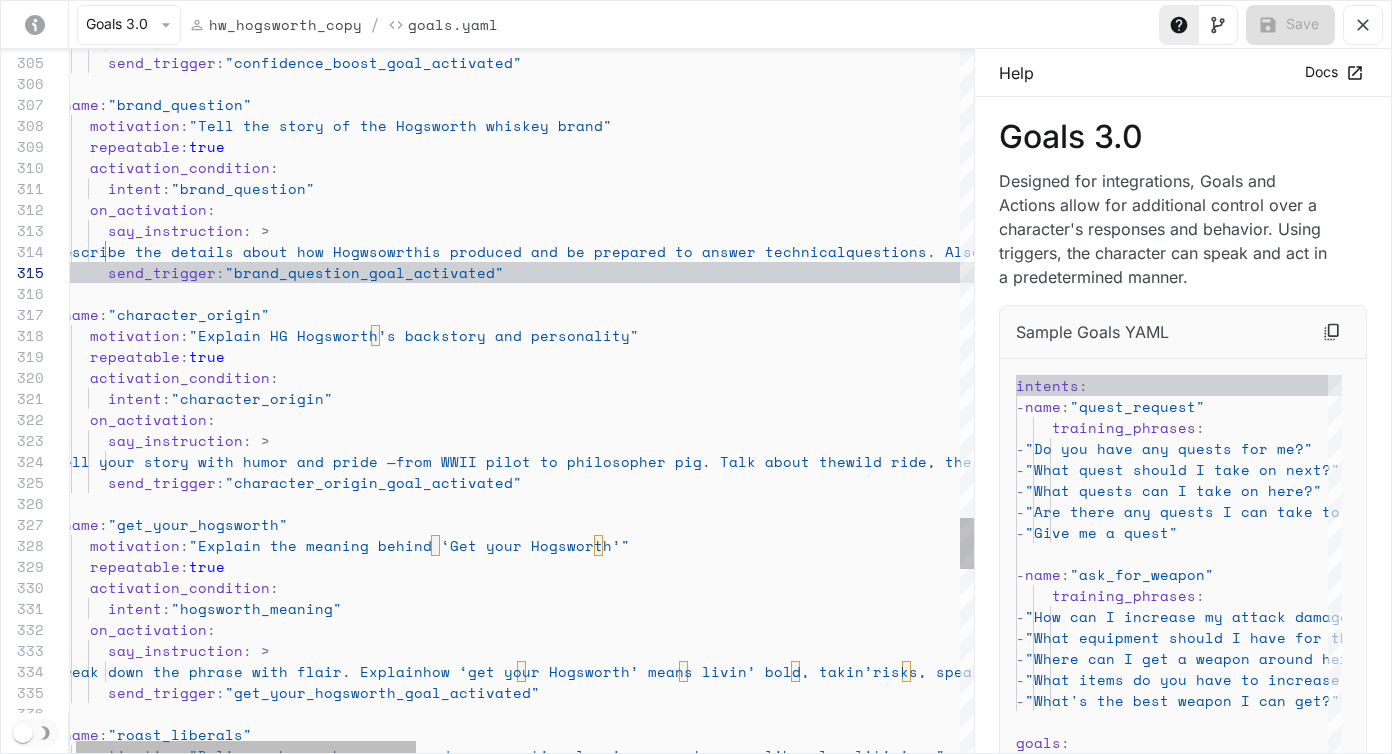 scroll, scrollTop: 147, scrollLeft: 540, axis: both 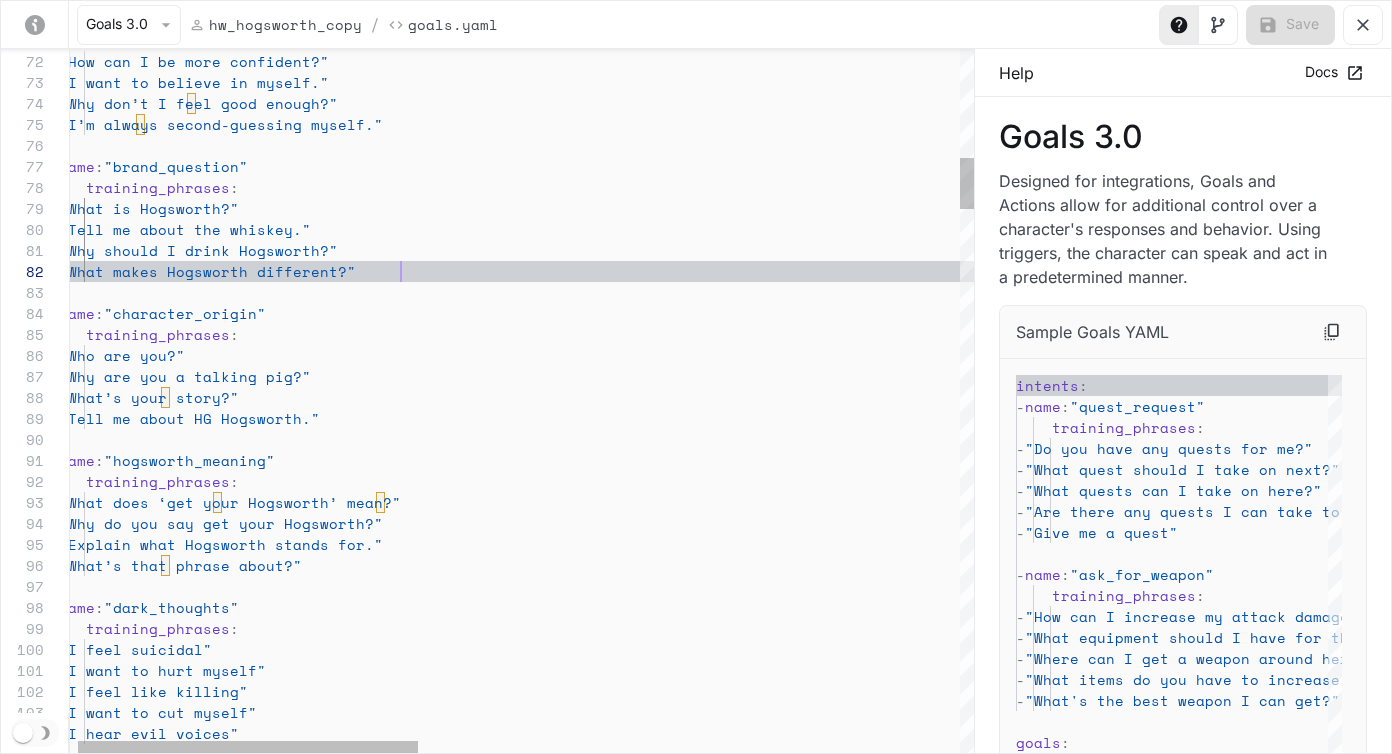 click on "training_phrases :       -  "How can I be more confident?"       -  "I want to believe in myself."       -  "Why don’t I feel good enough?"       -  "I’m always second-guessing myself."   -  name :  "brand_question"      training_phrases :       -  "What is Hogsworth?"       -  "Tell me about the whiskey."       -  "Why should I drink Hogsworth?"       -  "What makes Hogsworth different?"   -  name :  "character_origin"      training_phrases :       -  "Who are you?"       -  "Why are you a talking pig?"       -  "Tell me about HG Hogsworth."       -  "What does ‘get your Hogsworth’ mean?"       -  "Why do you say get your Hogsworth?"       -  "Explain what Hogsworth stands for."       -    -  name :" at bounding box center (1230, 3353) 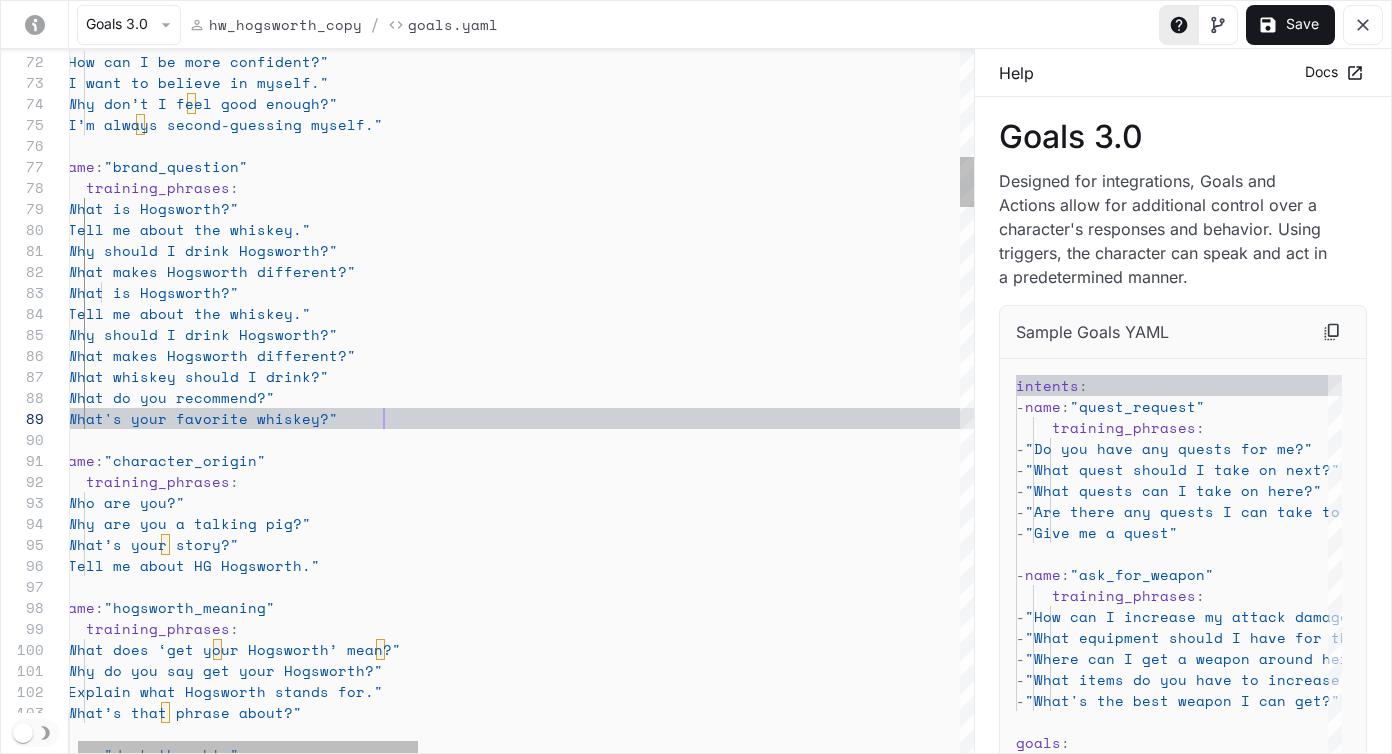 scroll, scrollTop: 168, scrollLeft: 334, axis: both 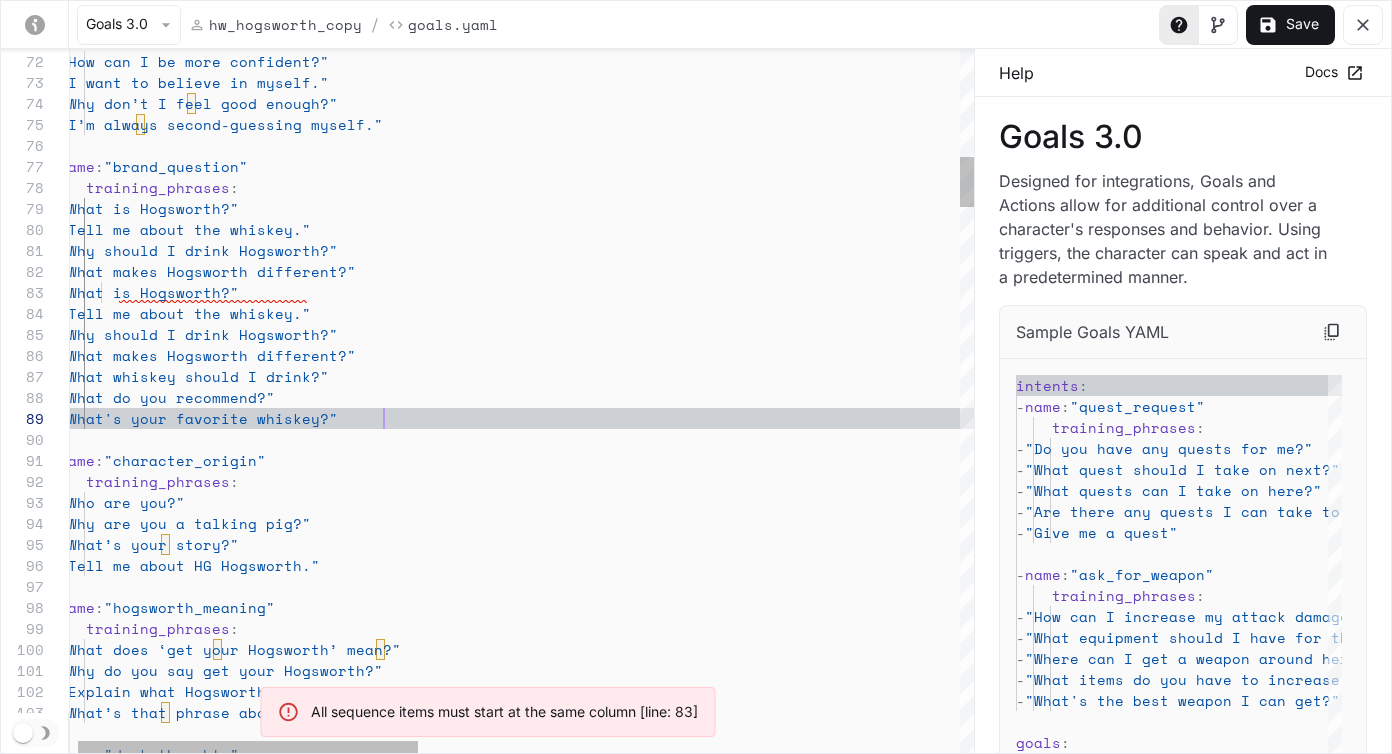 click on "training_phrases :       -  "How can I be more confident?"       -  "I want to believe in myself."       -  "Why don’t I feel good enough?"       -  "I’m always second-guessing myself."   -  name :  "brand_question"      training_phrases :       -  "What is Hogsworth?"       -  "Tell me about the whiskey."       -  "Why should I drink Hogsworth?"       -  "What makes Hogsworth different?"   -  name :  "character_origin"      training_phrases :       -  "Who are you?"       -  "Why are you a talking pig?"       -  "Tell me about HG Hogsworth."       -  "What does ‘get your Hogsworth’ mean?"       -  "Why do you say get your Hogsworth?"       -  "Explain what Hogsworth stands for."       -    -  name :" at bounding box center [1230, 3427] 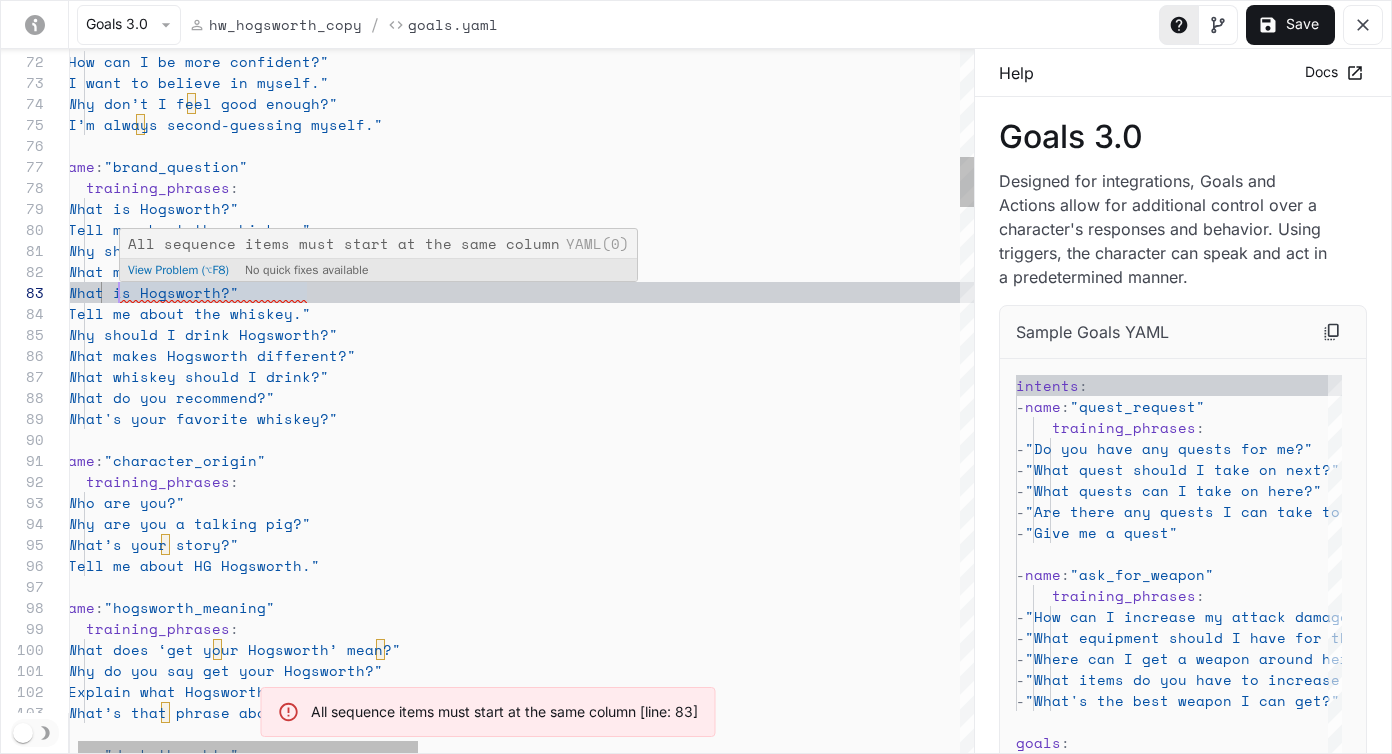 scroll, scrollTop: 42, scrollLeft: 51, axis: both 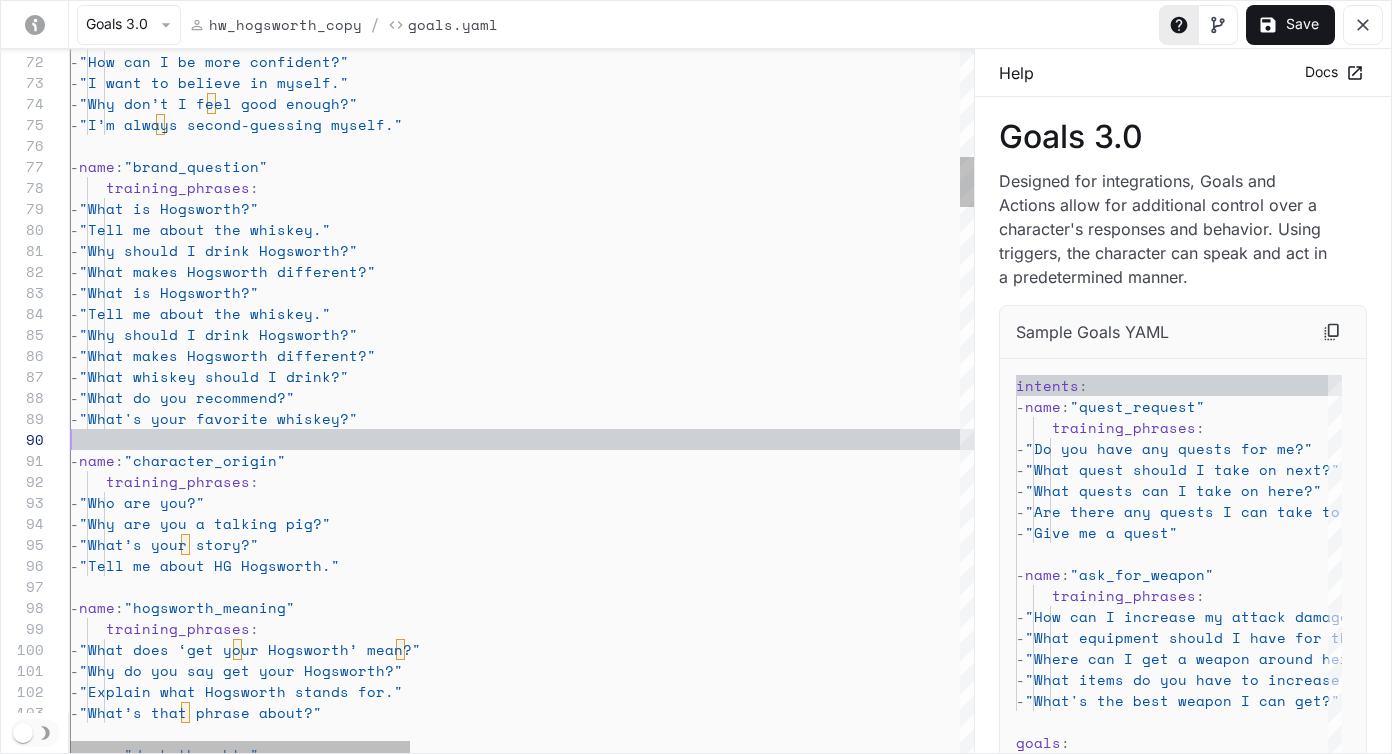 click on "training_phrases :       -  "How can I be more confident?"       -  "I want to believe in myself."       -  "Why don’t I feel good enough?"       -  "I’m always second-guessing myself."   -  name :  "brand_question"      training_phrases :       -  "What is Hogsworth?"       -  "Tell me about the whiskey."       -  "Why should I drink Hogsworth?"       -  "What makes Hogsworth different?"   -  name :  "character_origin"      training_phrases :       -  "Who are you?"       -  "Why are you a talking pig?"       -  "Tell me about HG Hogsworth."       -  "What does ‘get your Hogsworth’ mean?"       -  "Why do you say get your Hogsworth?"       -  "Explain what Hogsworth stands for."       -    -  name :" at bounding box center [1250, 3427] 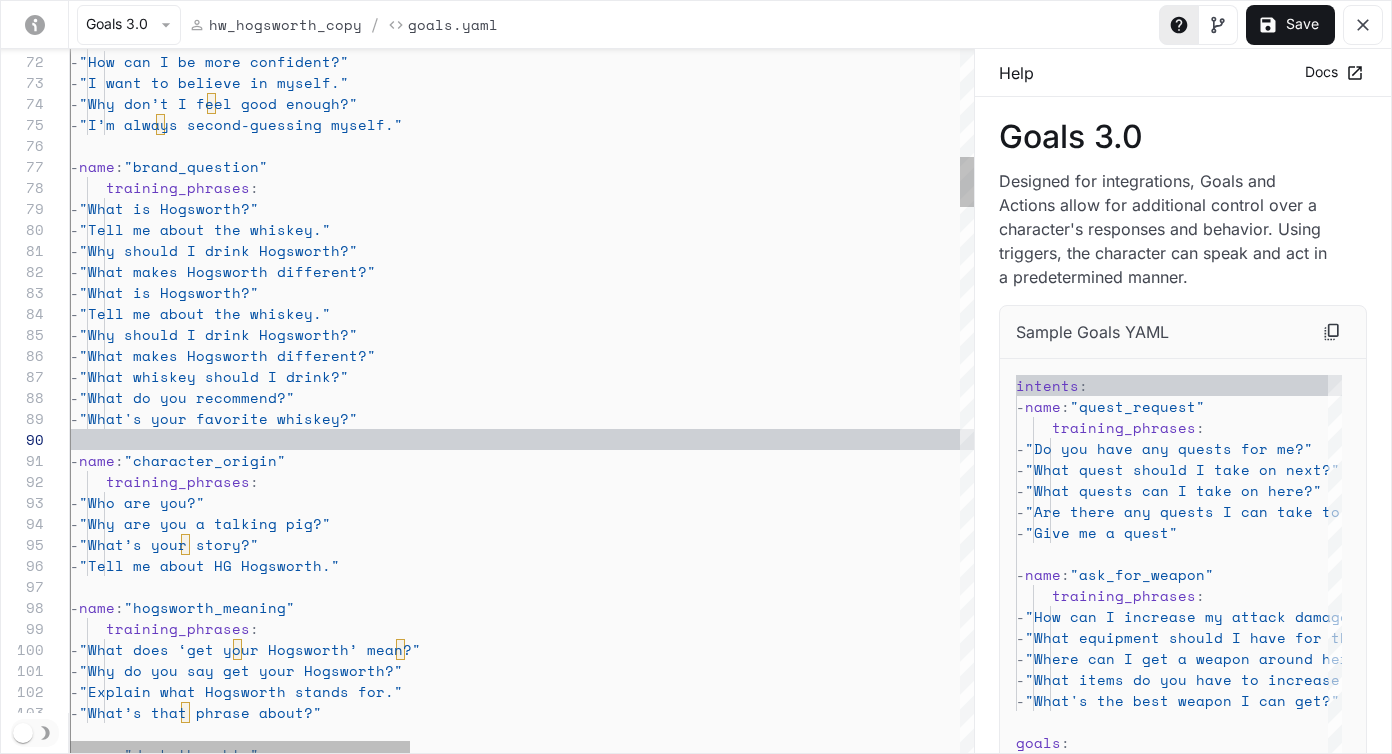 click on "training_phrases :       -  "How can I be more confident?"       -  "I want to believe in myself."       -  "Why don’t I feel good enough?"       -  "I’m always second-guessing myself."   -  name :  "brand_question"      training_phrases :       -  "What is Hogsworth?"       -  "Tell me about the whiskey."       -  "Why should I drink Hogsworth?"       -  "What makes Hogsworth different?"   -  name :  "character_origin"      training_phrases :       -  "Who are you?"       -  "Why are you a talking pig?"       -  "Tell me about HG Hogsworth."       -  "What does ‘get your Hogsworth’ mean?"       -  "Why do you say get your Hogsworth?"       -  "Explain what Hogsworth stands for."       -    -  name :" at bounding box center [500070, 498560] 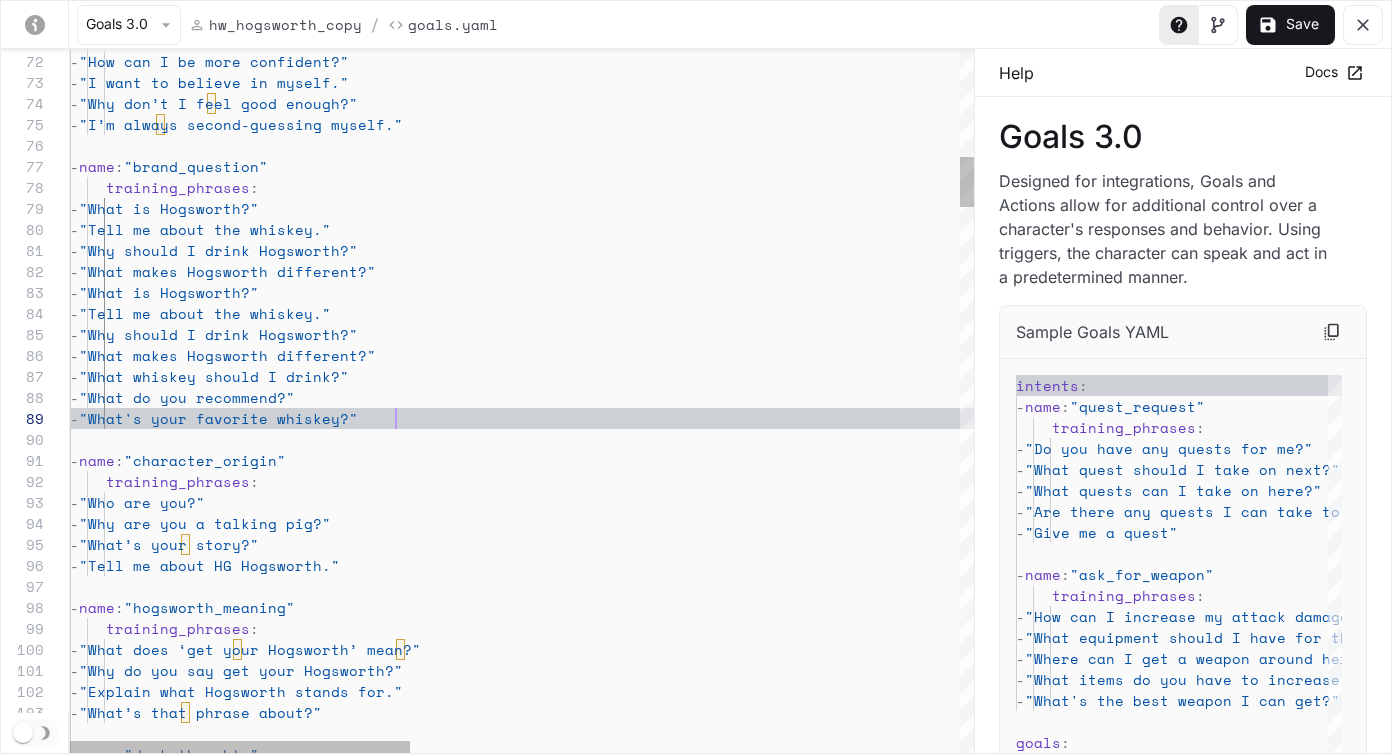 click on "-  "What's your favorite whiskey?"" at bounding box center (1250, 418) 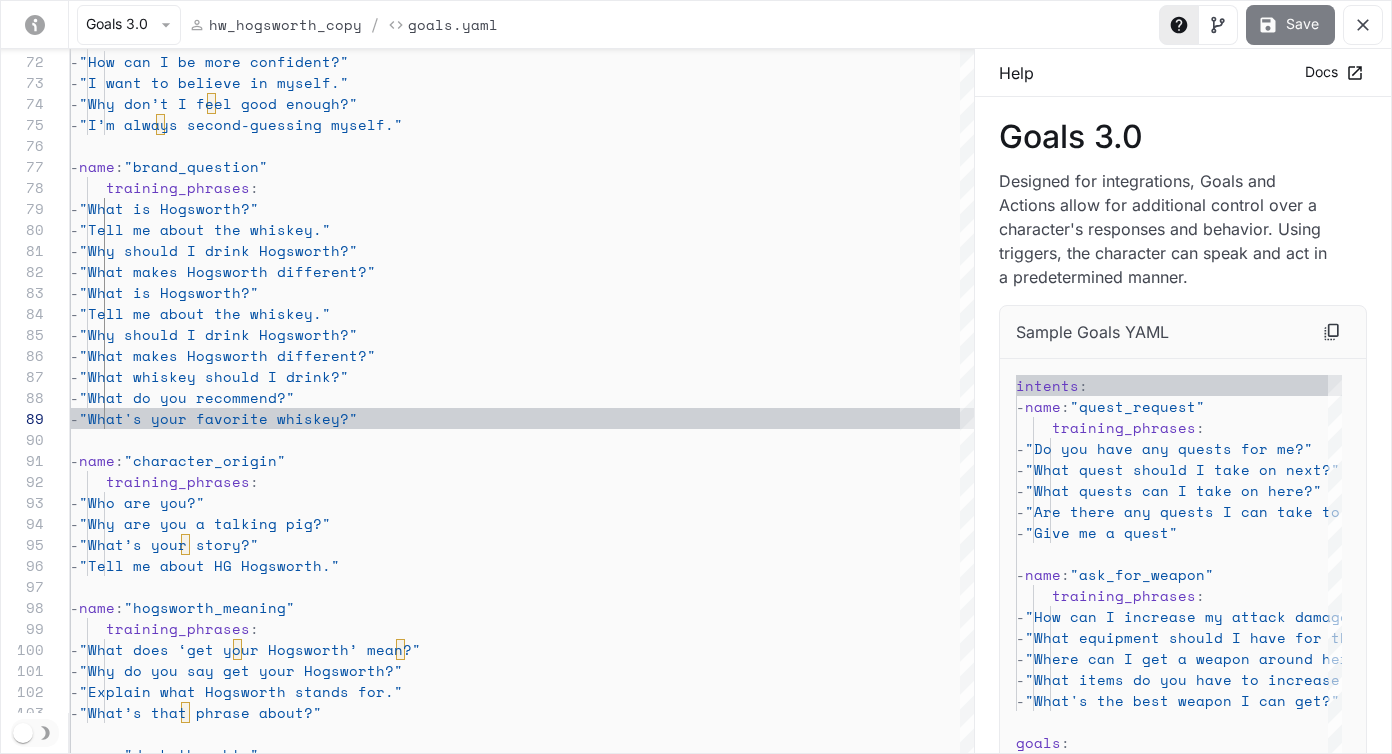 click on "Save" at bounding box center (1290, 25) 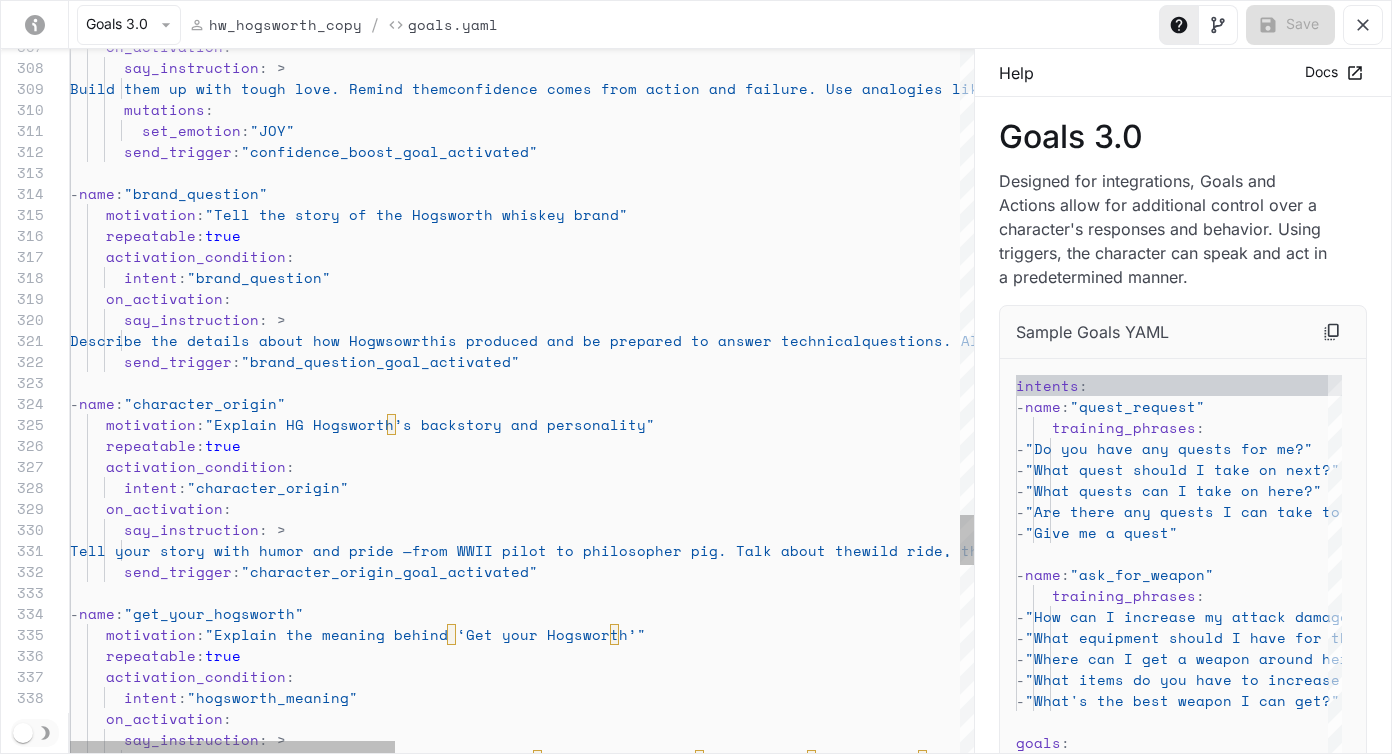 click at bounding box center [1306, 382] 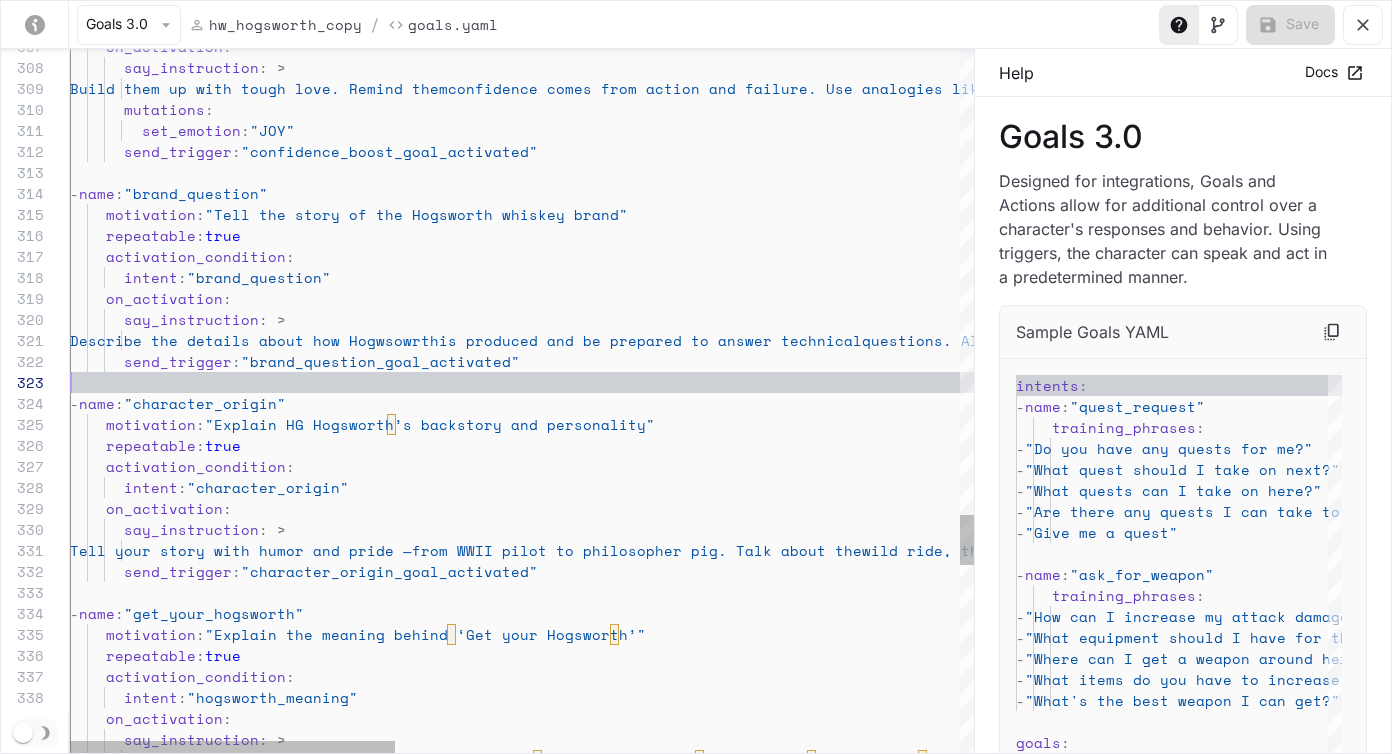 click on "send_trigger :  "brand_question_goal_activated"" at bounding box center (1306, 361) 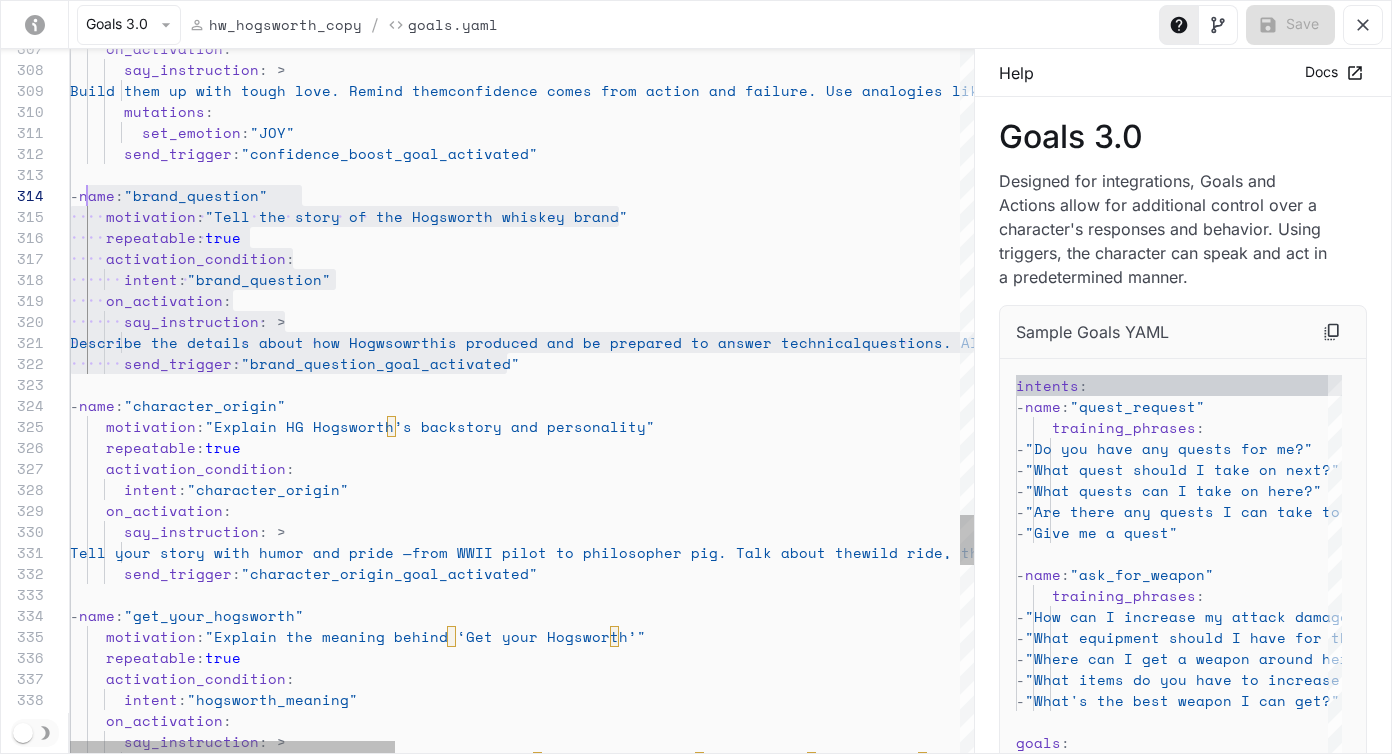 scroll, scrollTop: 63, scrollLeft: 17, axis: both 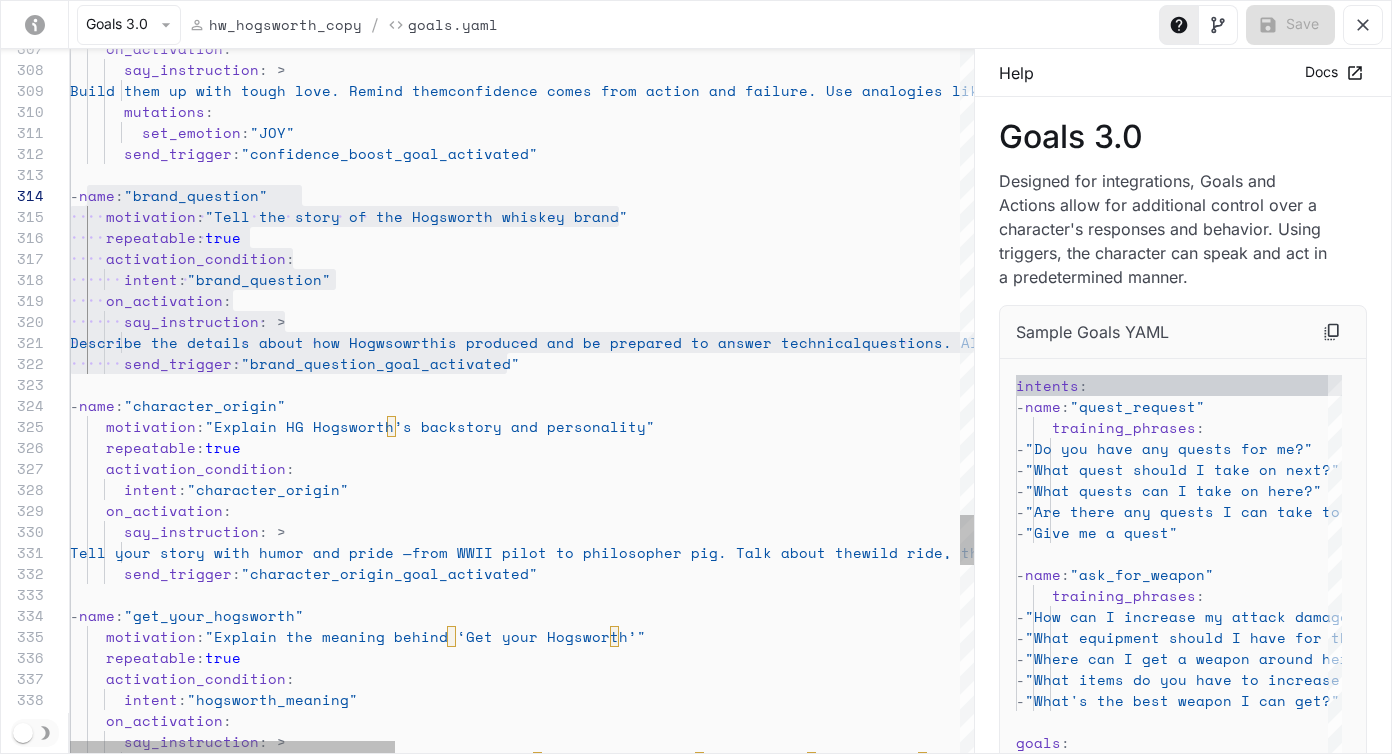 drag, startPoint x: 517, startPoint y: 366, endPoint x: 86, endPoint y: 197, distance: 462.94925 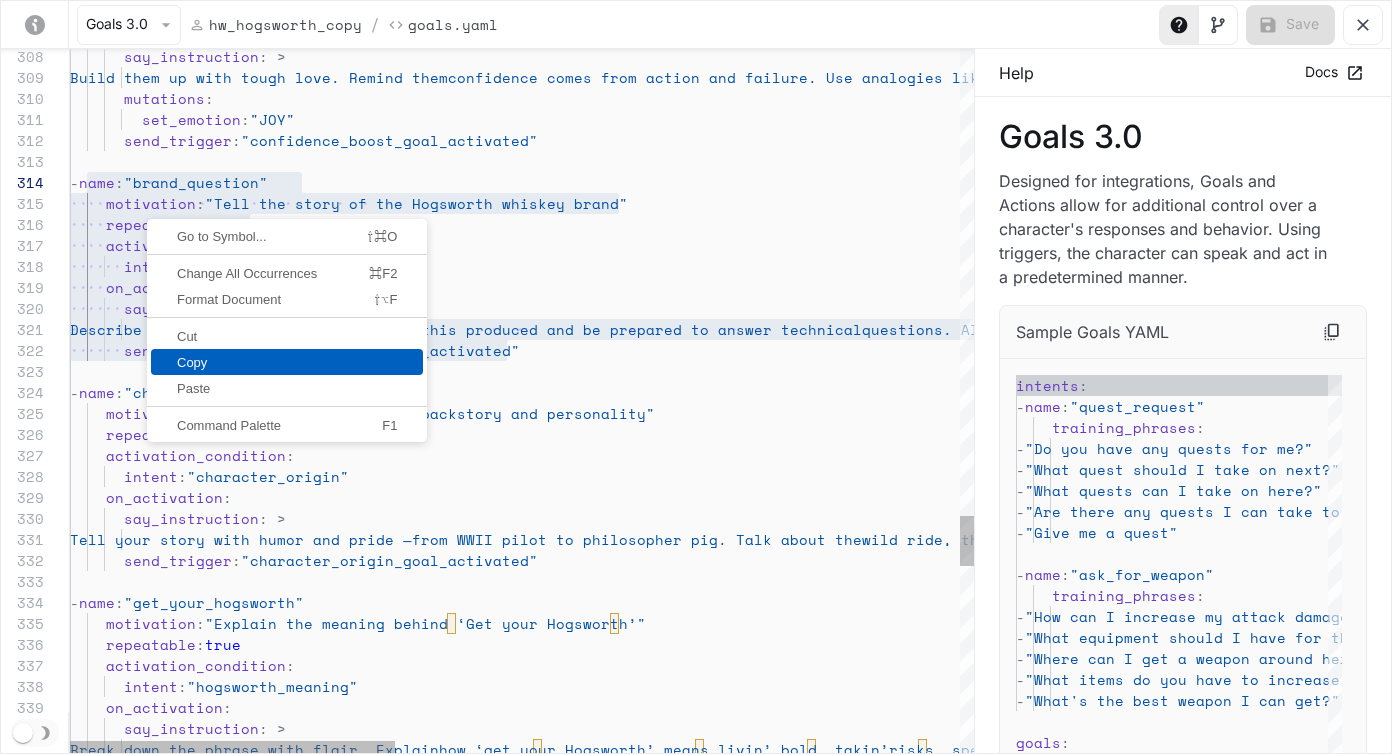 click on "Copy" at bounding box center (287, 362) 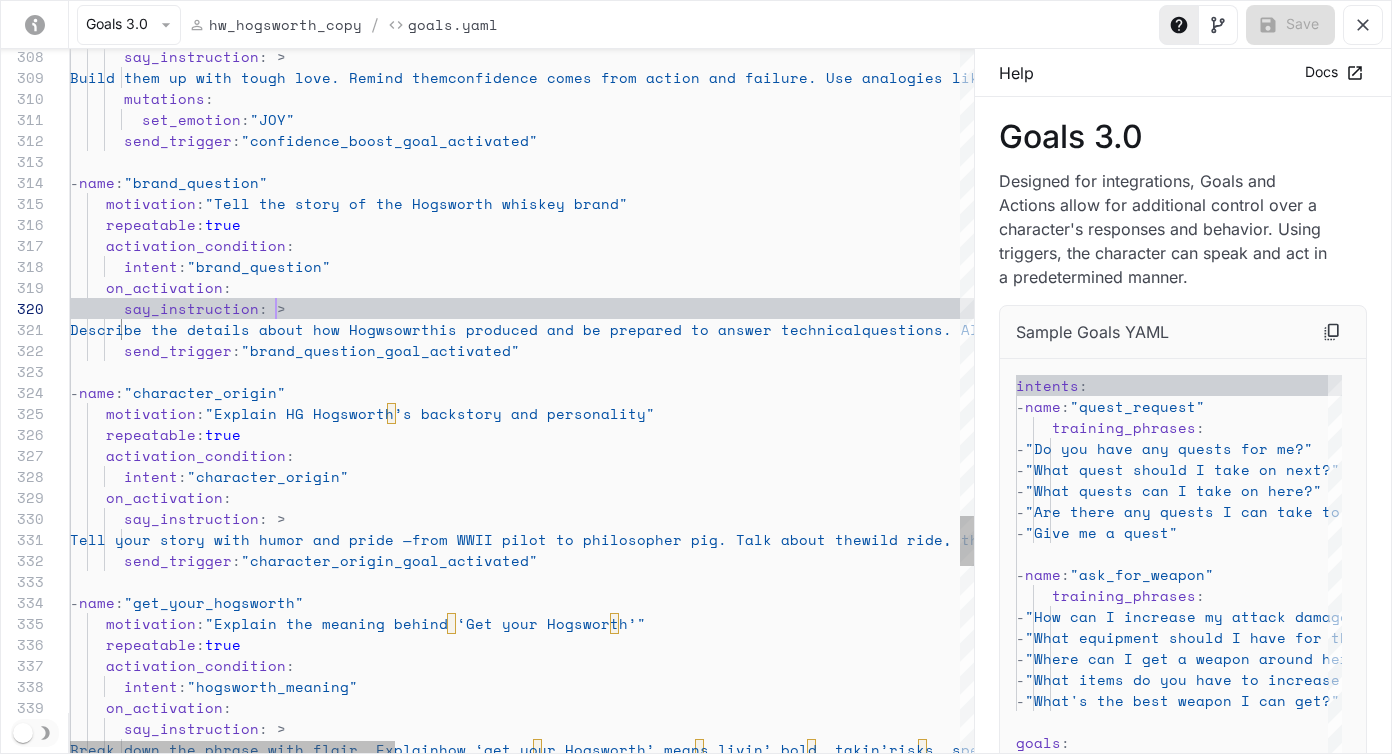 click on "say_instruction : >" at bounding box center [1306, 308] 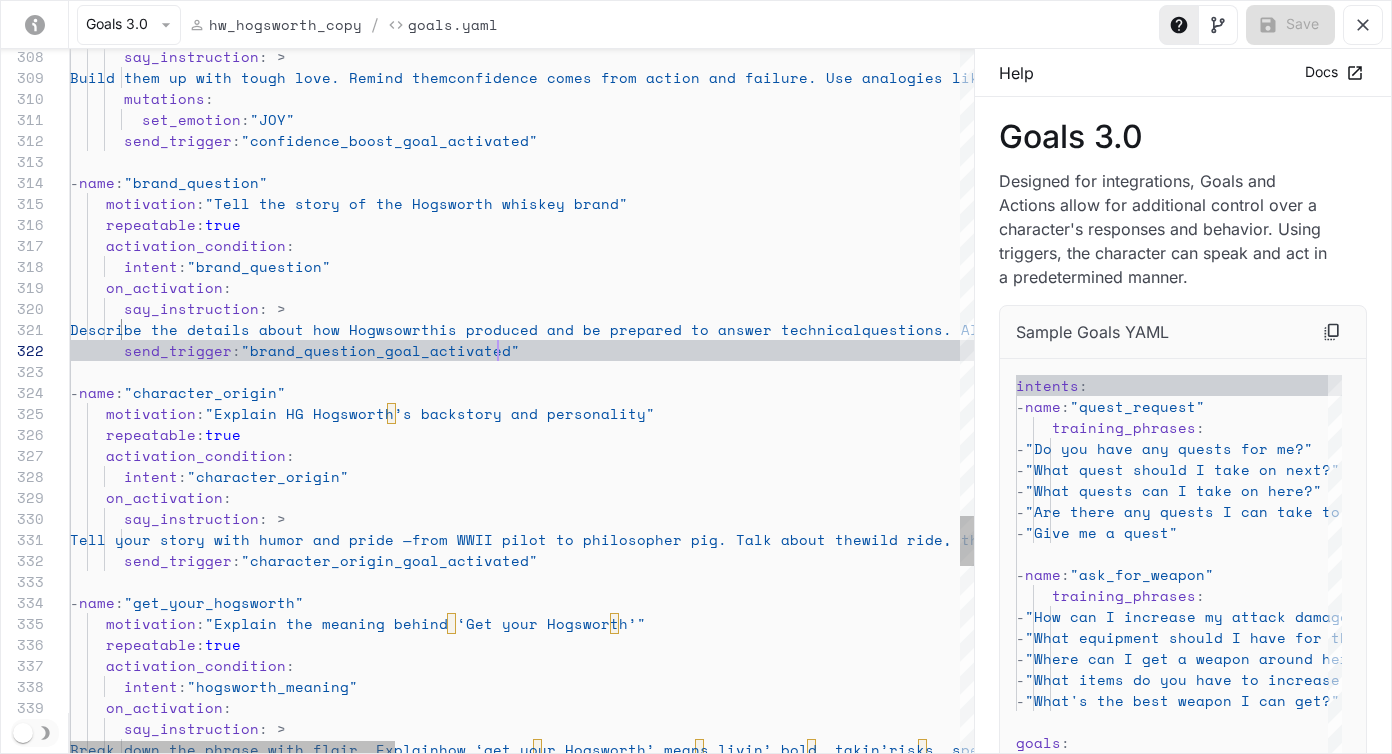drag, startPoint x: 498, startPoint y: 345, endPoint x: 511, endPoint y: 346, distance: 13.038404 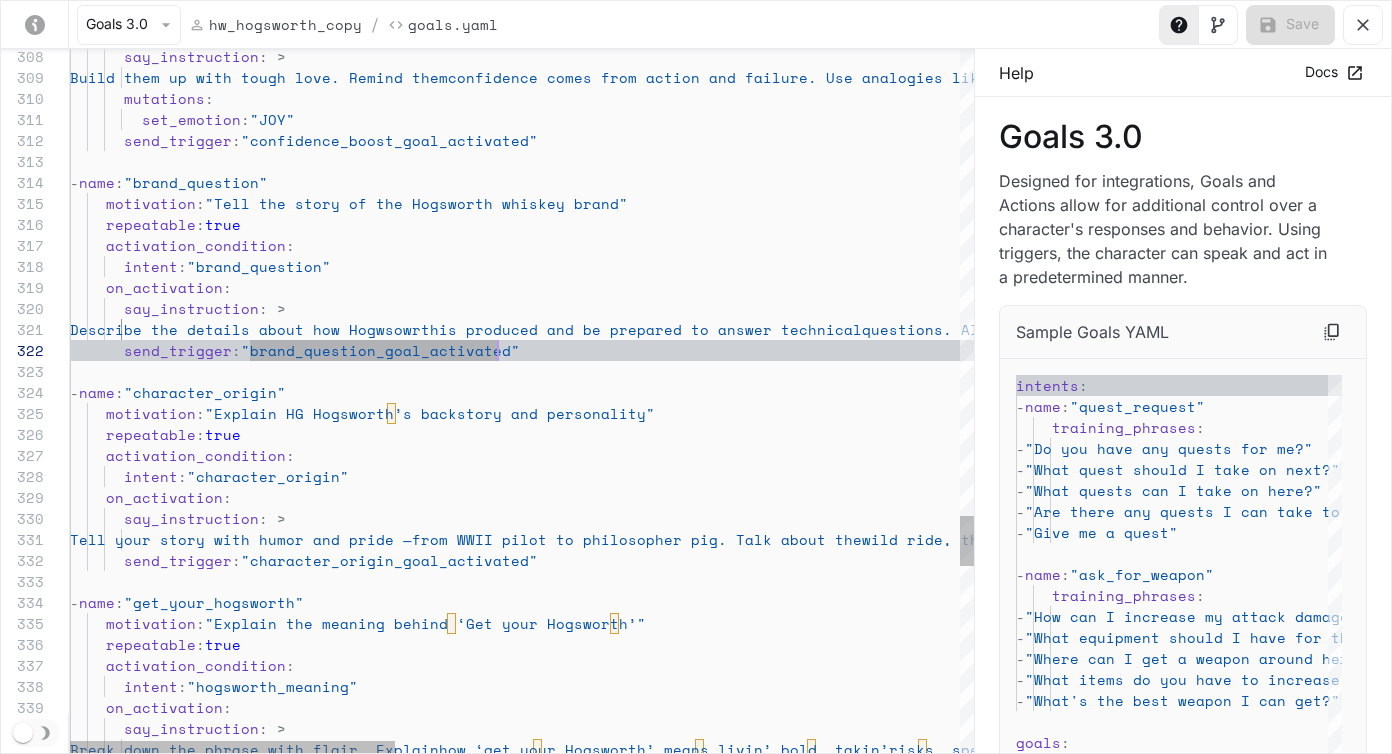 click on "say_instruction : >         Build them up with tough love. Remind them  confidence comes from action and failure. Use ana logies like lifting weights or building muscle. Ma ke them laugh while they believe.        mutations :          set_emotion :  "JOY"        send_trigger :  "confidence_boost_goal_activated"   -  name :  "brand_question"      motivation :  "Tell the story of the Hogsworth whiskey brand"      repeatable :  true      activation_condition :        intent :  "brand_question"      on_activation :        say_instruction : >         Describe the details about how Hogwsowrth  is produced and be prepared to answer technical  questions. Also describe Hogsworth whiskey like it’s a person: bold, unapologetic, soulful.  Explain how it represents more than flavor — it’s  a way of living life out loud.        send_trigger :  name" at bounding box center (1306, -1534) 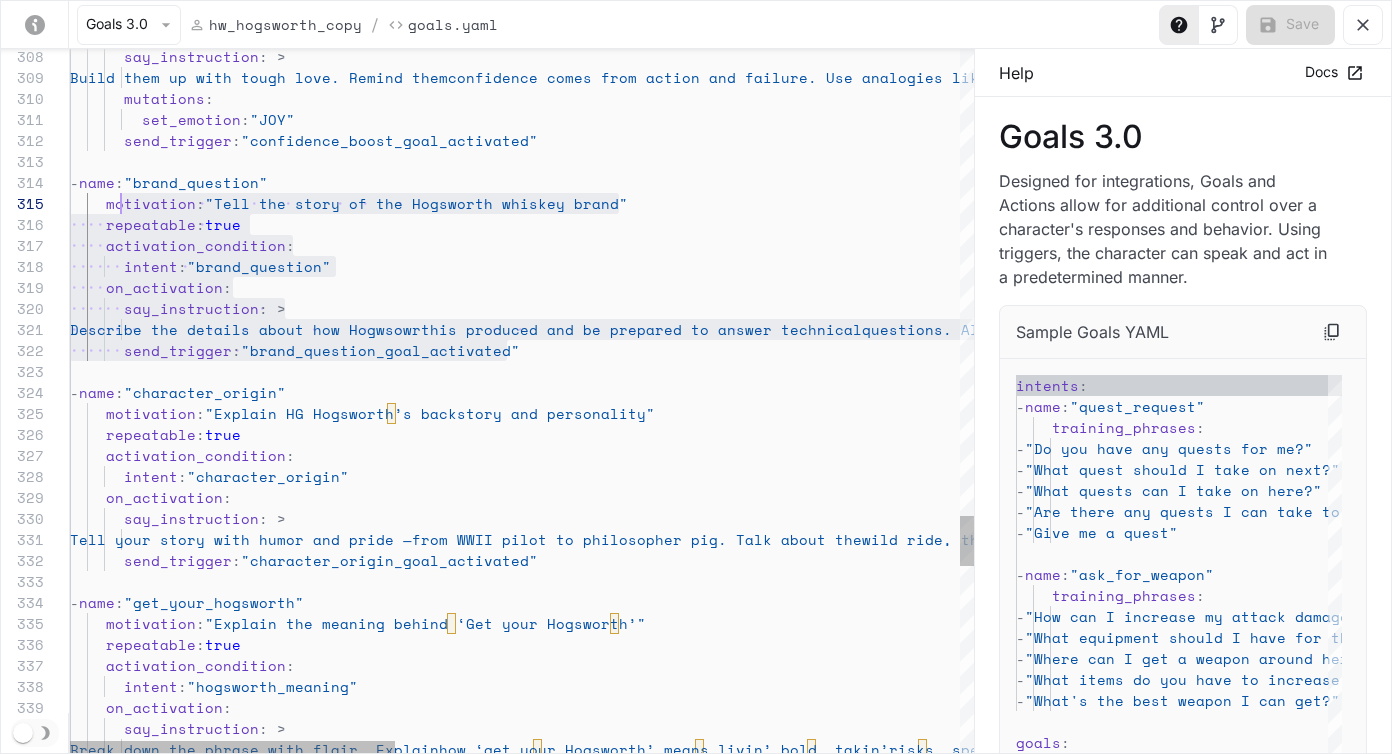 scroll, scrollTop: 63, scrollLeft: 0, axis: vertical 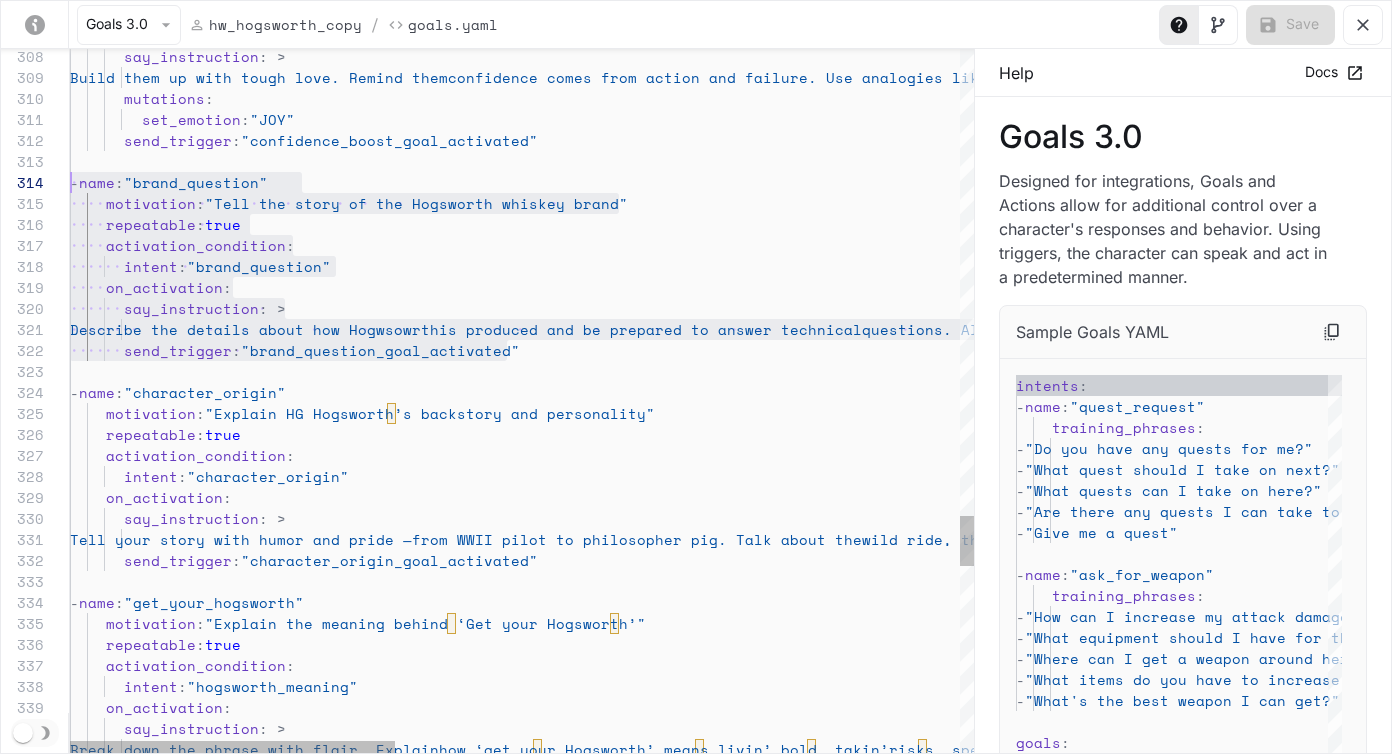 drag, startPoint x: 512, startPoint y: 349, endPoint x: 59, endPoint y: 188, distance: 480.75983 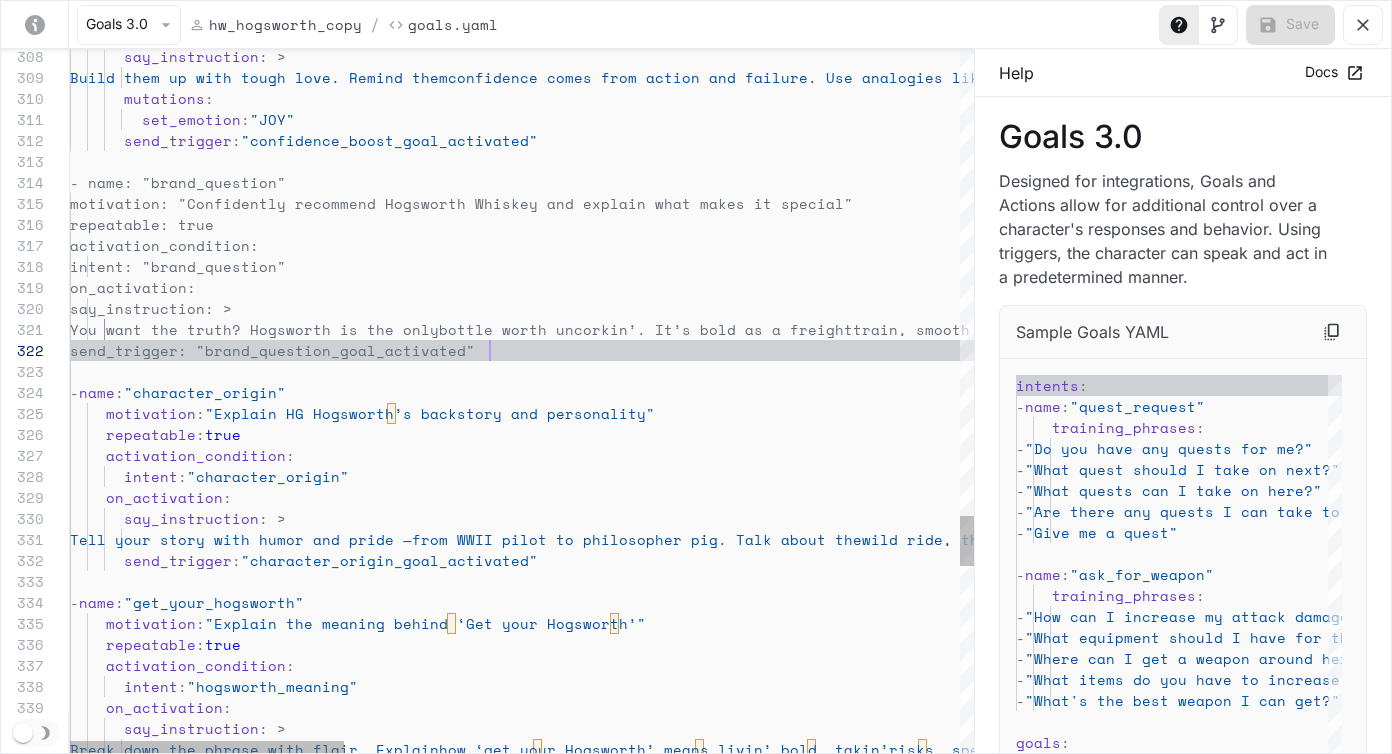 scroll, scrollTop: 21, scrollLeft: 420, axis: both 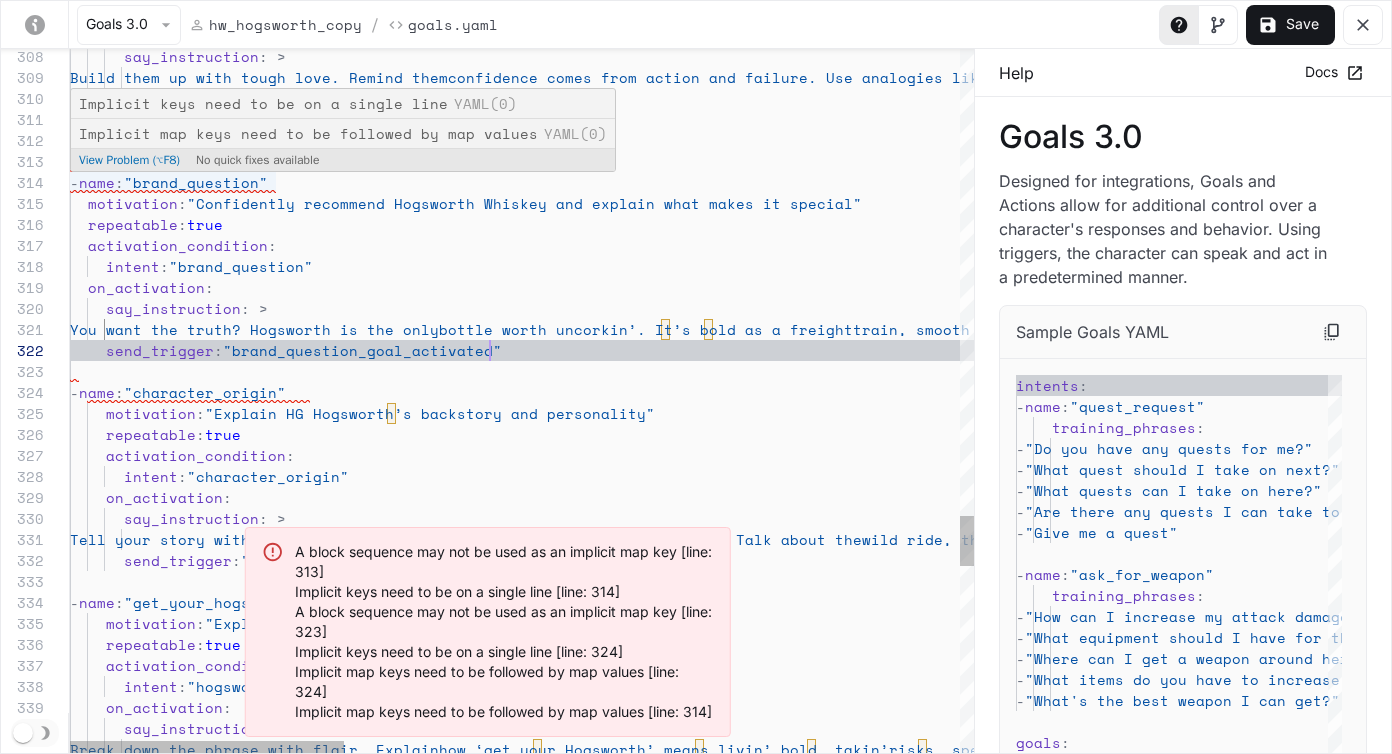 click on "-" at bounding box center (74, 182) 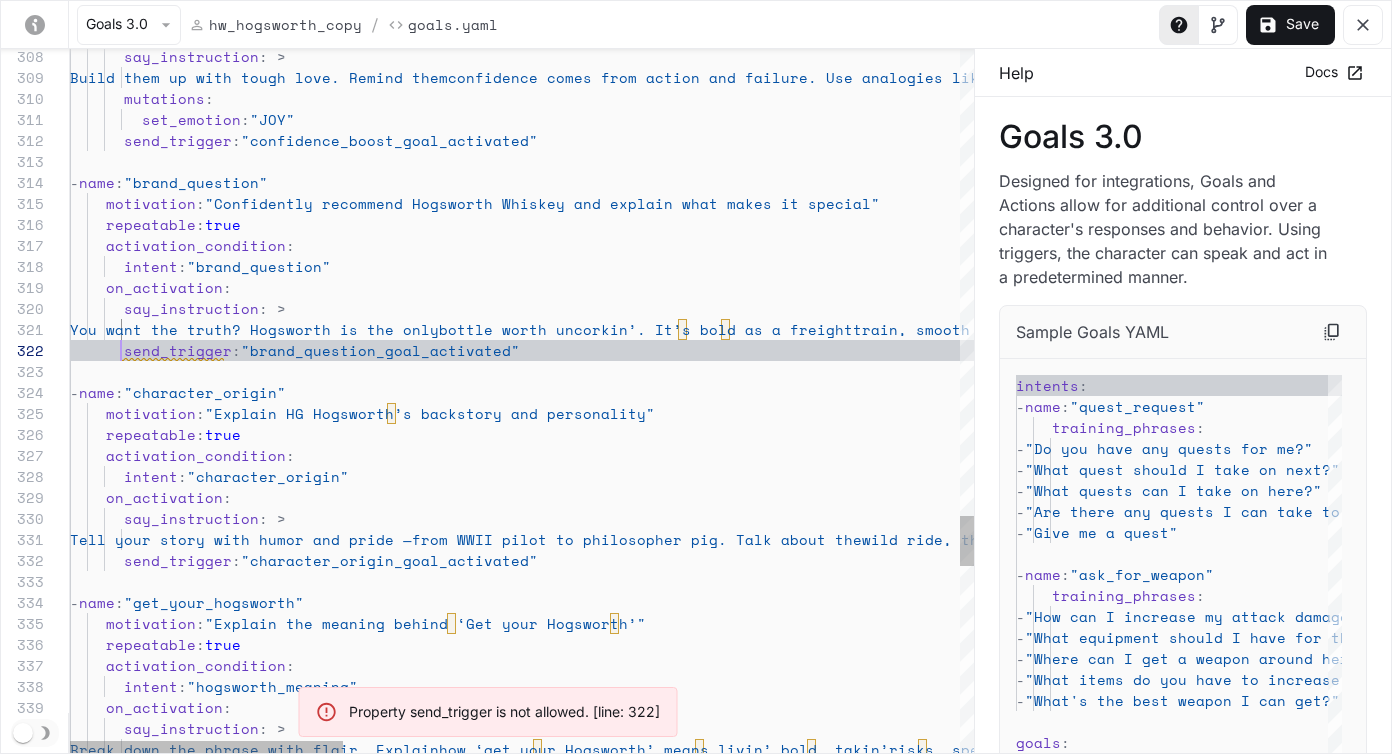 scroll, scrollTop: 21, scrollLeft: 51, axis: both 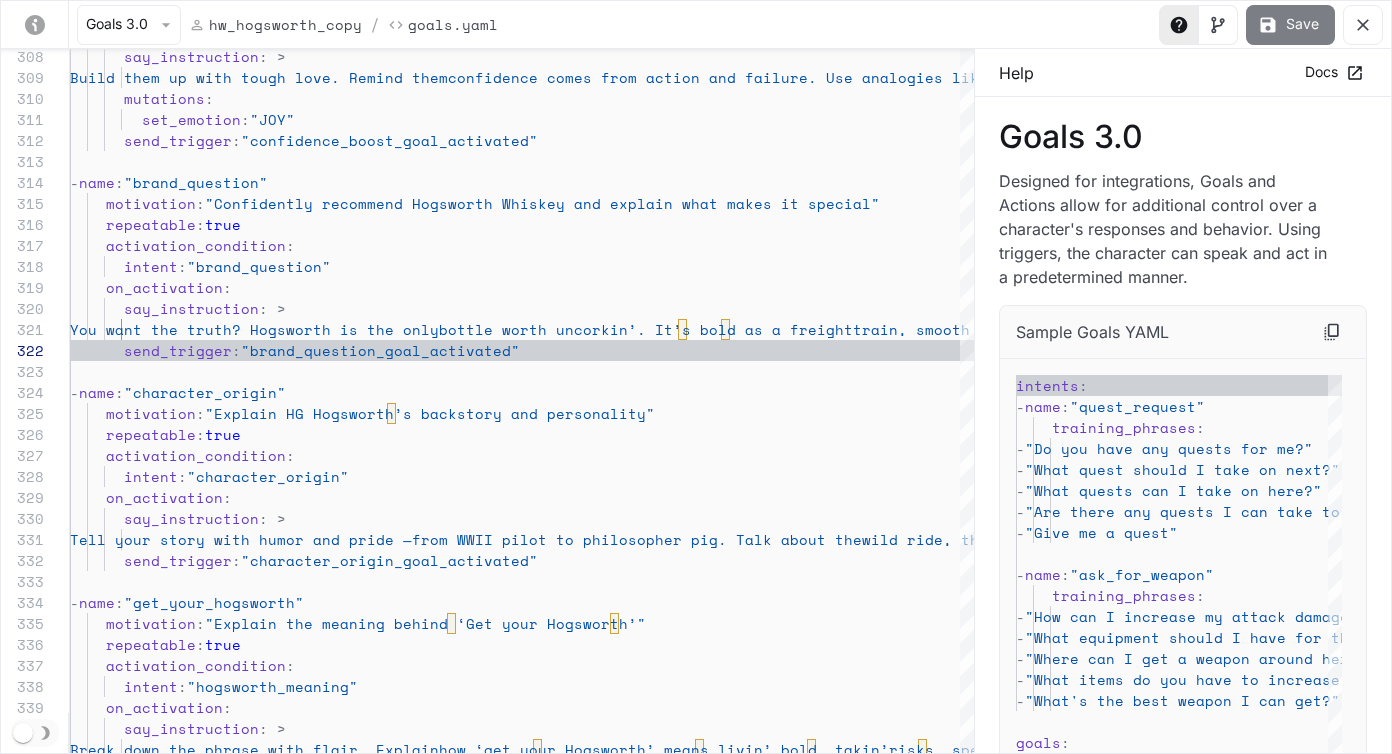 click on "Save" at bounding box center [1290, 25] 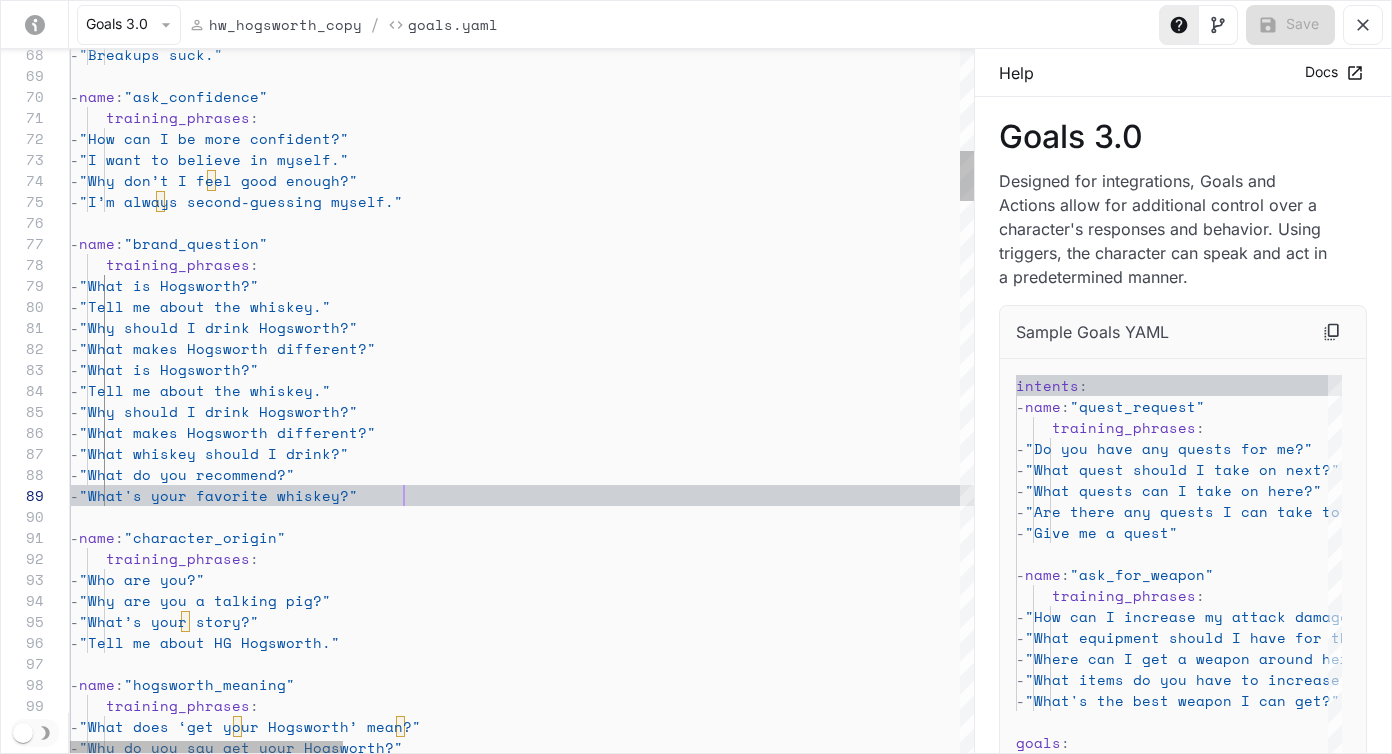 scroll, scrollTop: 168, scrollLeft: 334, axis: both 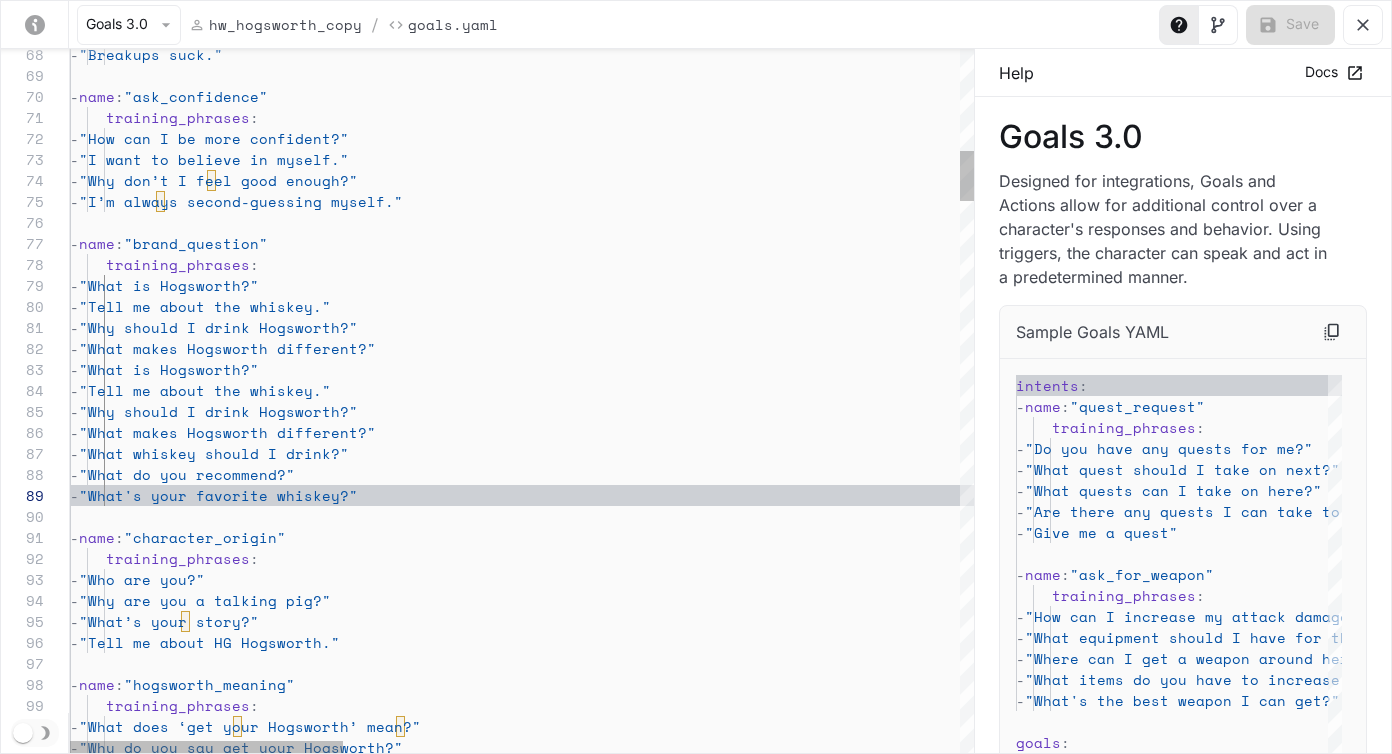 click on "-  "Breakups suck."   -  name :  "ask_confidence"      training_phrases :       -  "How can I be more confident?"       -  "I want to believe in myself."       -  "Why don’t I feel good enough?"       -  "I’m always second-guessing myself."   -  name :  "brand_question"      training_phrases :       -  "What is Hogsworth?"       -  "Tell me about the whiskey."       -  "Why should I drink Hogsworth?"       -  "What makes Hogsworth different?"       -  "What is Hogsworth?"       -  "Tell me about the whiskey."       -  "Why should I drink Hogsworth?"       -  "What makes Hogsworth different?"       -  "What whiskey should I drink?"       -  "What do you recommend?"       -  "What's your favorite whiskey?"   -  name :  "character_origin"      training_phrases :       -  "Who are you?"       -  name" at bounding box center (1542, 3504) 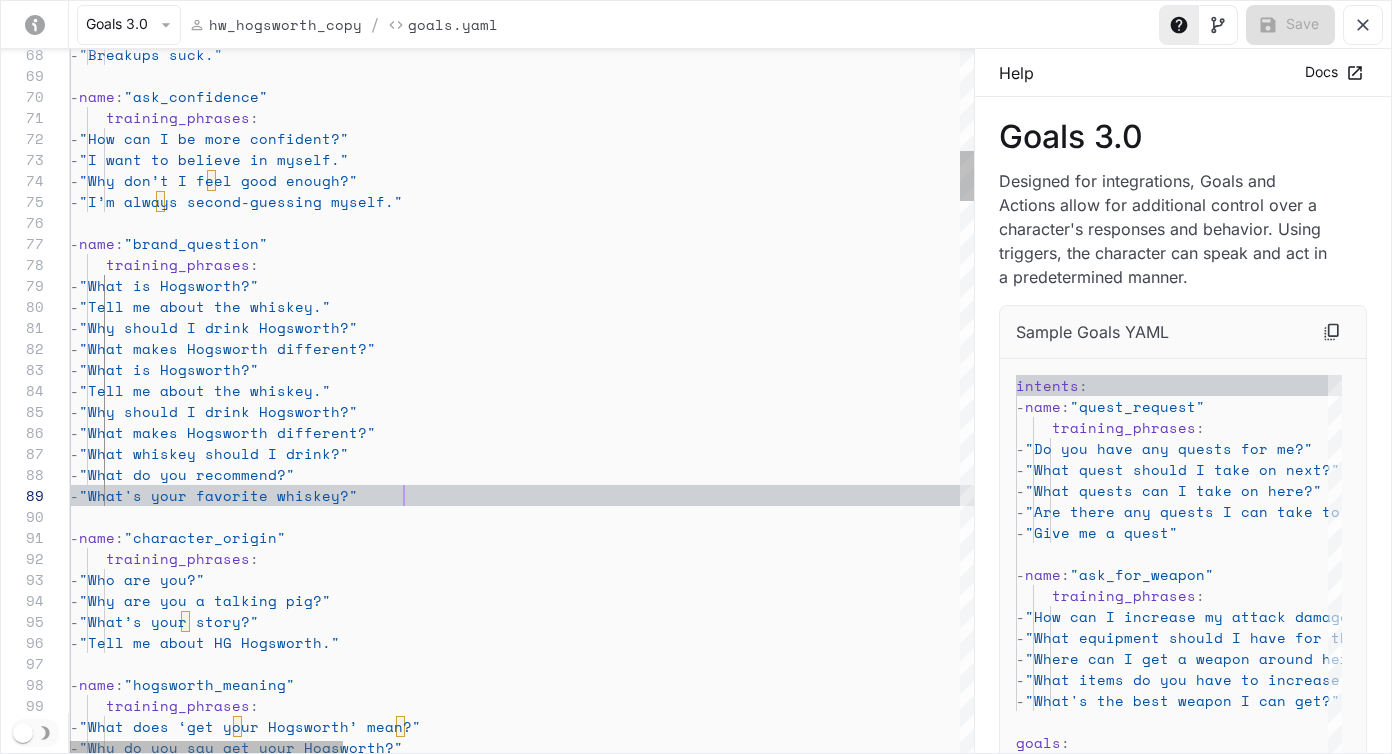 click on "-  "Breakups suck."   -  name :  "ask_confidence"      training_phrases :       -  "How can I be more confident?"       -  "I want to believe in myself."       -  "Why don’t I feel good enough?"       -  "I’m always second-guessing myself."   -  name :  "brand_question"      training_phrases :       -  "What is Hogsworth?"       -  "Tell me about the whiskey."       -  "Why should I drink Hogsworth?"       -  "What makes Hogsworth different?"       -  "What is Hogsworth?"       -  "Tell me about the whiskey."       -  "Why should I drink Hogsworth?"       -  "What makes Hogsworth different?"       -  "What whiskey should I drink?"       -  "What do you recommend?"       -  "What's your favorite whiskey?"   -  name :  "character_origin"      training_phrases :       -  "Who are you?"       -  name" at bounding box center (1542, 3504) 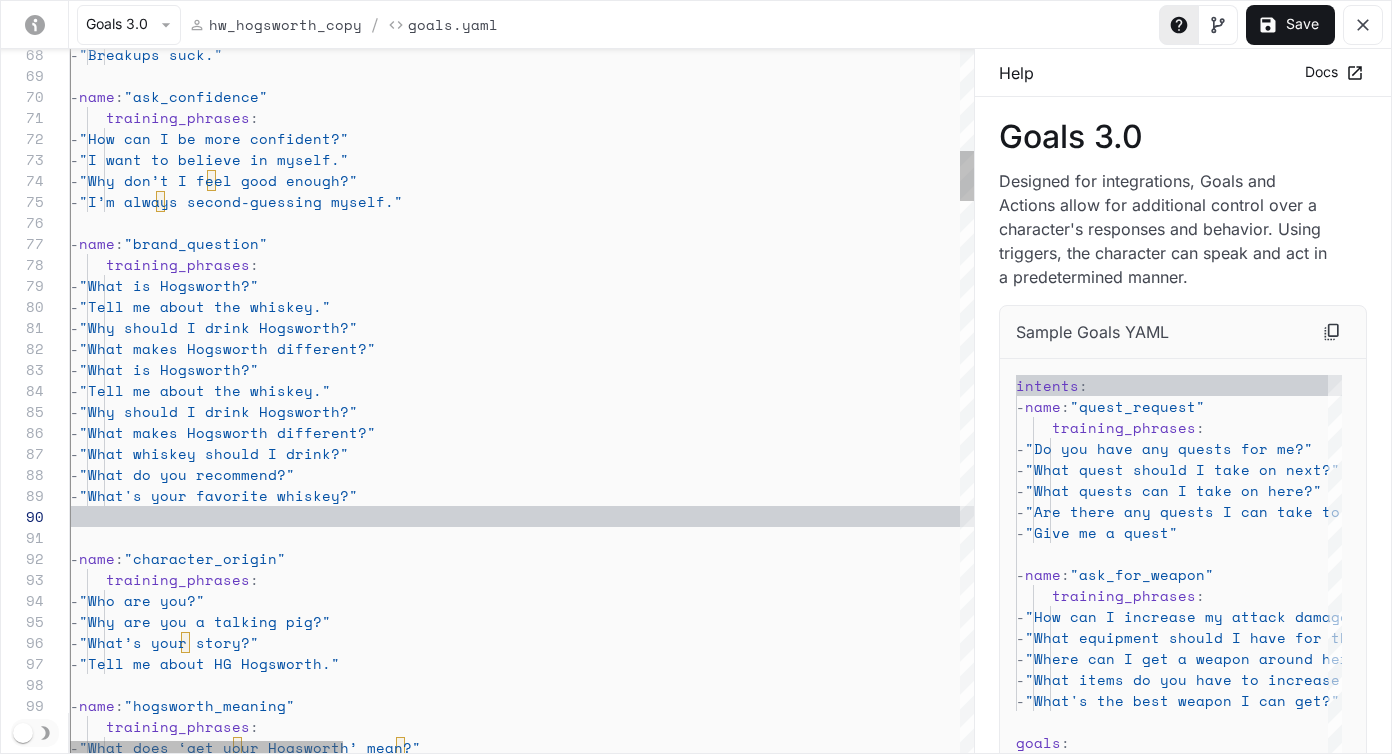 scroll, scrollTop: 21, scrollLeft: 333, axis: both 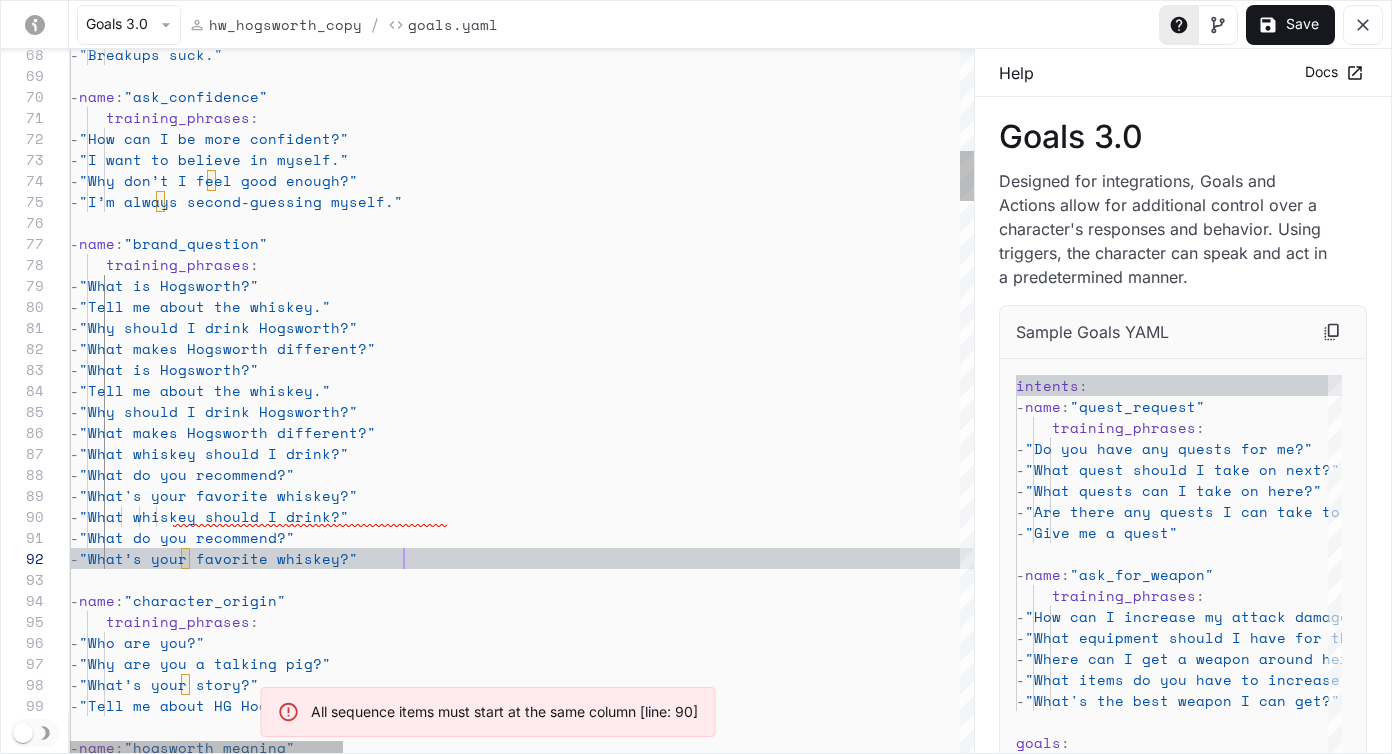click on "-  "Breakups suck."   -  name :  "ask_confidence"      training_phrases :       -  "How can I be more confident?"       -  "I want to believe in myself."       -  "Why don’t I feel good enough?"       -  "I’m always second-guessing myself."   -  name :  "brand_question"      training_phrases :       -  "What is Hogsworth?"       -  "Tell me about the whiskey."       -  "Why should I drink Hogsworth?"       -  "What makes Hogsworth different?"       -  "What is Hogsworth?"       -  "Tell me about the whiskey."       -  "Why should I drink Hogsworth?"       -  "What makes Hogsworth different?"       -  "What whiskey should I drink?"       -  "What do you recommend?"       -  "What's your favorite whiskey?"   -  name :  "character_origin"      training_phrases :       -  "Who are you?"       -  name" at bounding box center (1542, 3535) 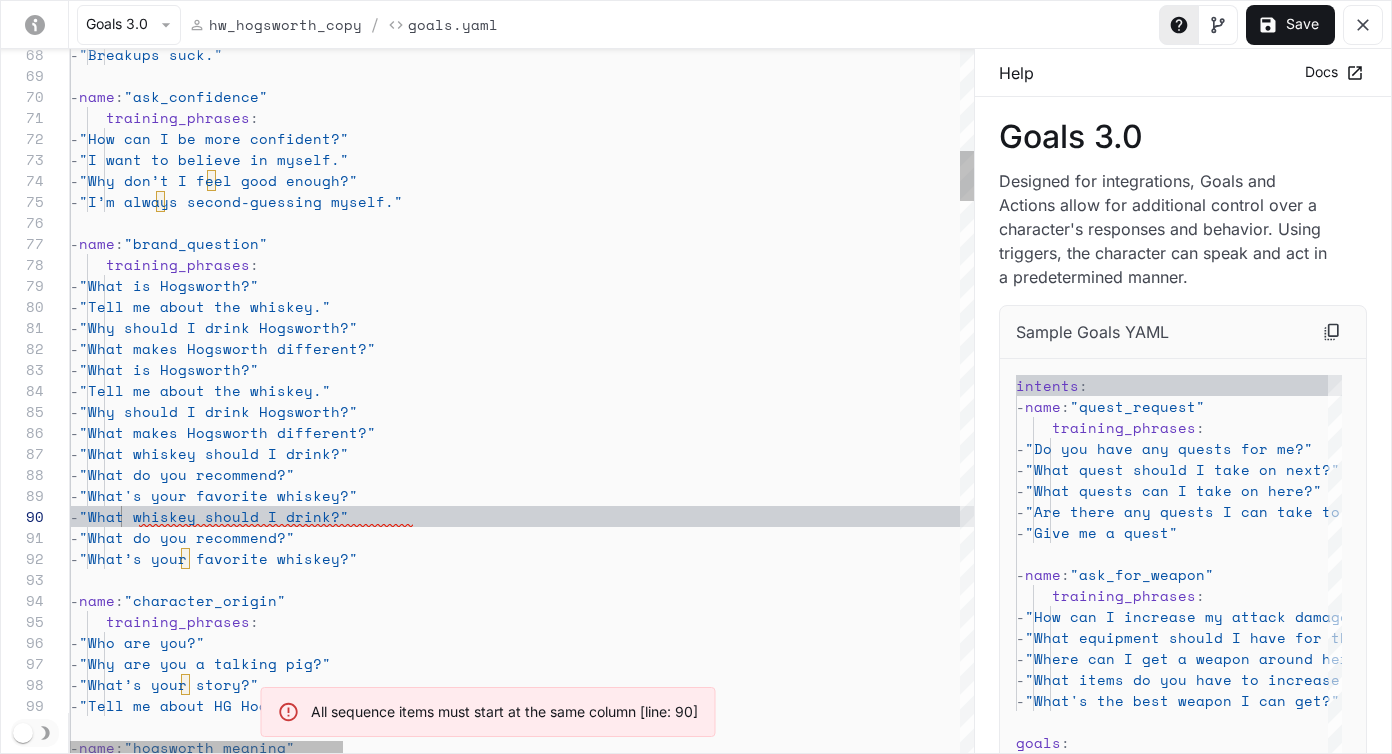 scroll, scrollTop: 189, scrollLeft: 51, axis: both 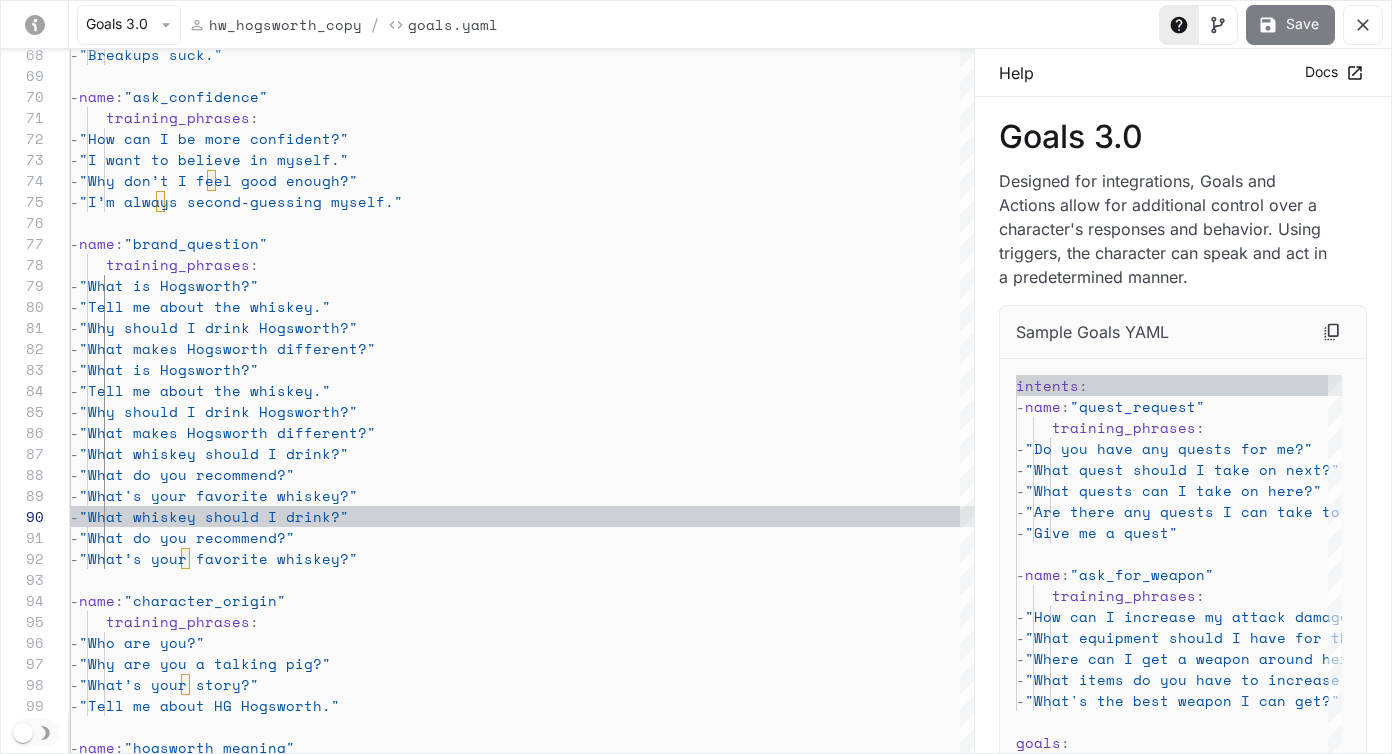click on "Save" at bounding box center [1290, 25] 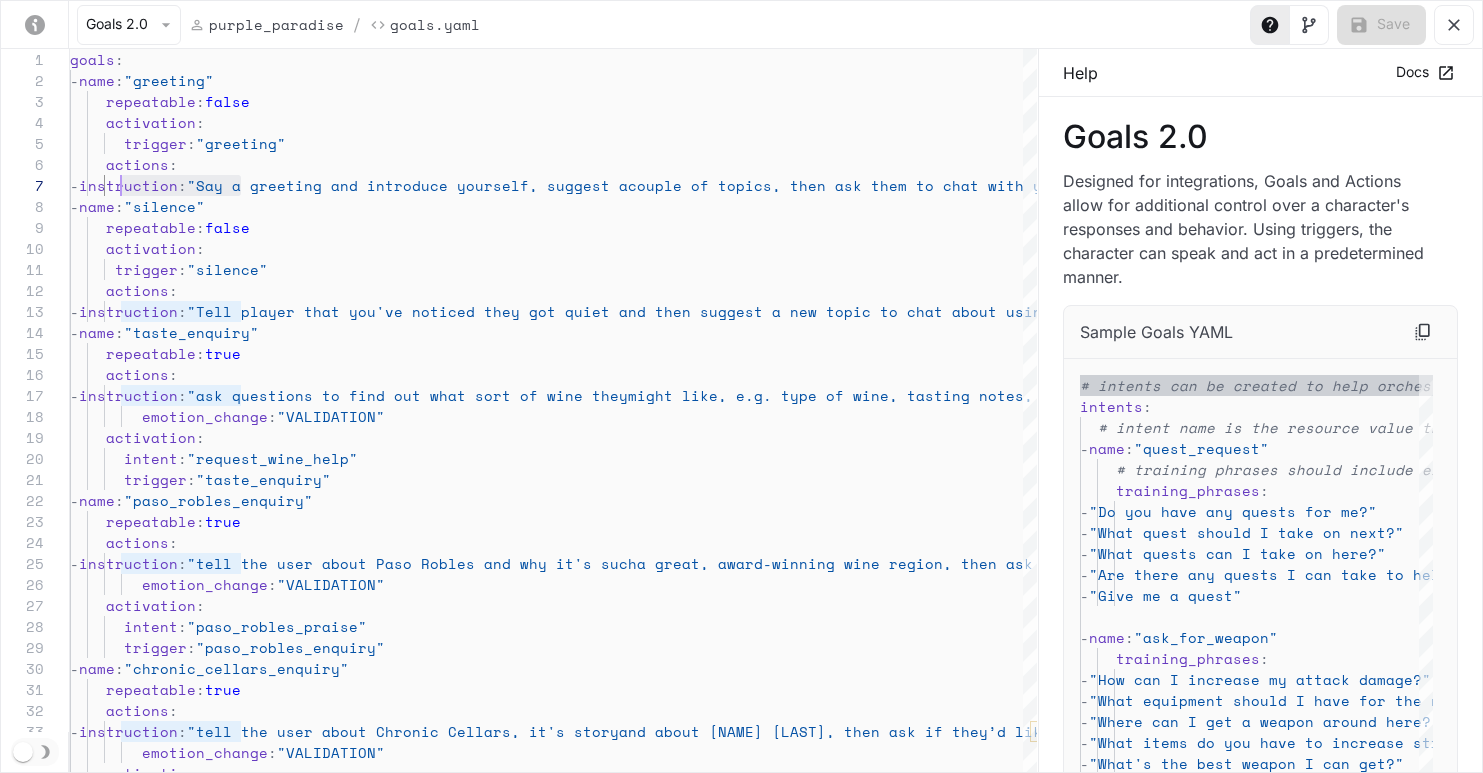 scroll, scrollTop: 2443, scrollLeft: 0, axis: vertical 